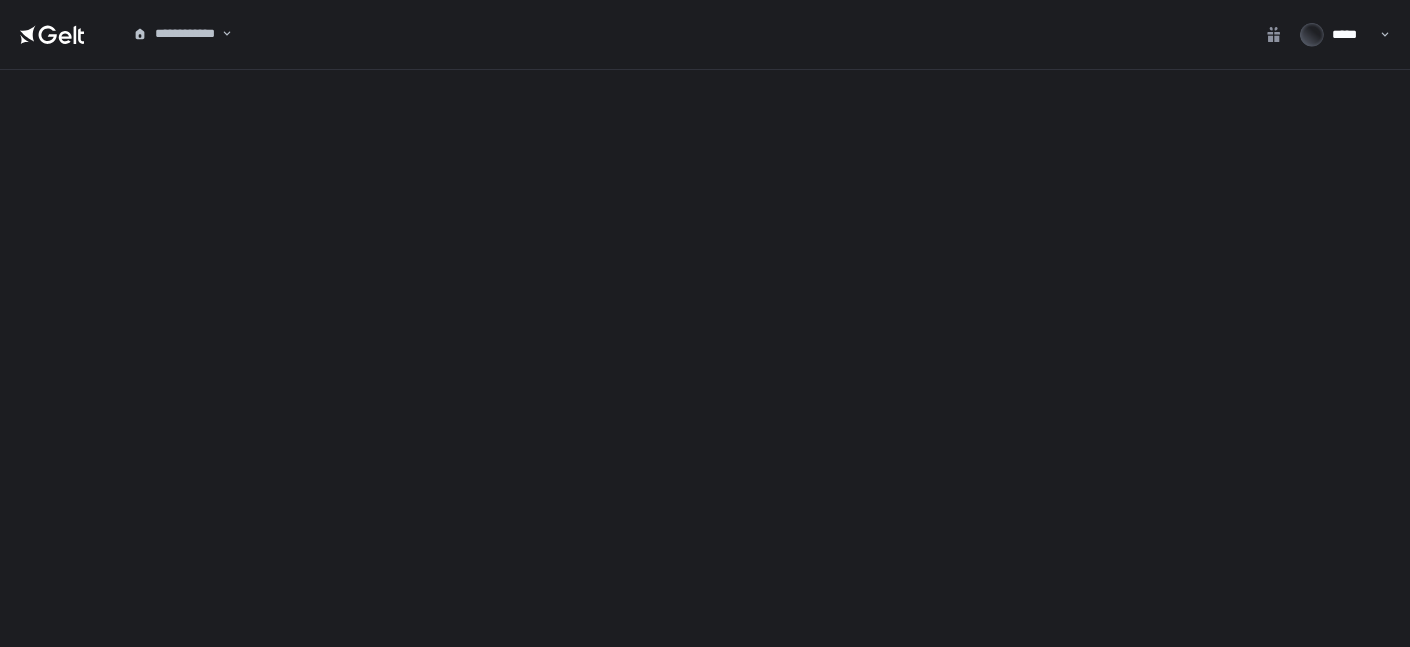 scroll, scrollTop: 0, scrollLeft: 0, axis: both 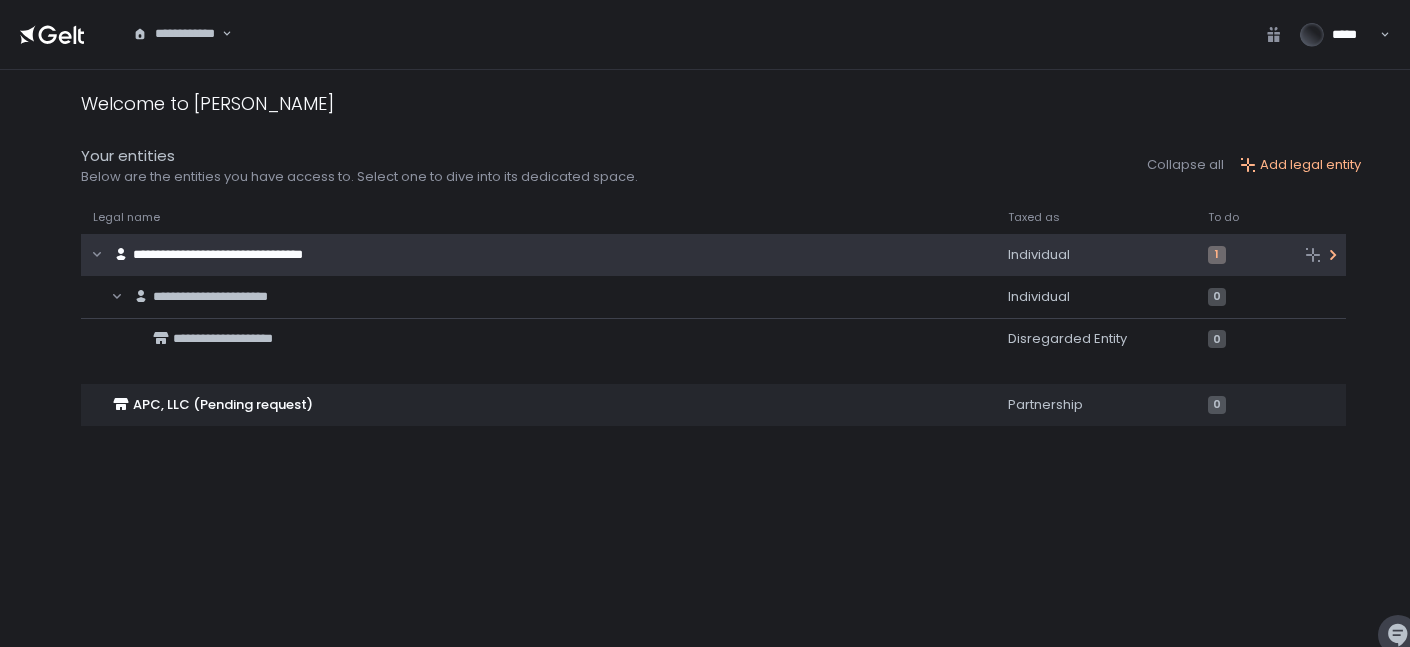 click on "**********" 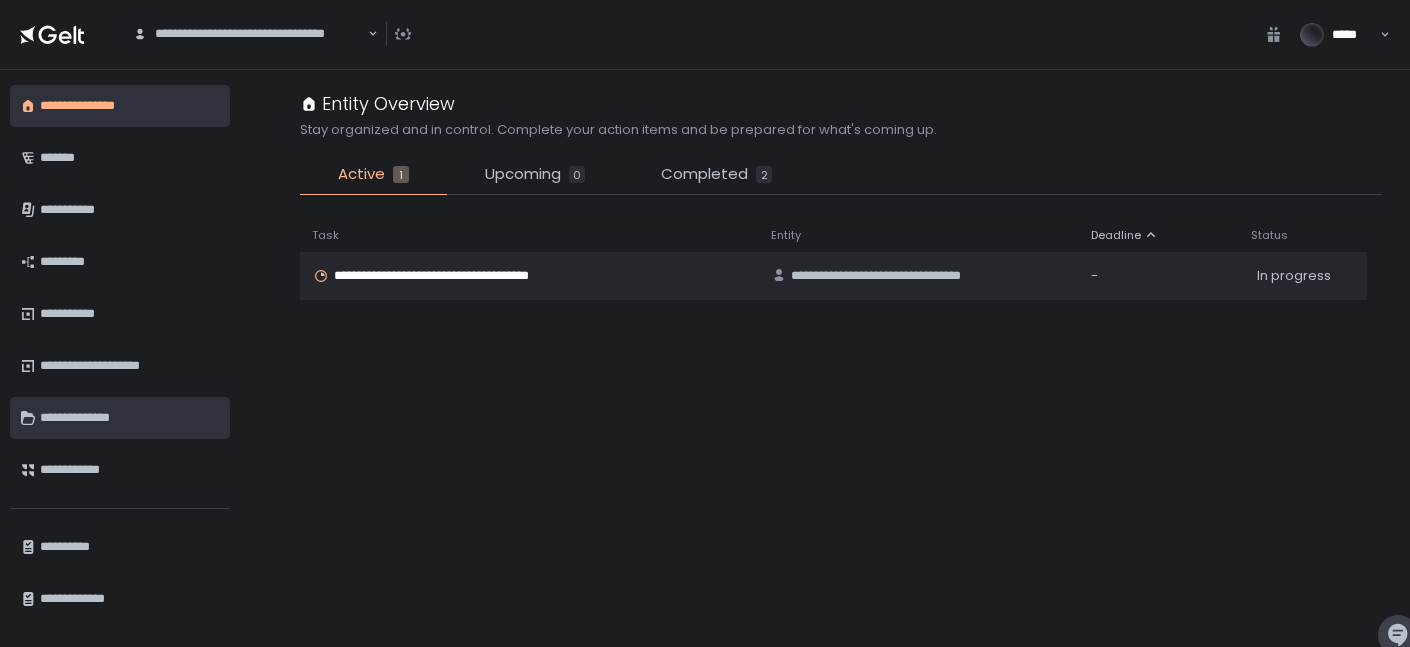 click on "**********" at bounding box center (127, 418) 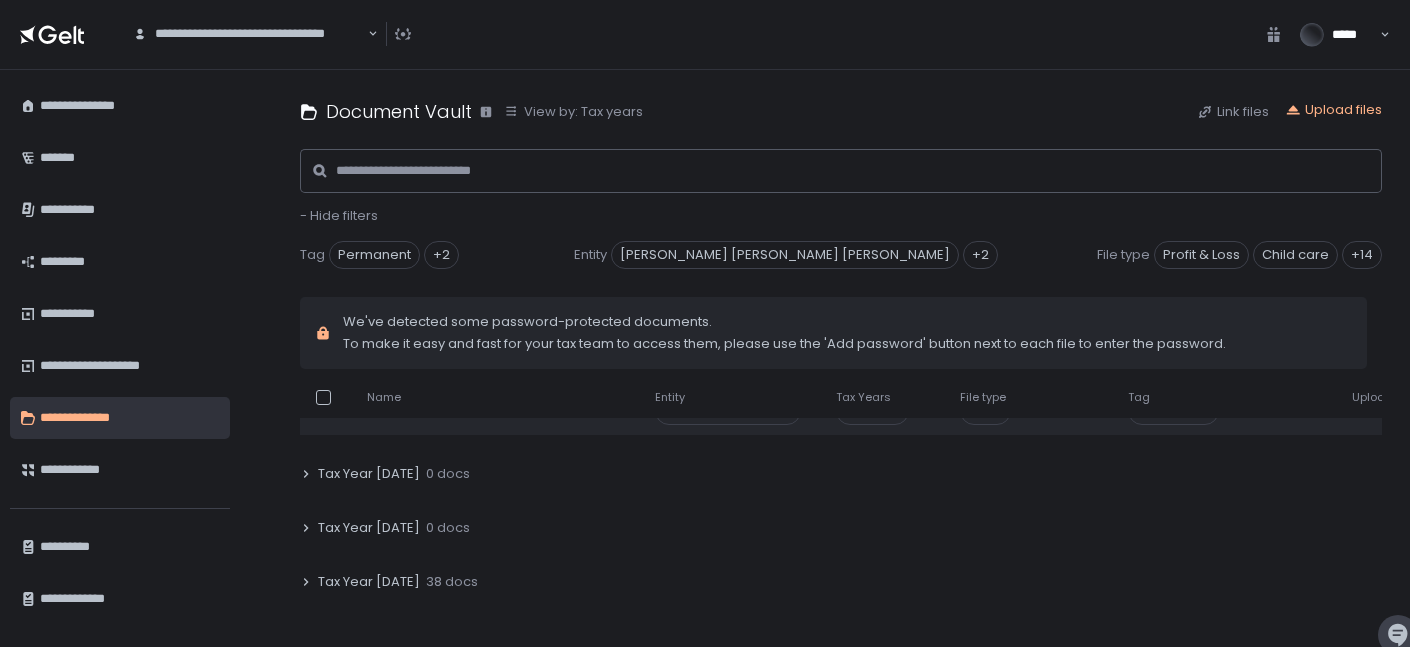 scroll, scrollTop: 262, scrollLeft: 0, axis: vertical 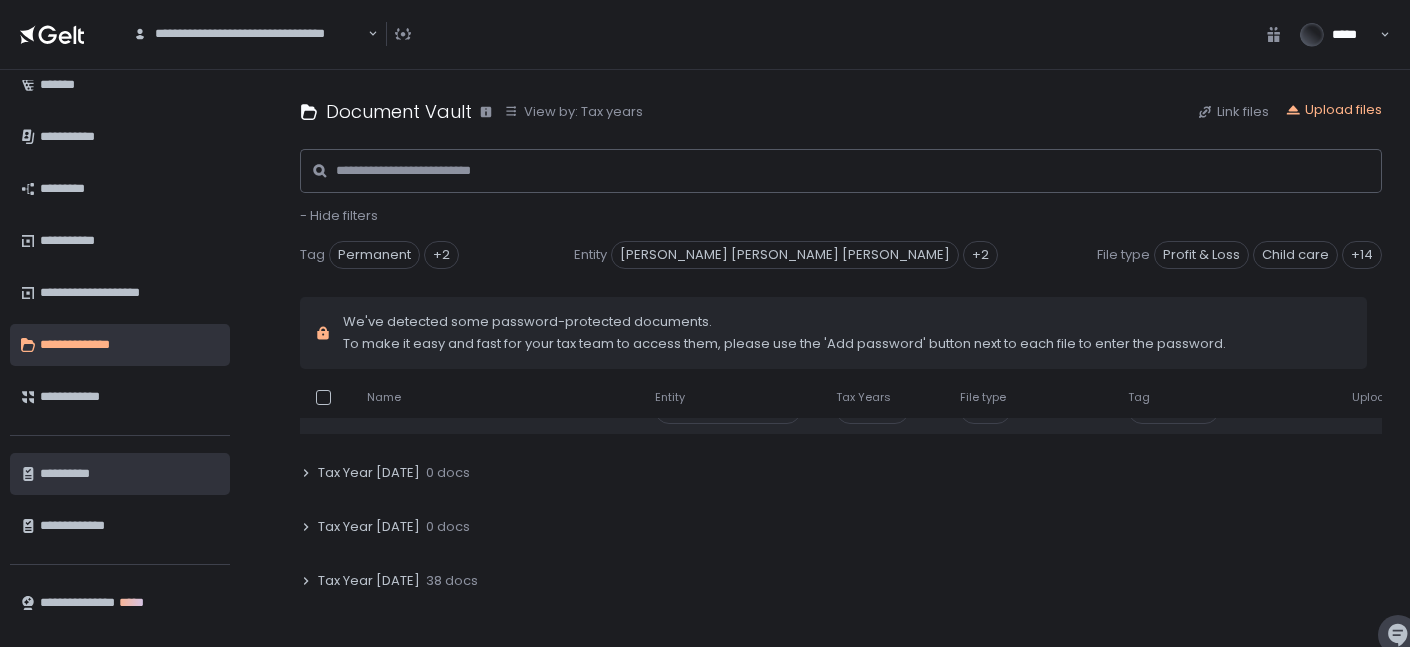 click on "**********" at bounding box center (127, 474) 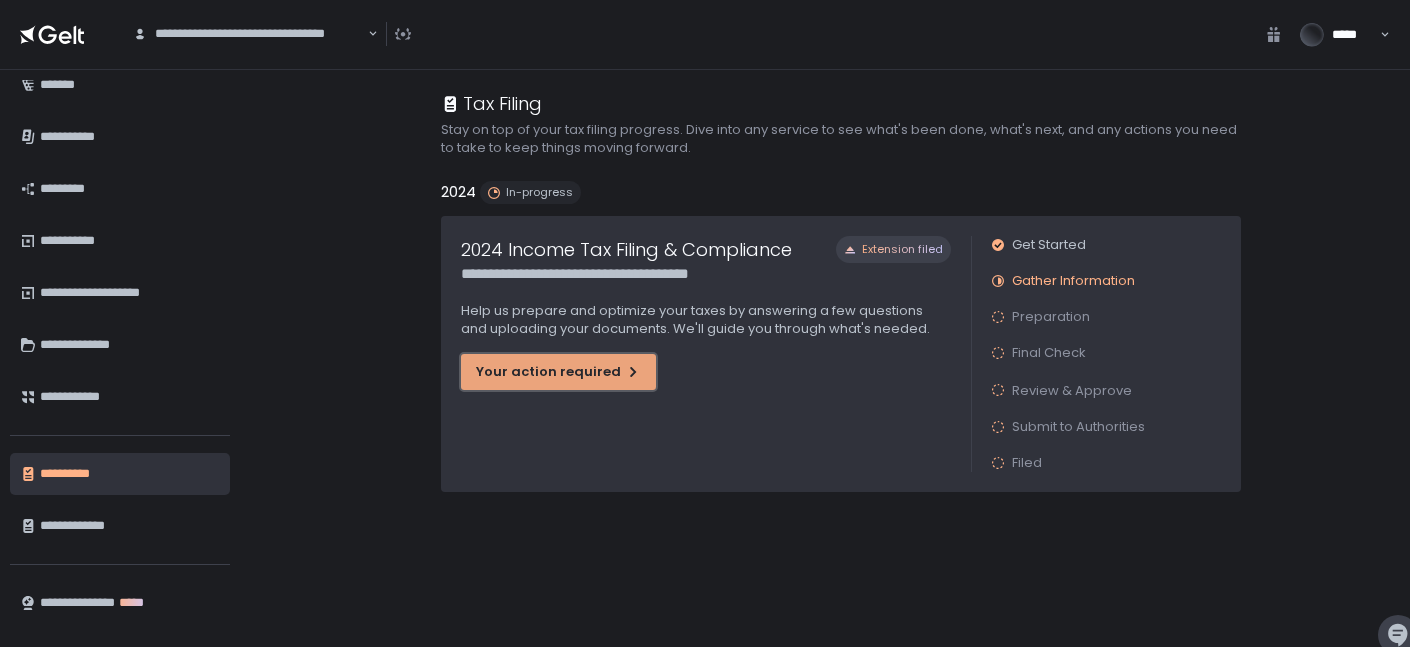 click on "Your action required" 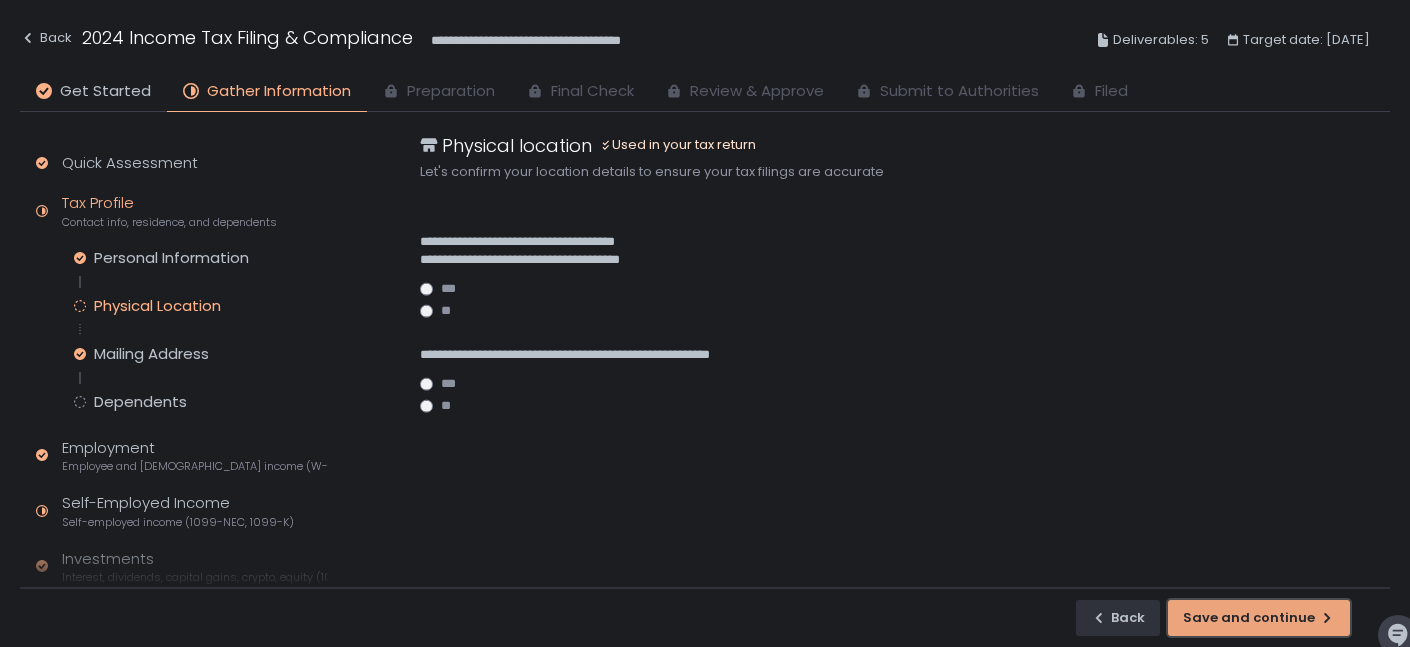 click on "Save and continue" 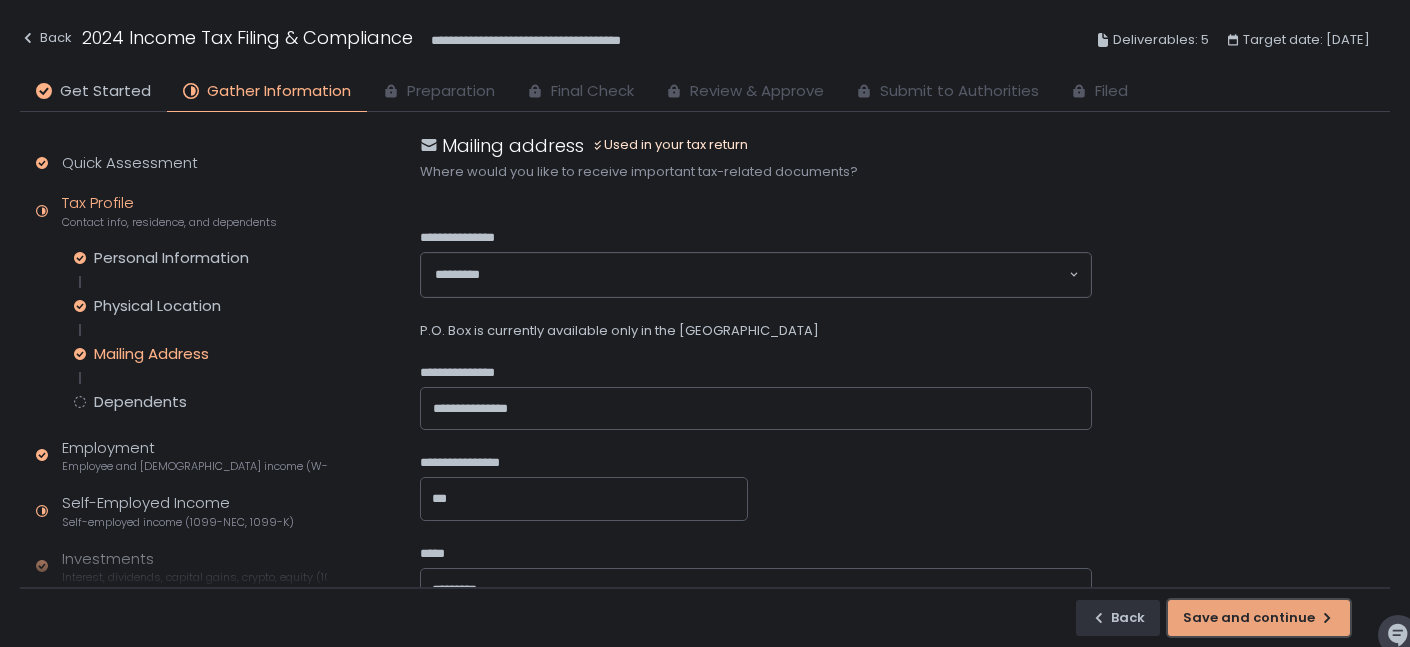 click on "Save and continue" 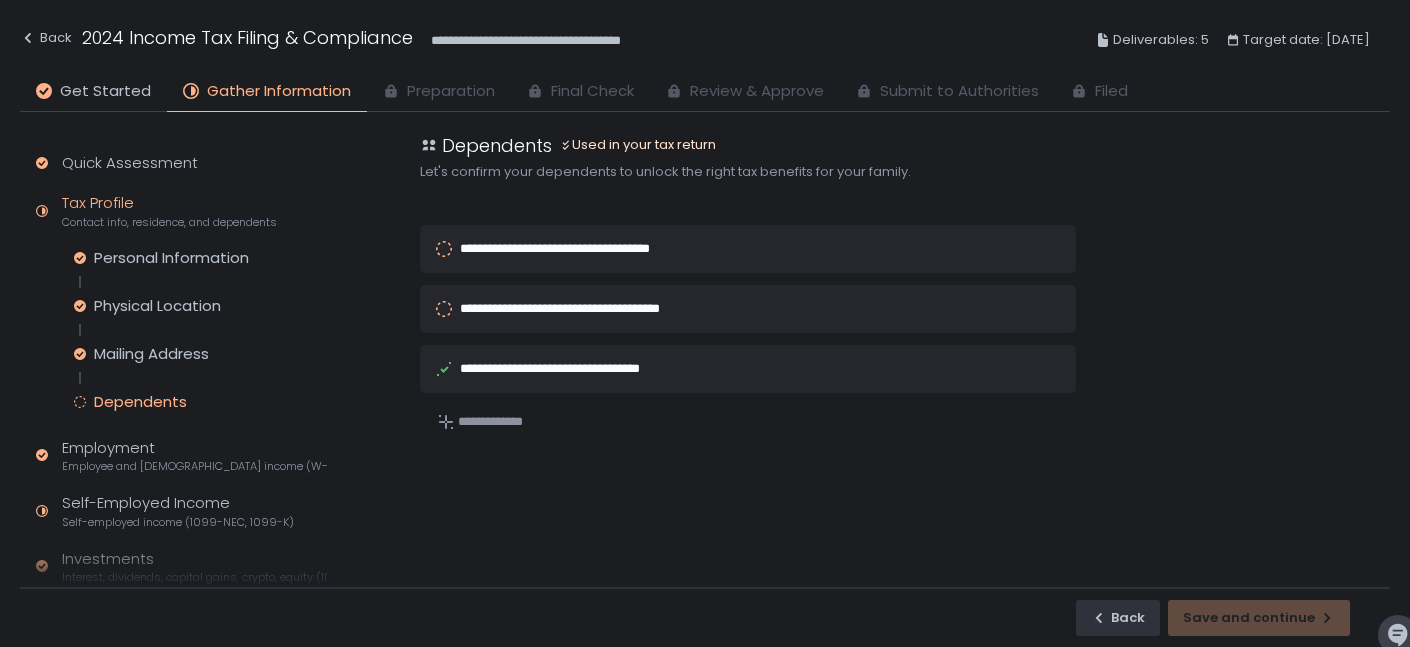 click on "**********" at bounding box center (582, 248) 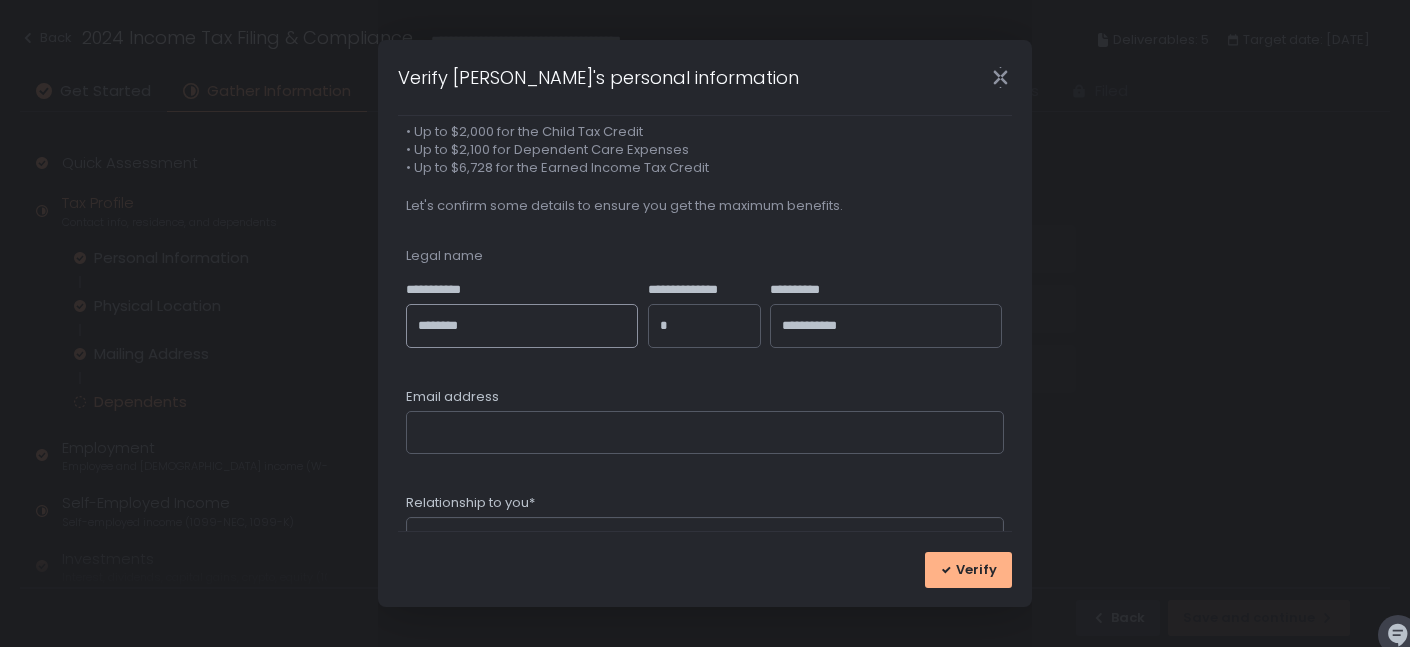 scroll, scrollTop: 119, scrollLeft: 0, axis: vertical 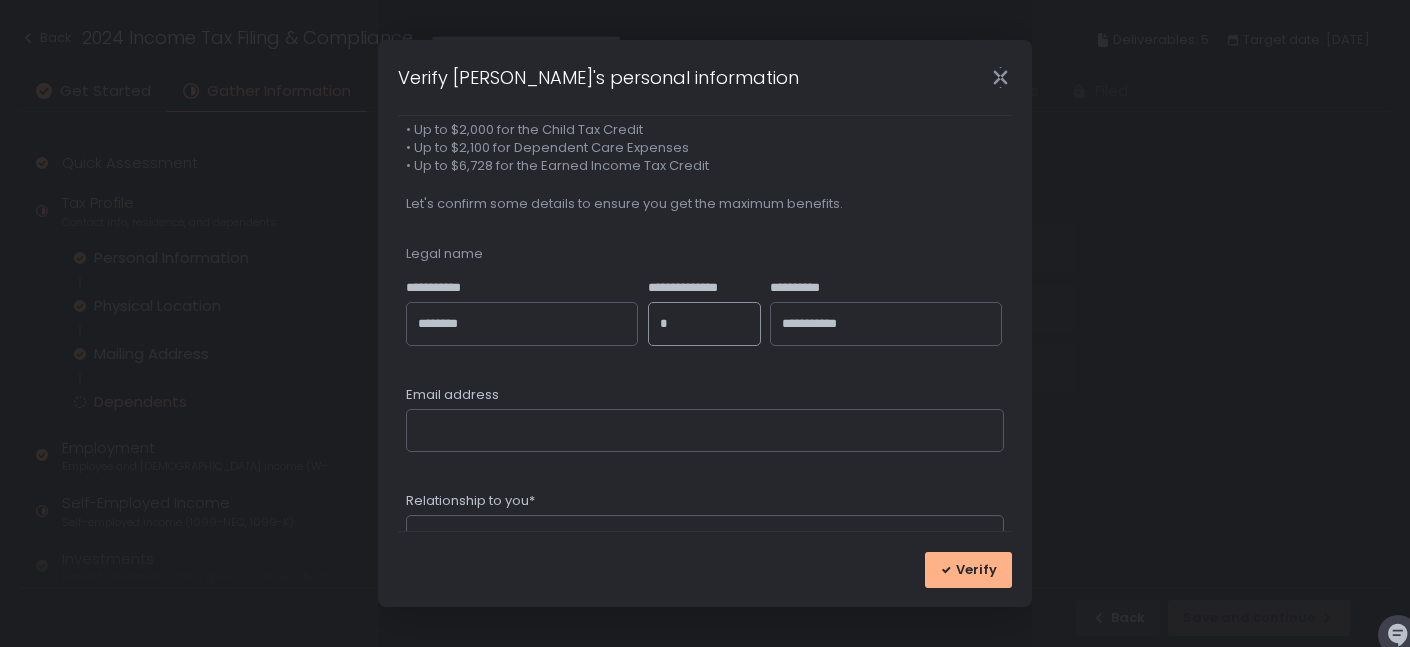 click on "*" 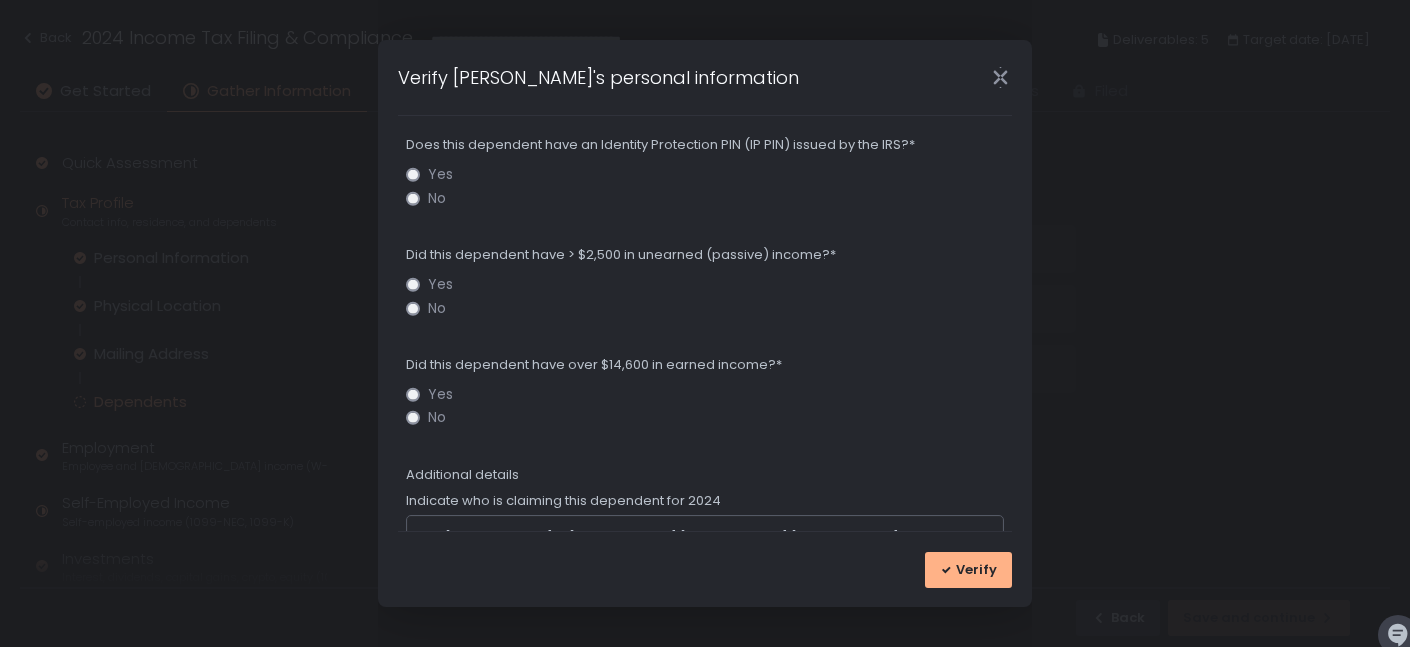 scroll, scrollTop: 868, scrollLeft: 0, axis: vertical 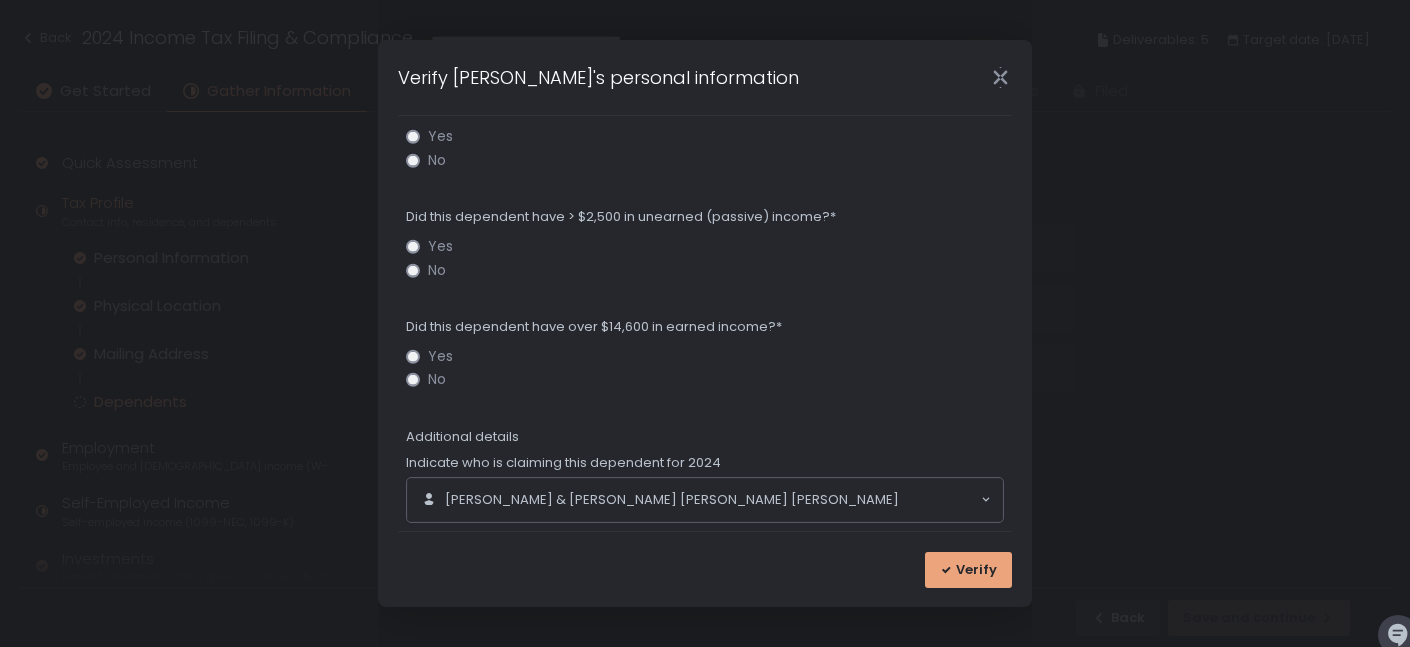 type 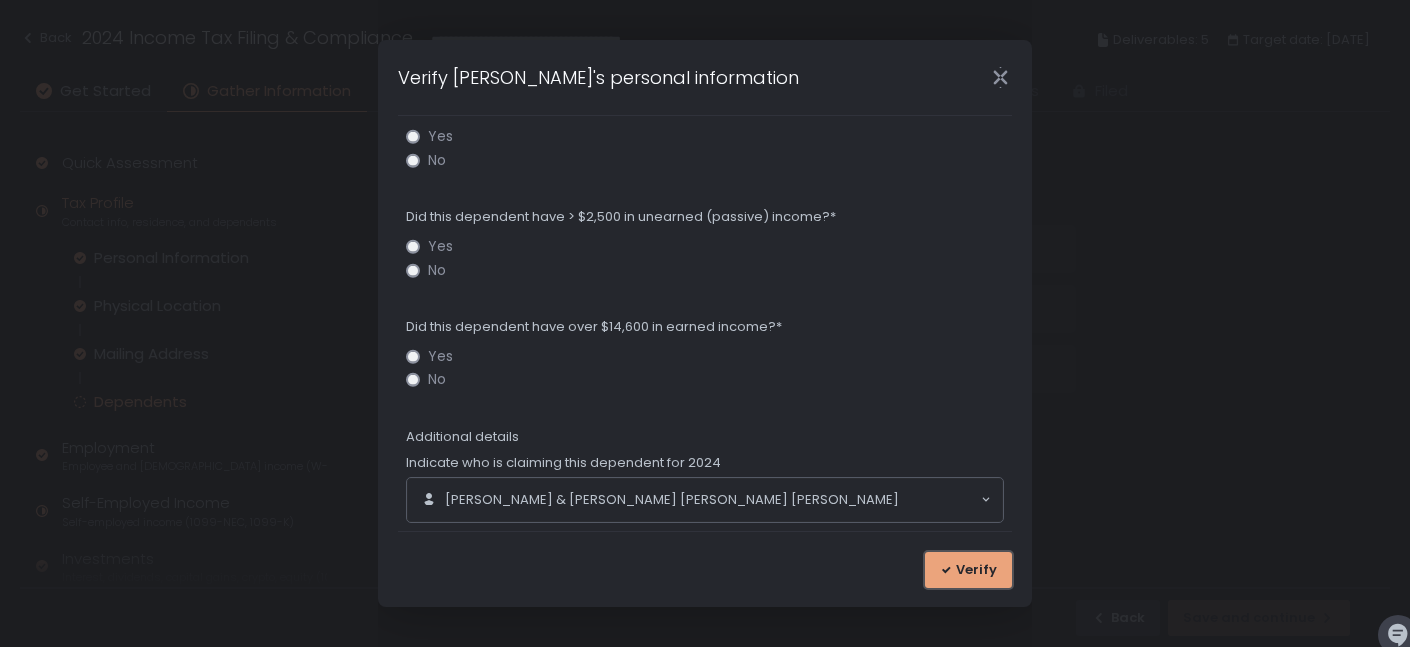 click on "Verify" at bounding box center [976, 570] 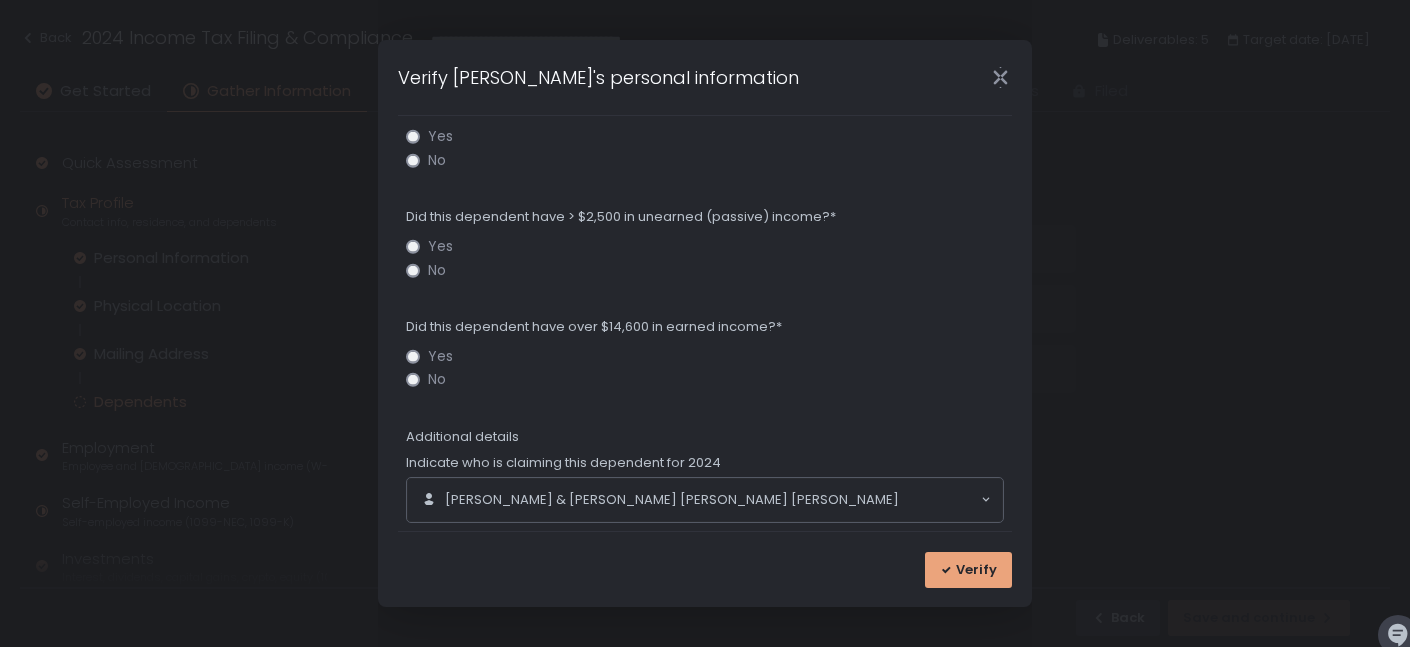 scroll, scrollTop: 0, scrollLeft: 0, axis: both 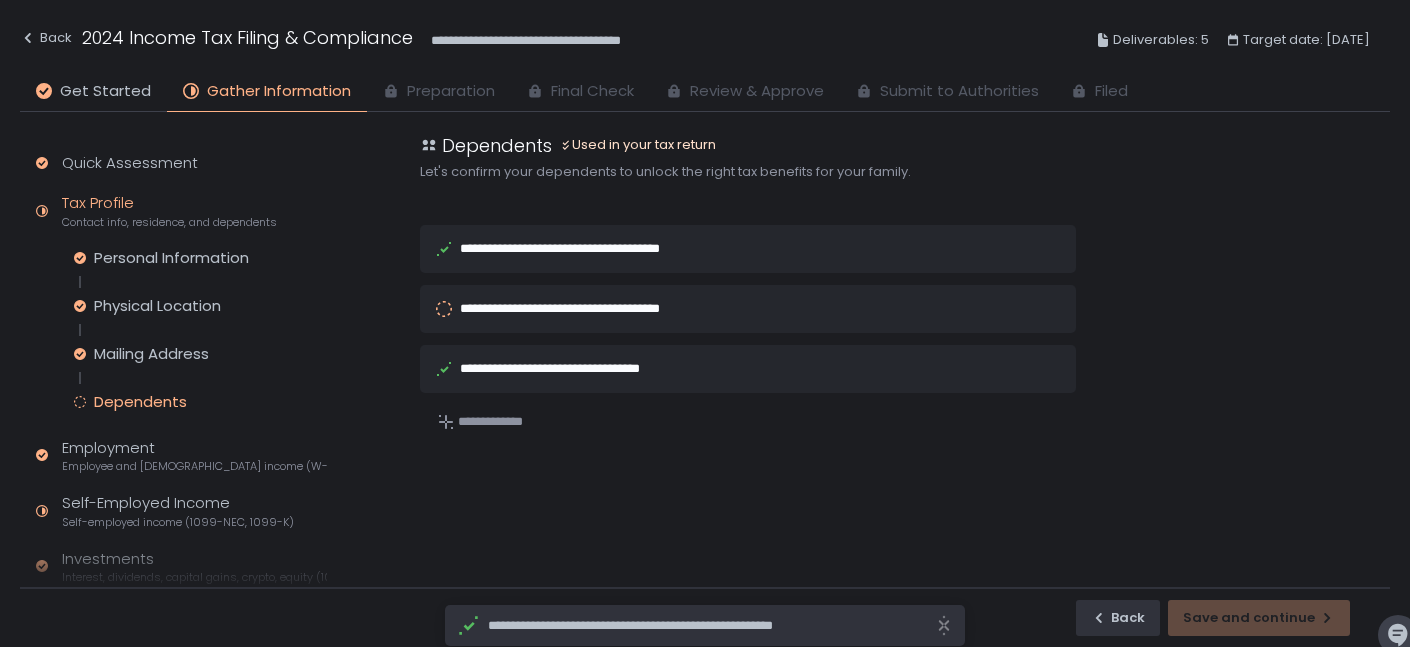 click on "**********" at bounding box center [586, 308] 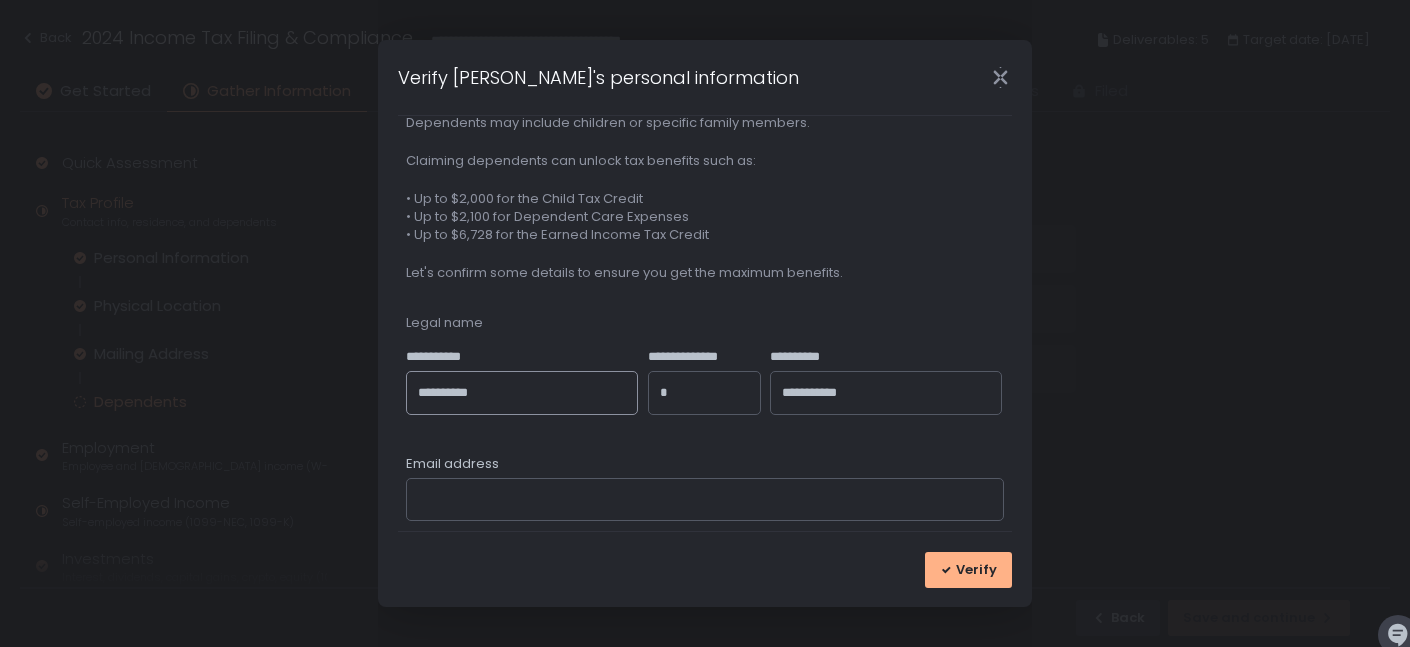 scroll, scrollTop: 119, scrollLeft: 0, axis: vertical 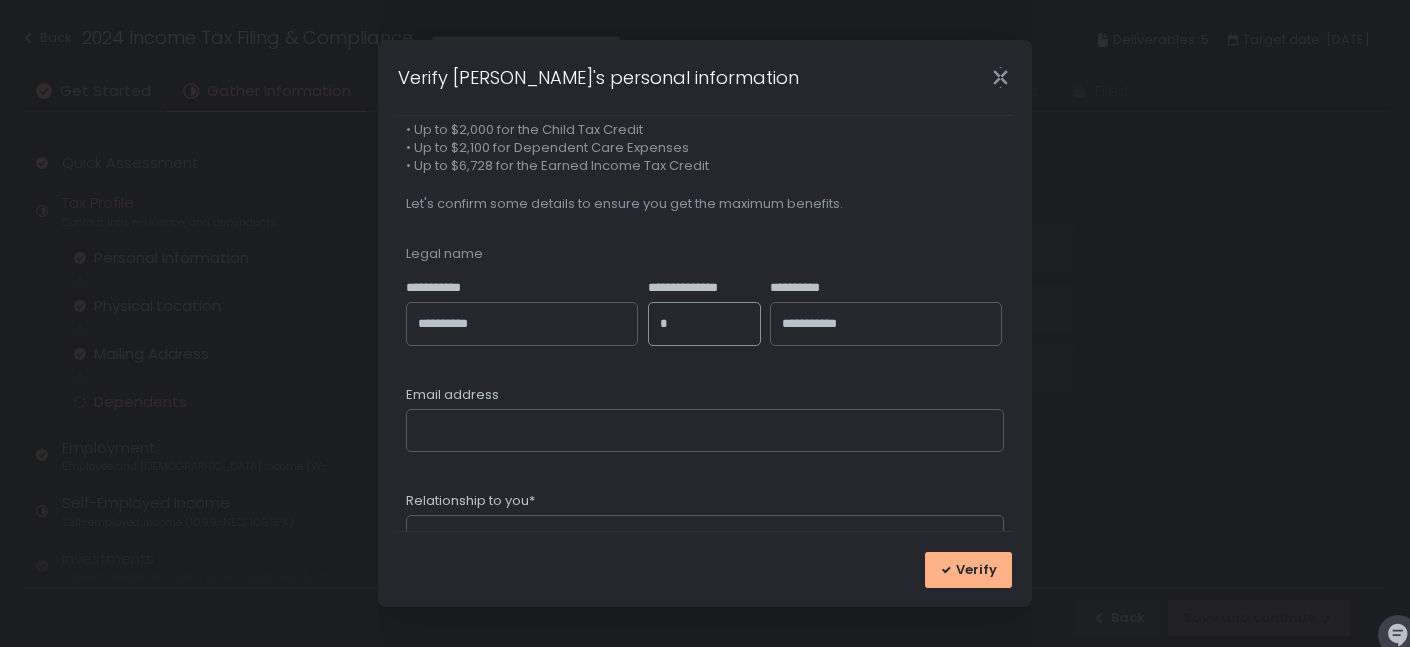click on "*" 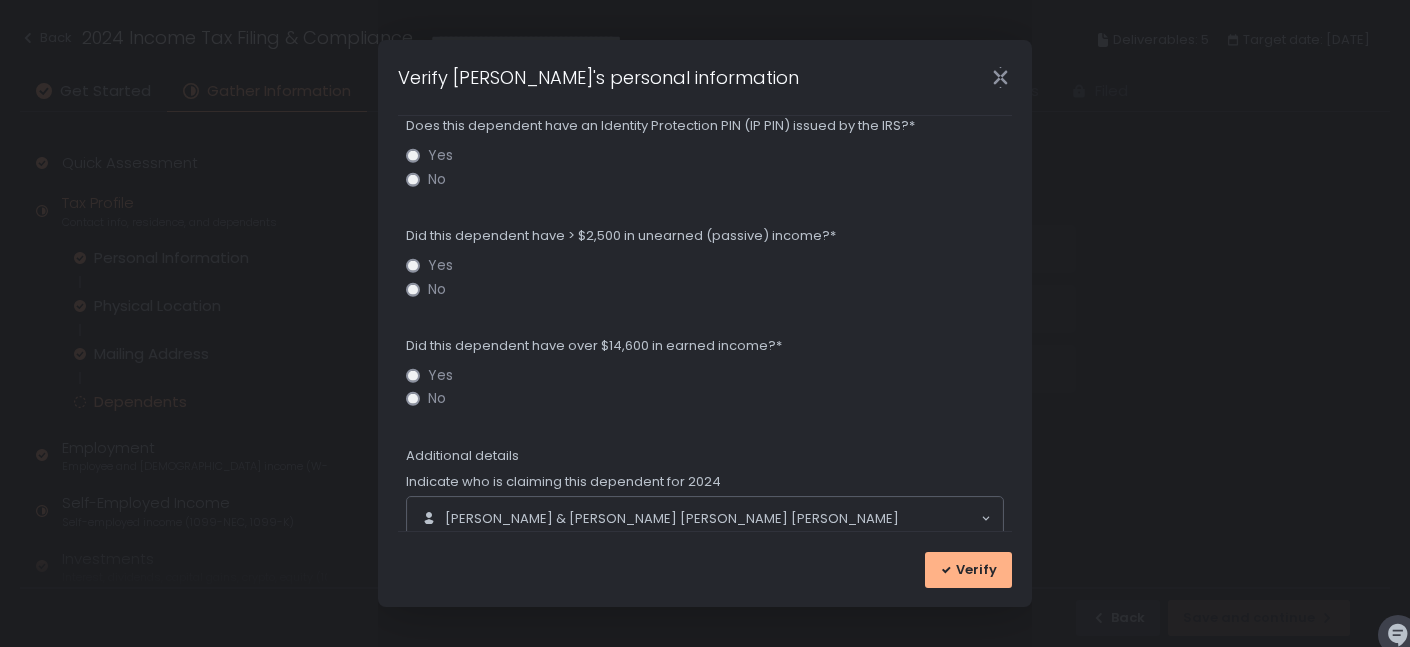 scroll, scrollTop: 976, scrollLeft: 0, axis: vertical 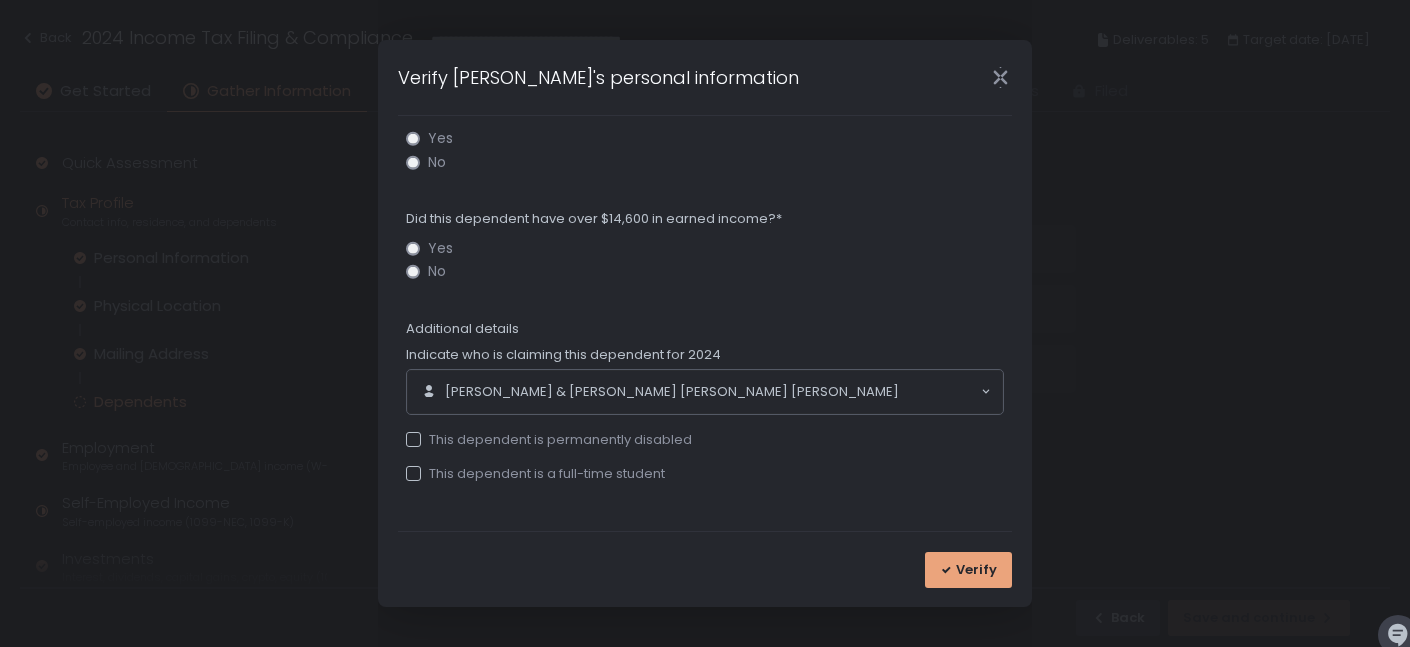 type 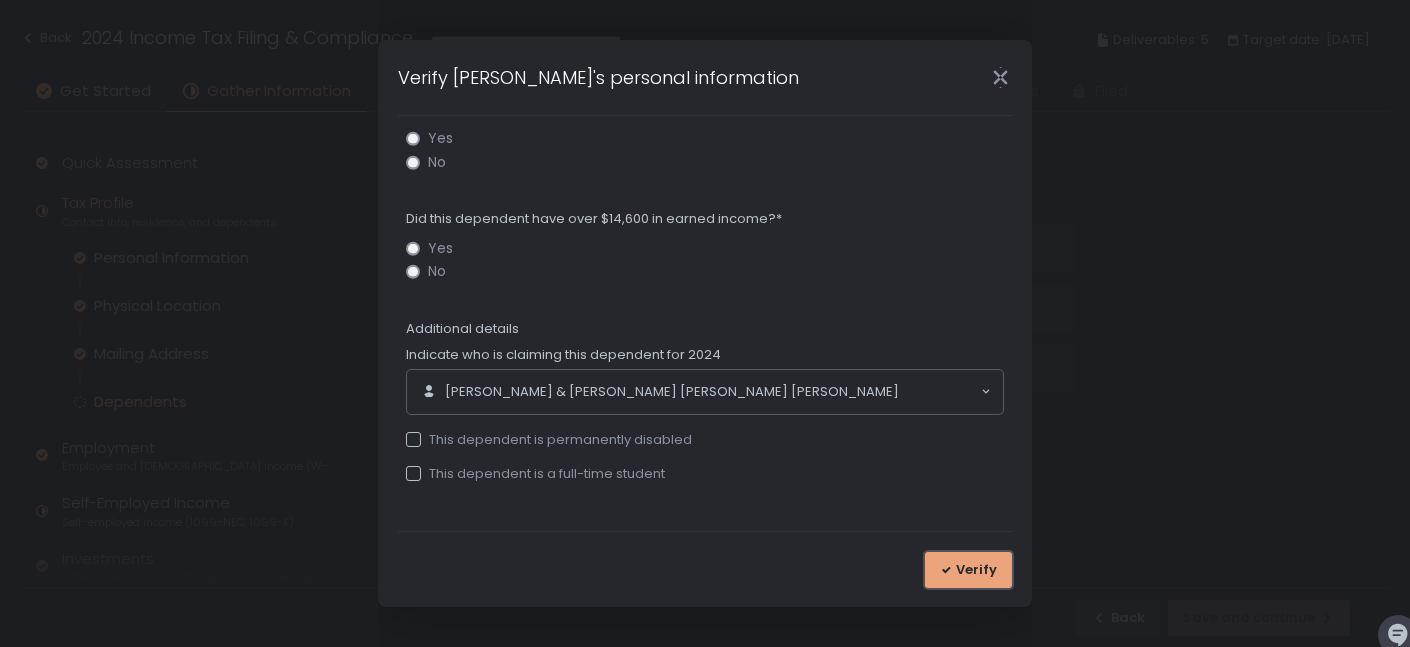 click on "Verify" at bounding box center [968, 570] 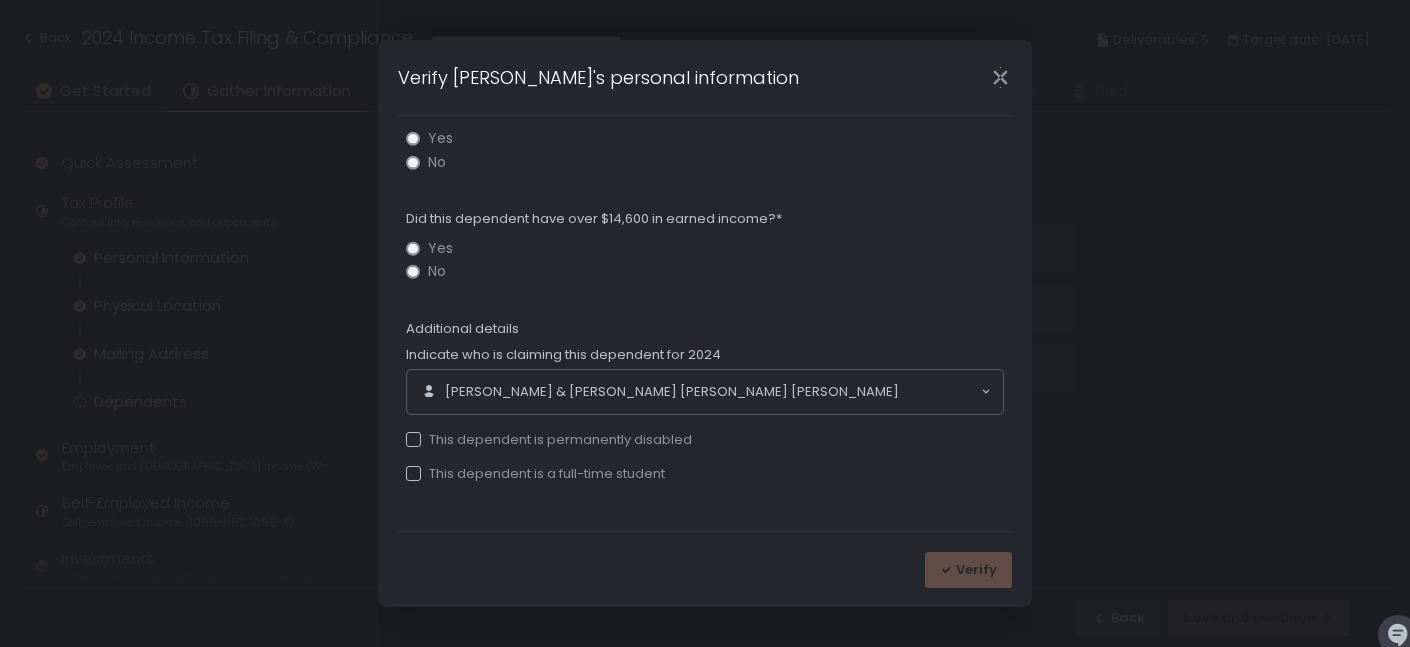 scroll, scrollTop: 0, scrollLeft: 0, axis: both 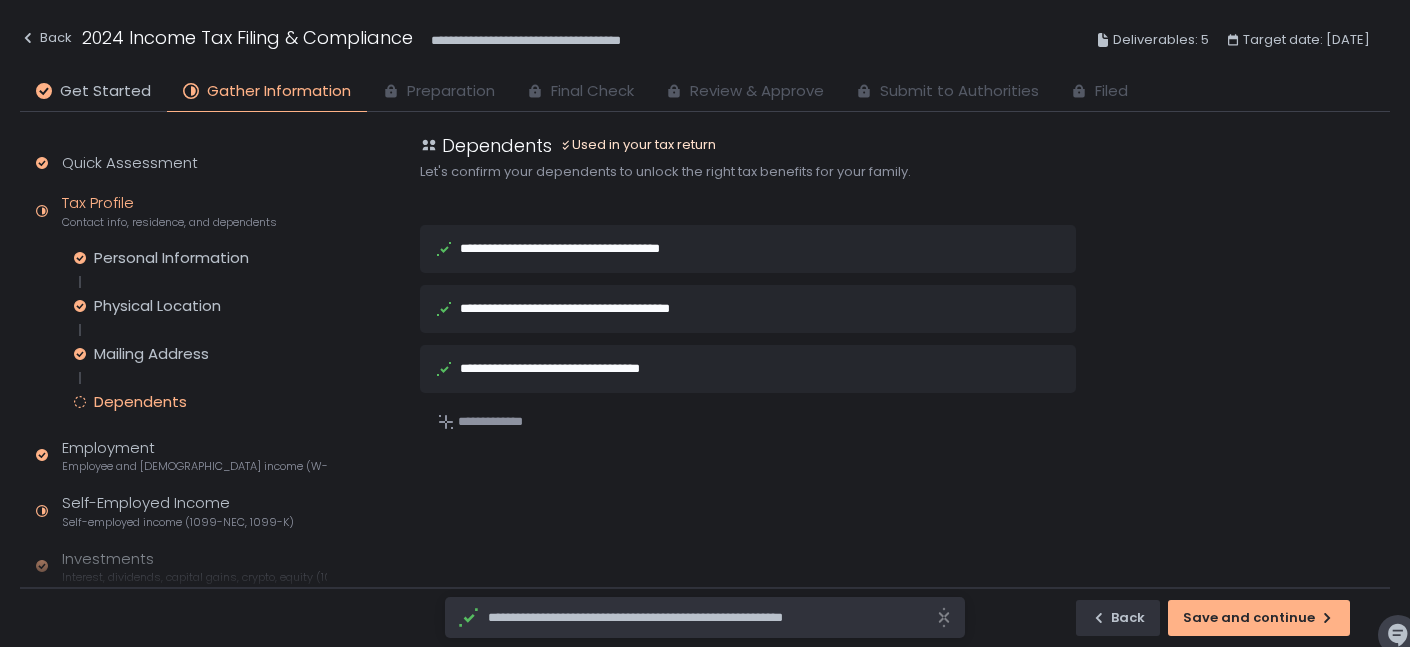 click on "**********" at bounding box center [587, 249] 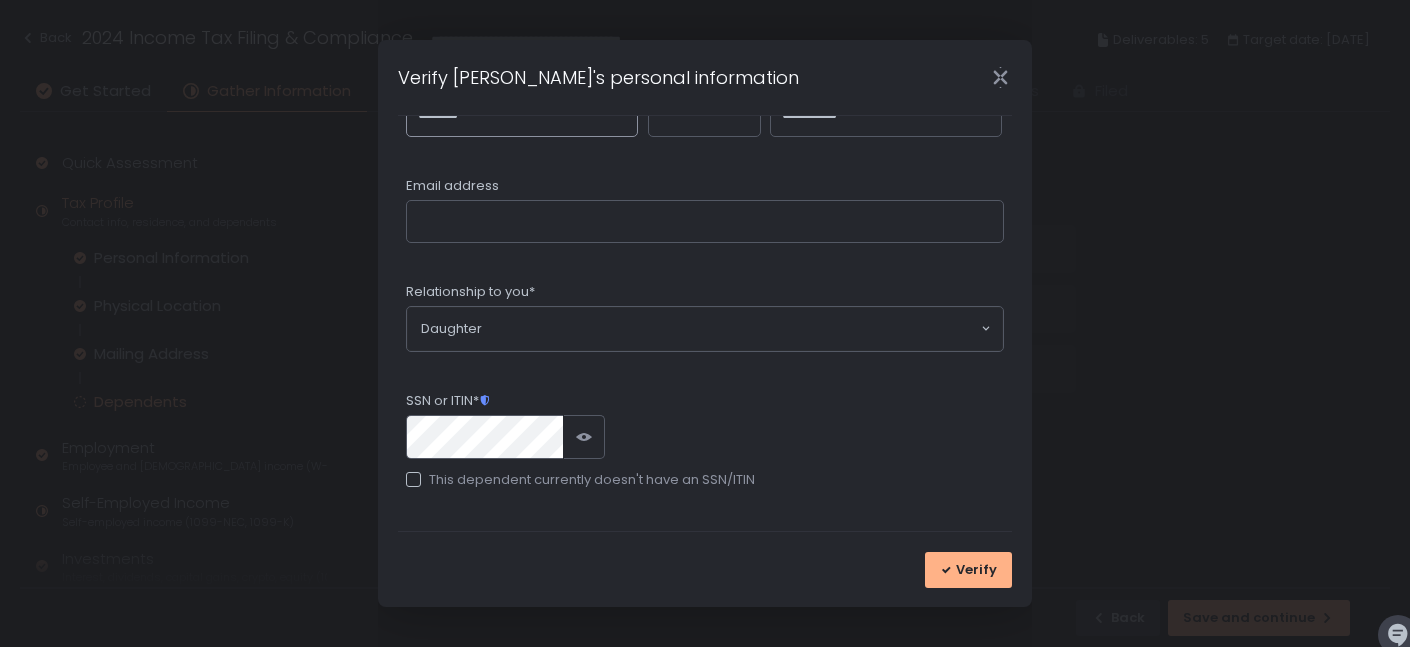 scroll, scrollTop: 976, scrollLeft: 0, axis: vertical 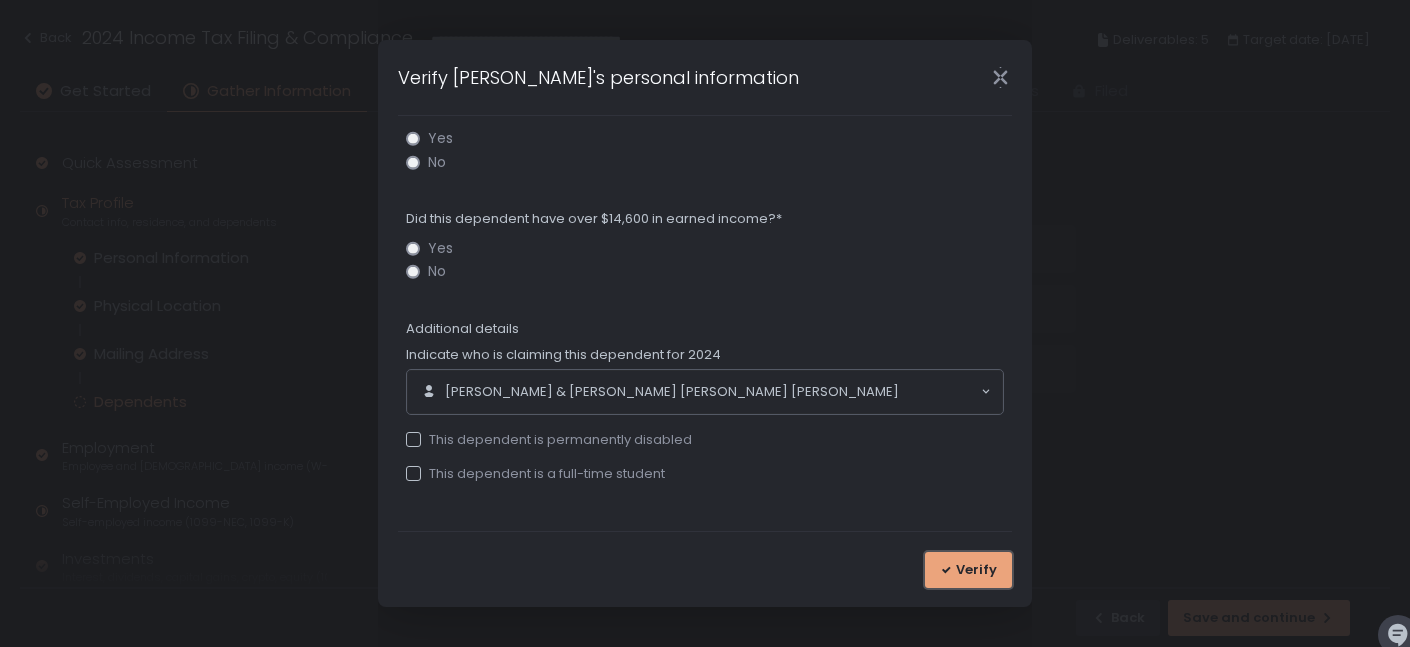 click on "Verify" at bounding box center (976, 570) 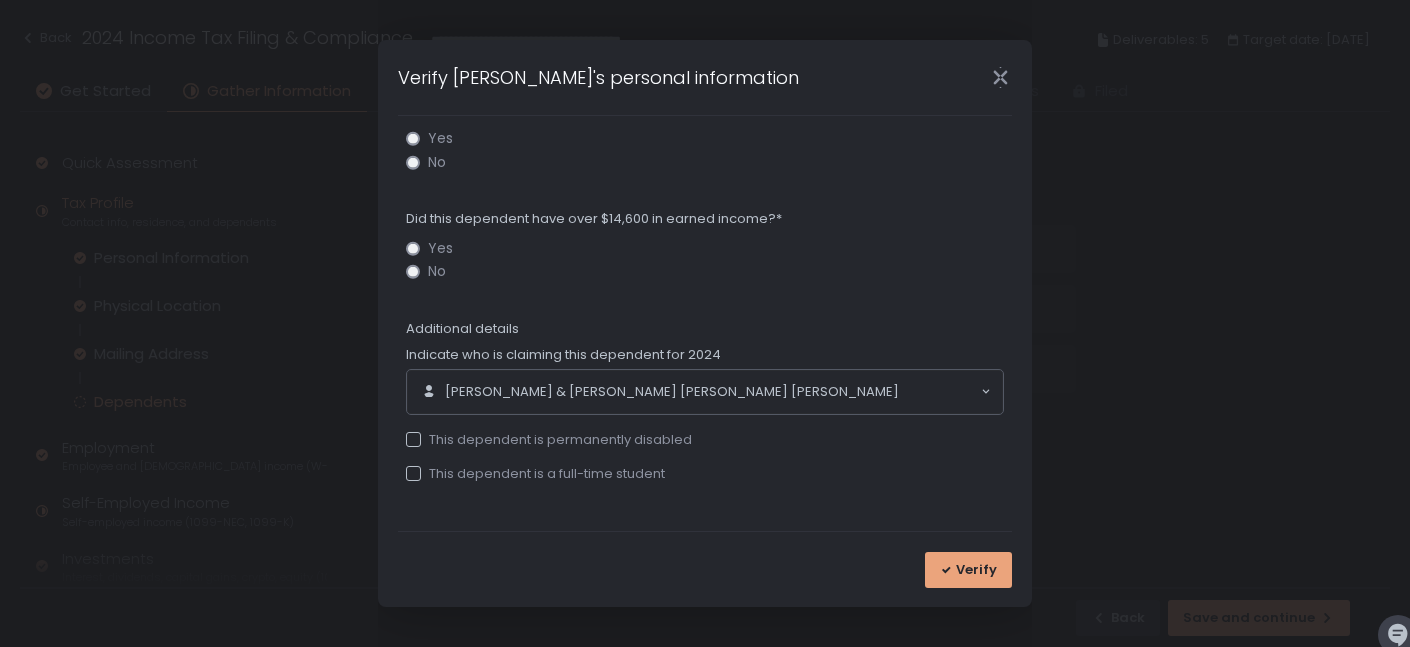 scroll, scrollTop: 0, scrollLeft: 0, axis: both 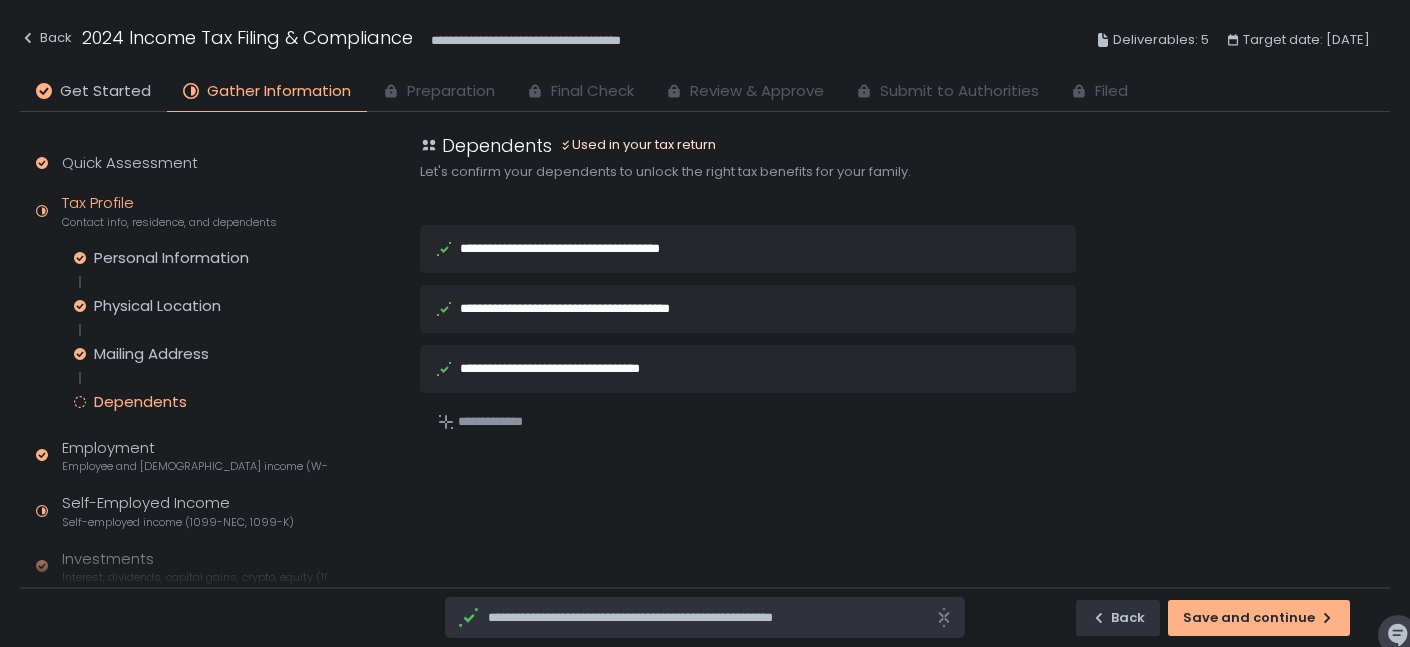 click on "**********" at bounding box center [575, 368] 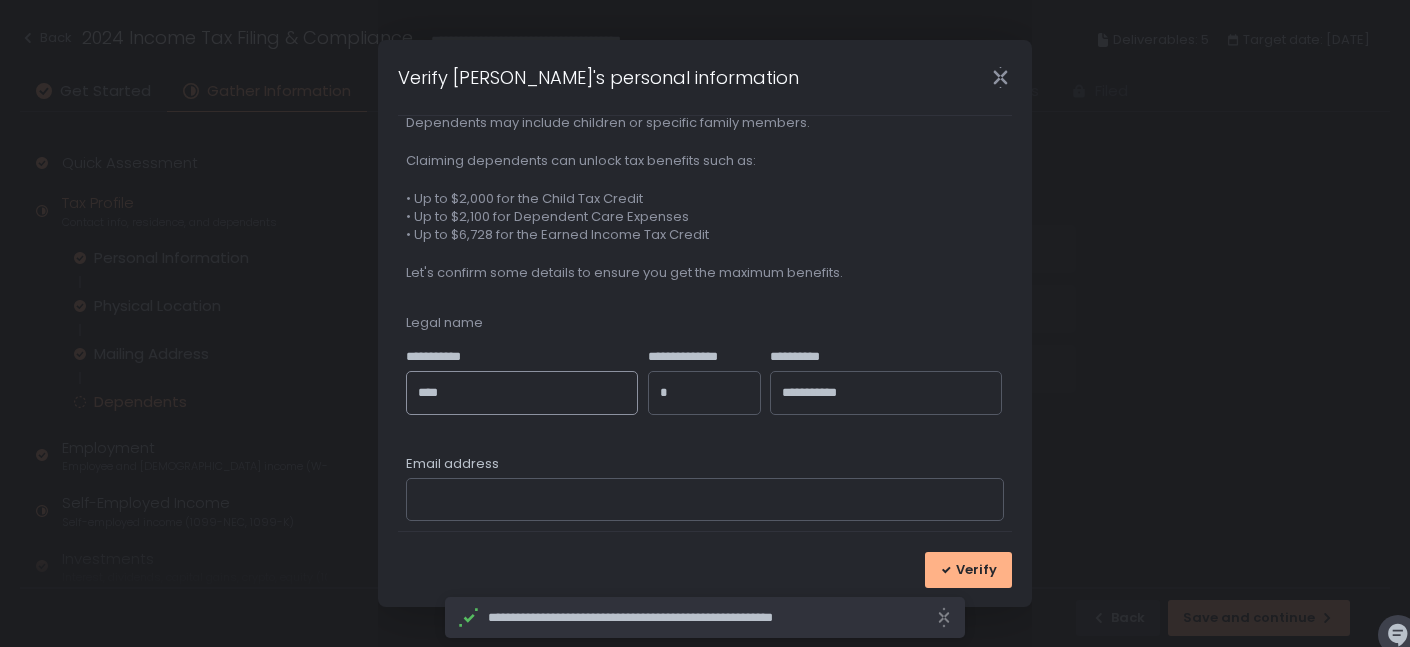scroll, scrollTop: 119, scrollLeft: 0, axis: vertical 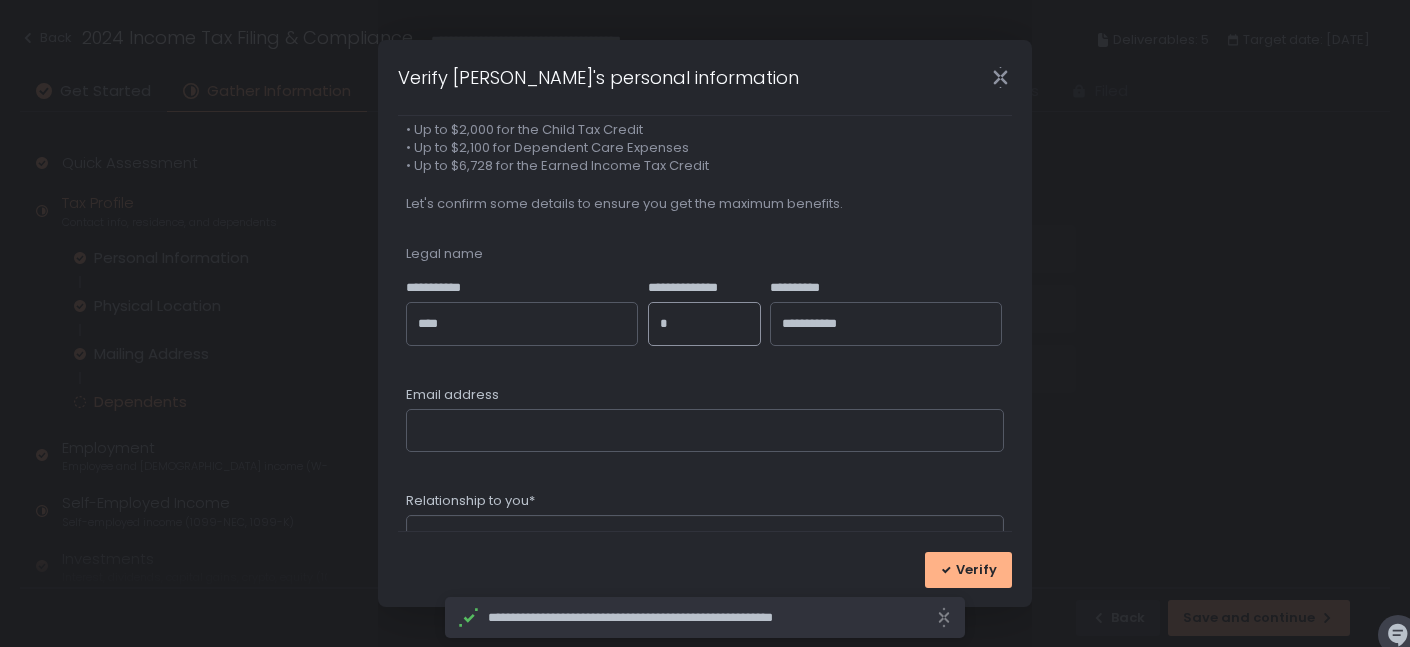 click on "*" 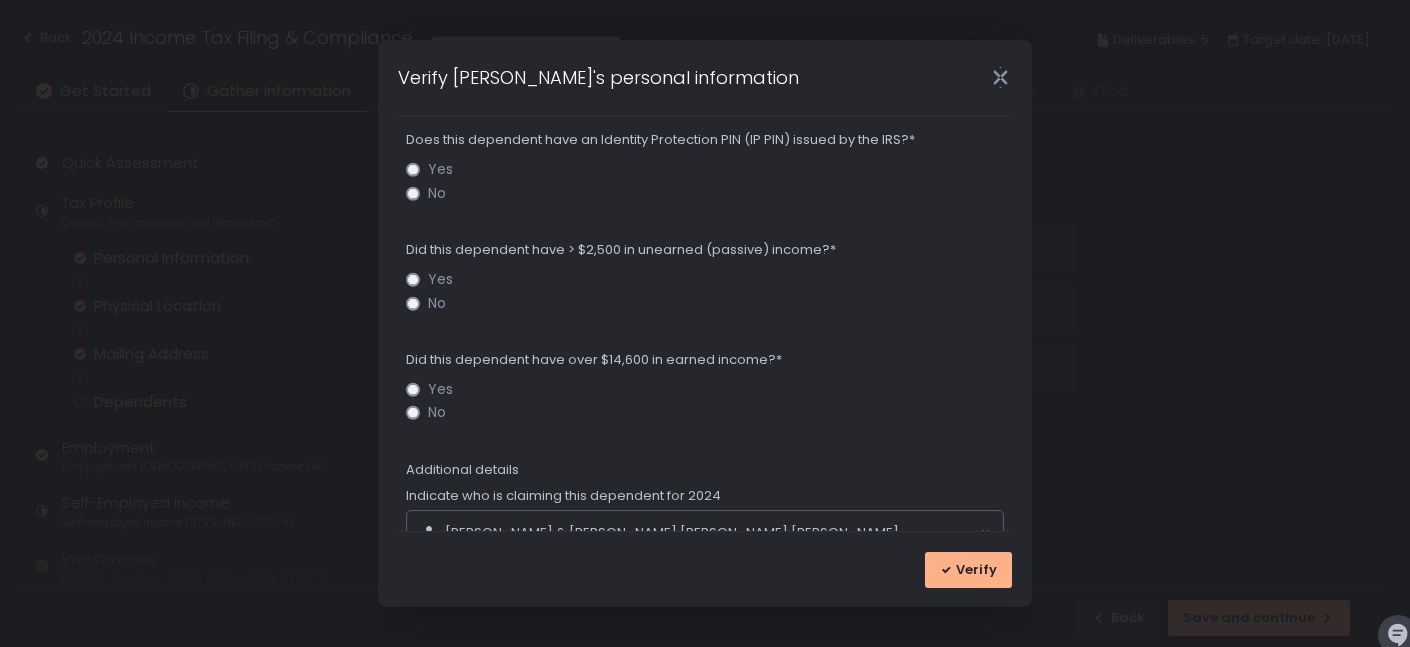 scroll, scrollTop: 976, scrollLeft: 0, axis: vertical 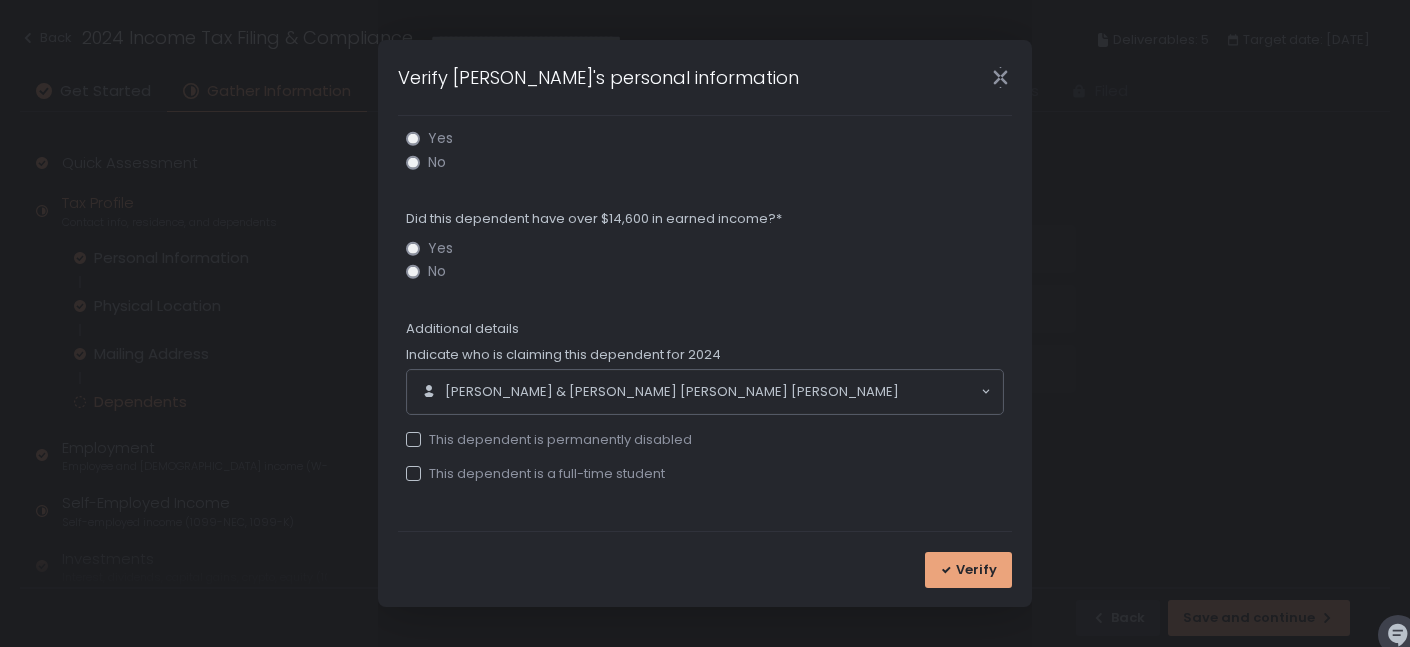 type 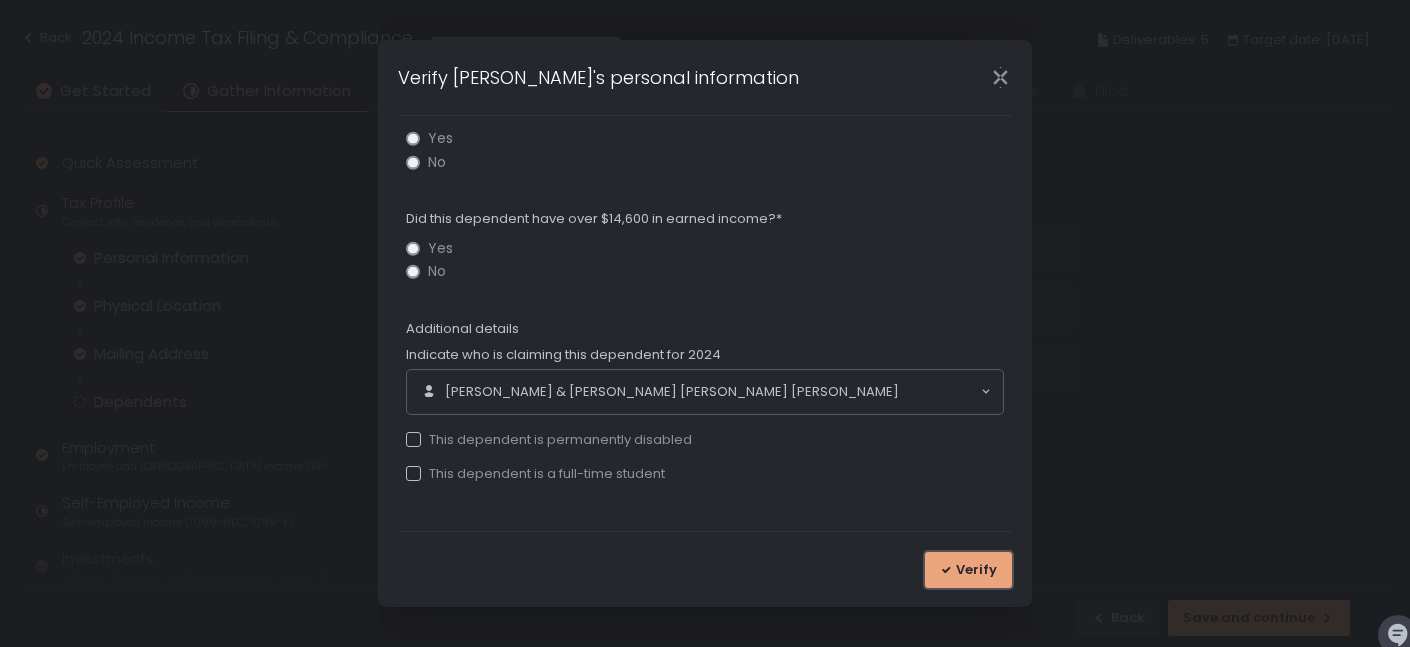 click on "Verify" at bounding box center (968, 570) 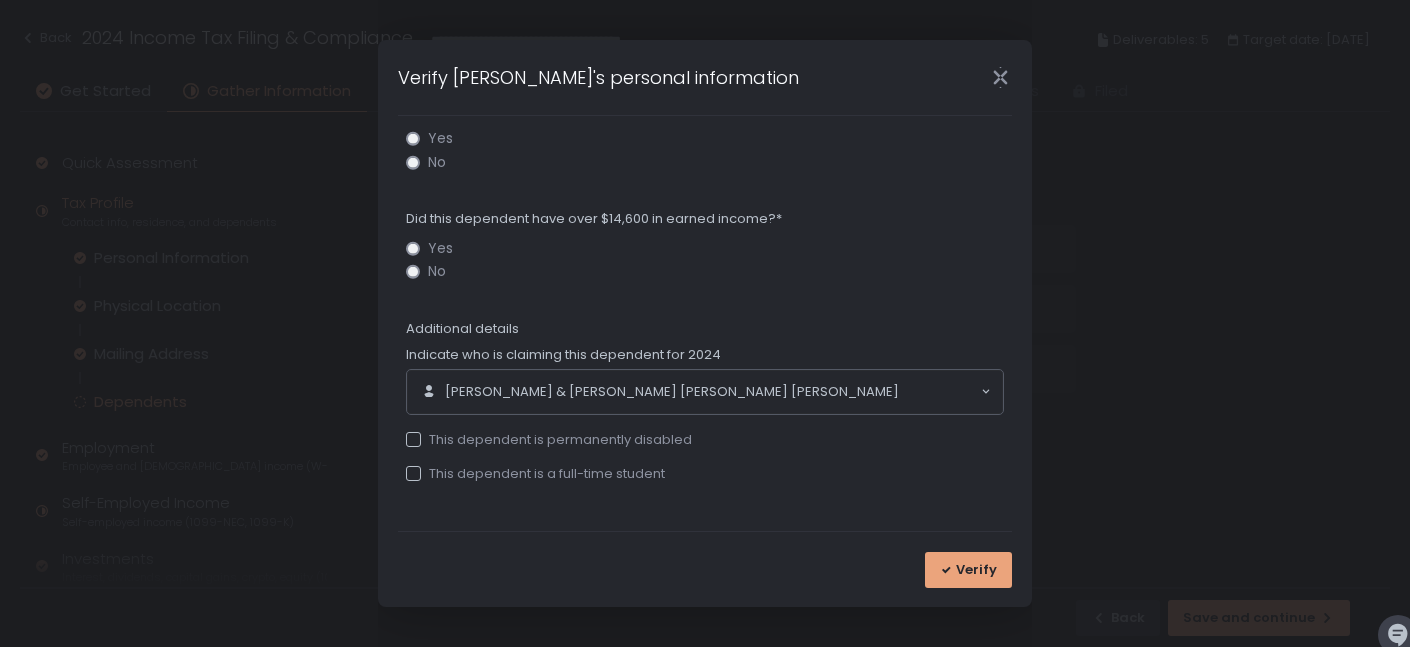 scroll, scrollTop: 0, scrollLeft: 0, axis: both 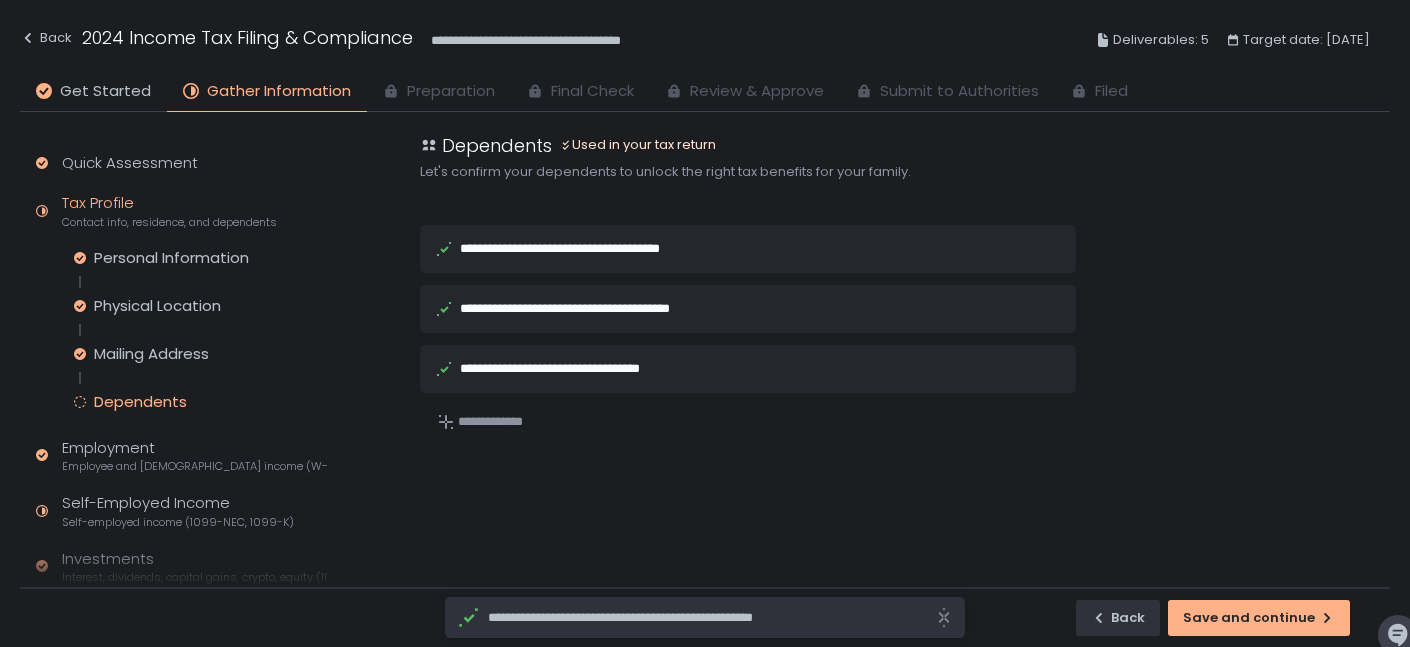 click on "**********" at bounding box center [756, 321] 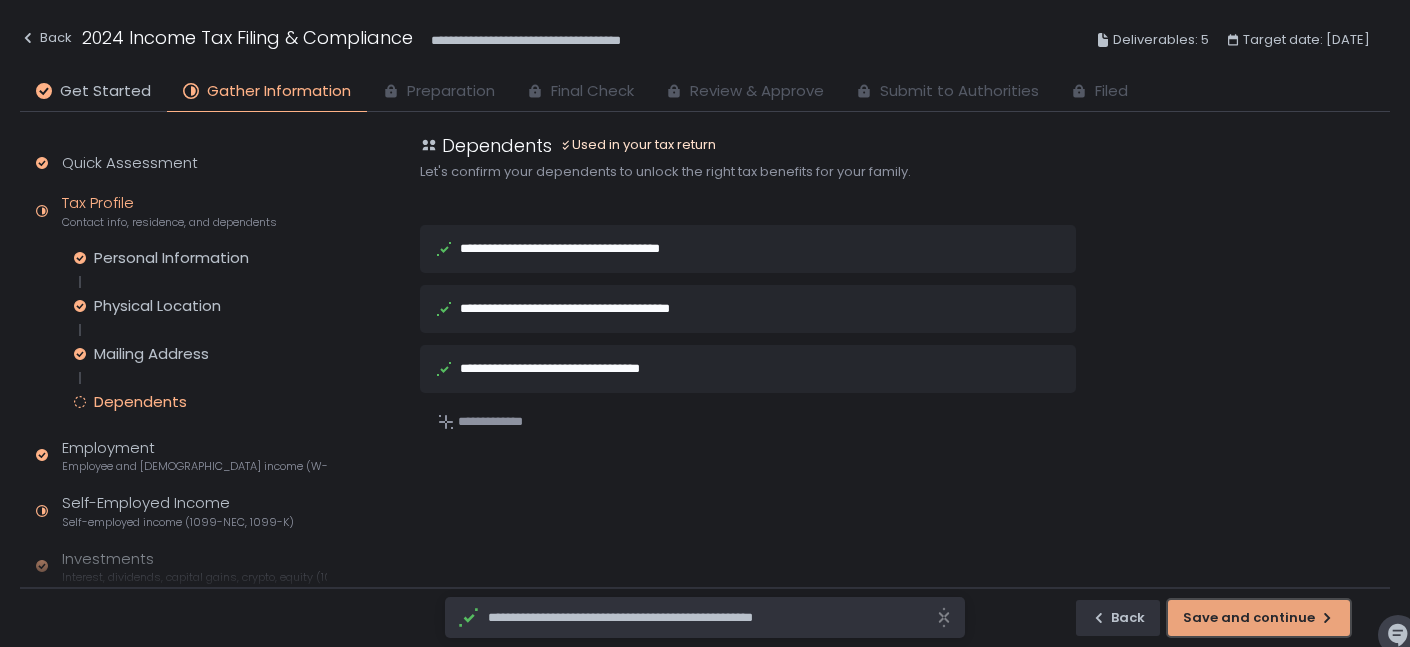 click on "Save and continue" 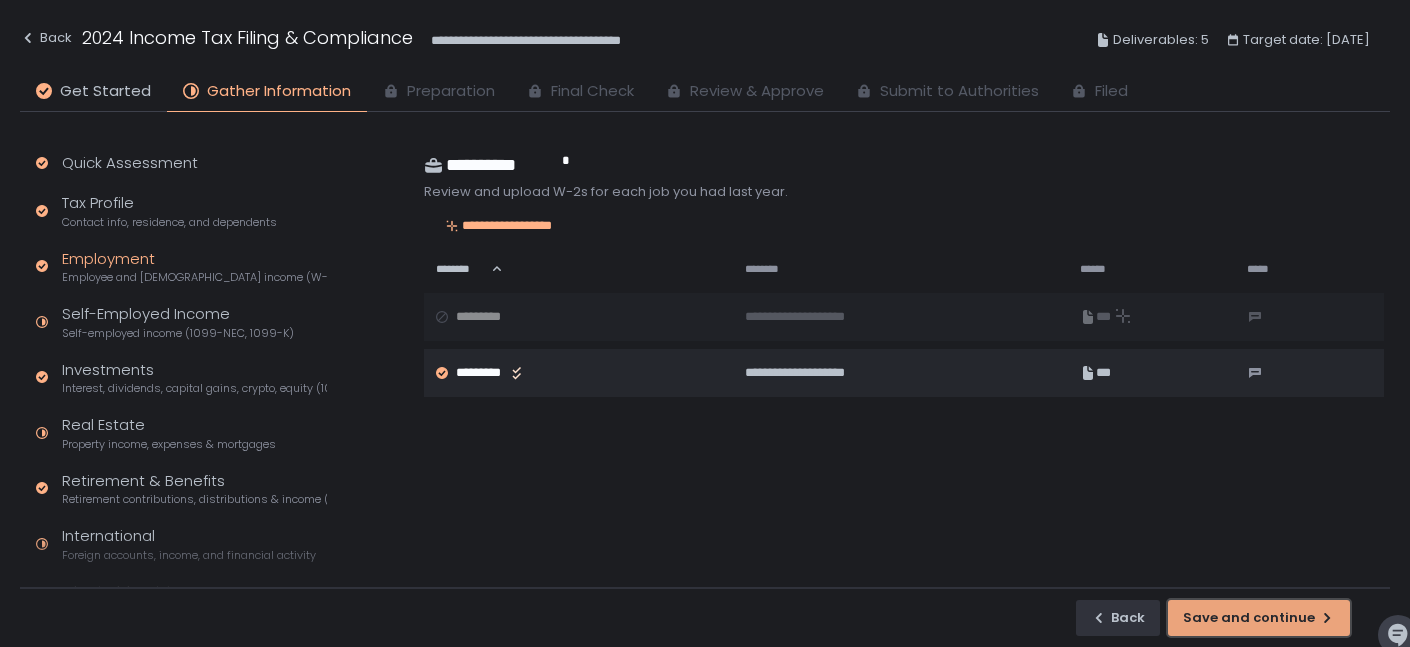 click on "Save and continue" 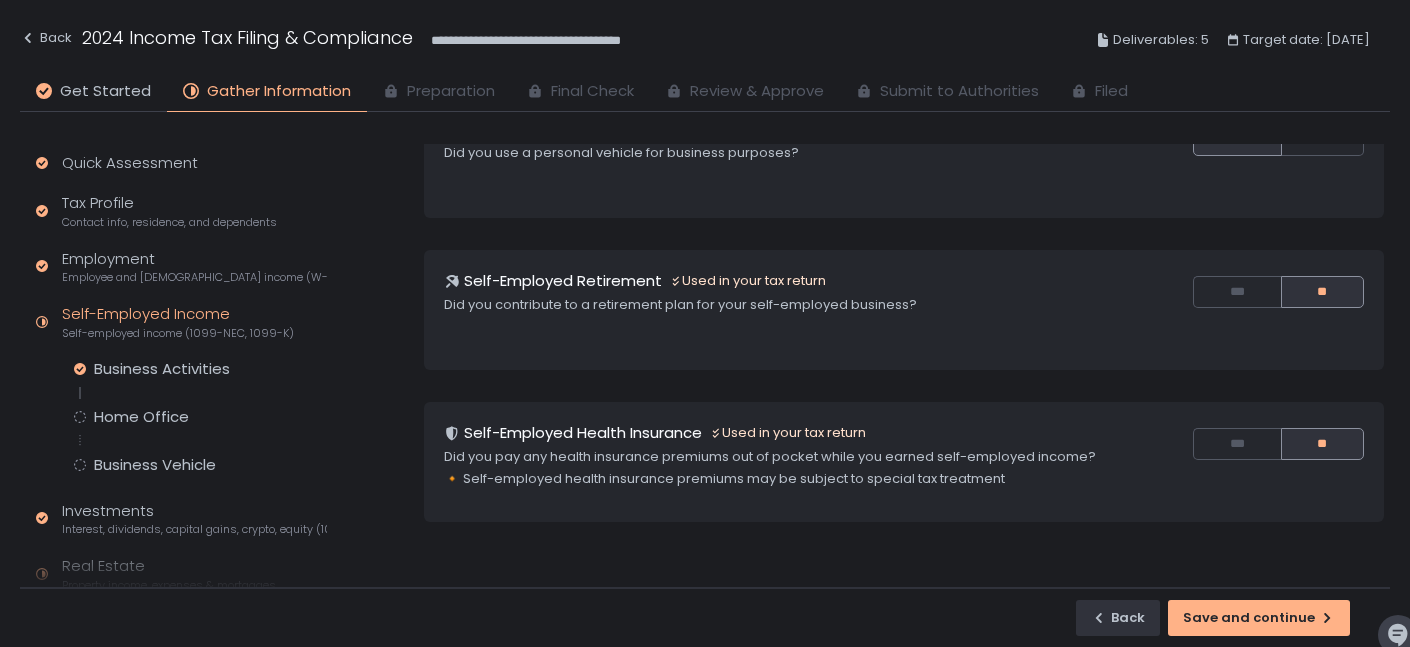 scroll, scrollTop: 389, scrollLeft: 0, axis: vertical 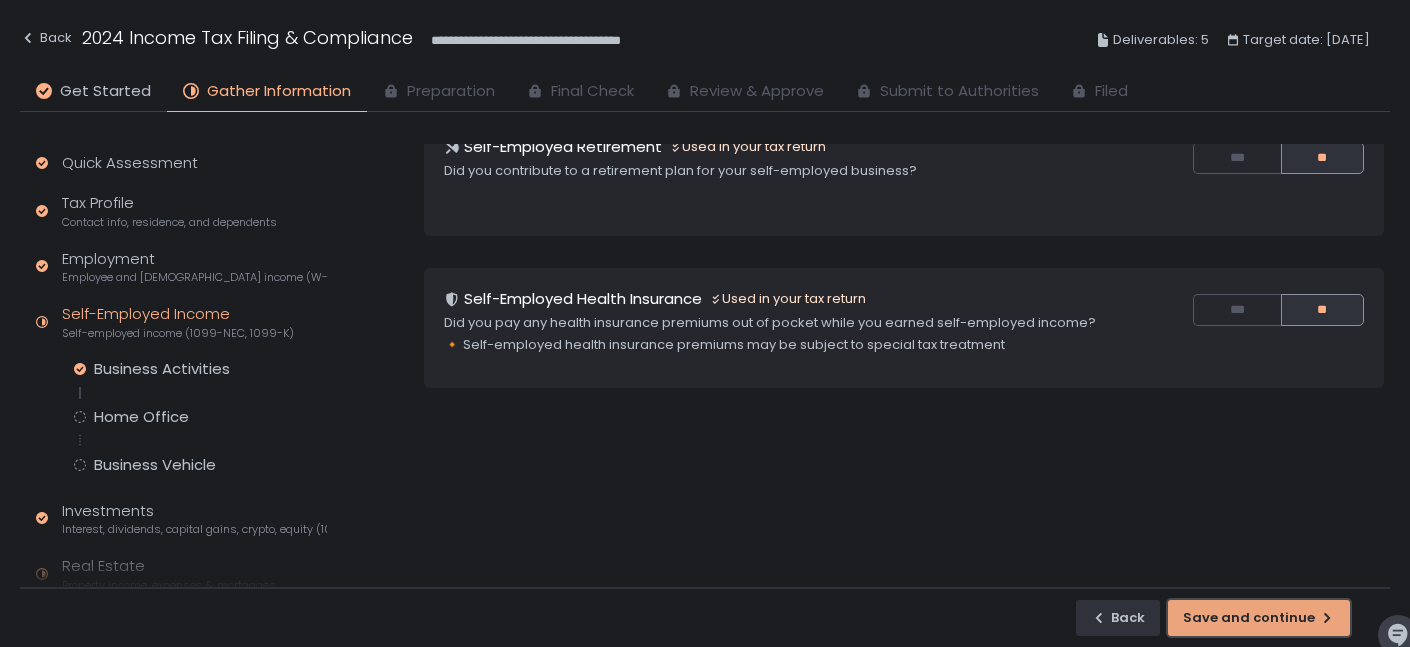 click on "Save and continue" 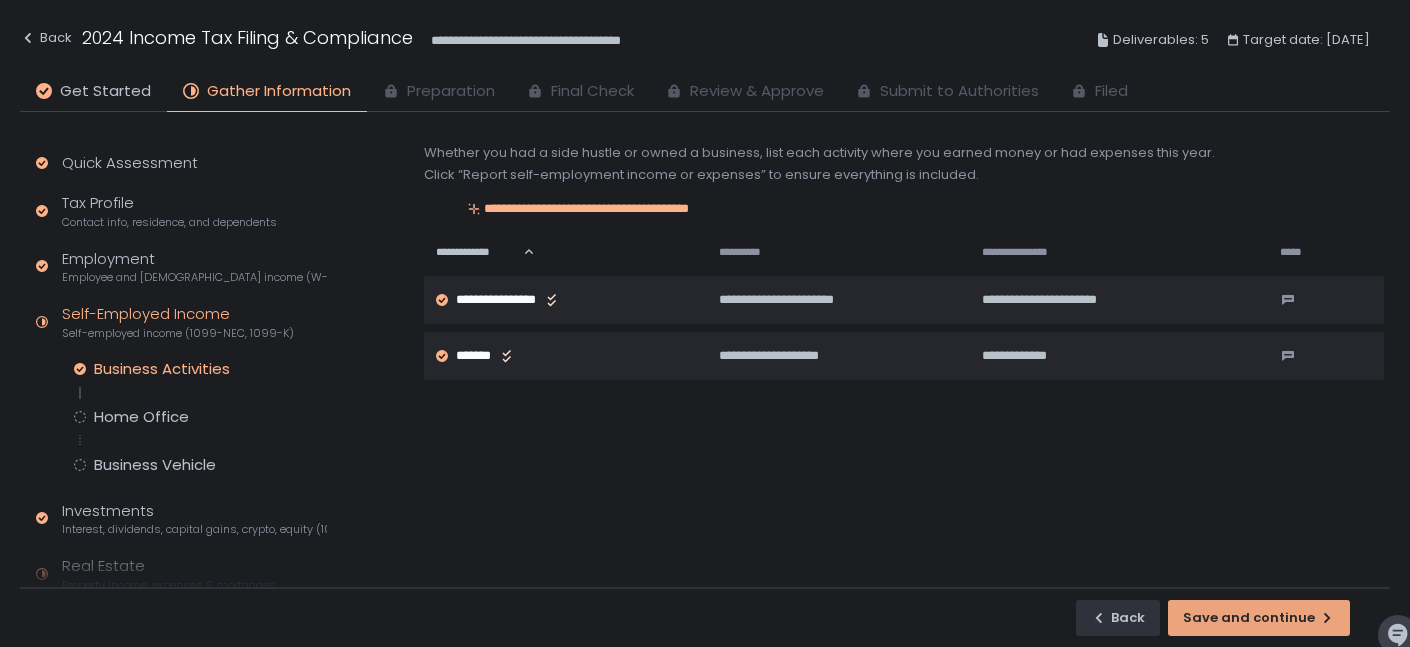 scroll, scrollTop: 0, scrollLeft: 0, axis: both 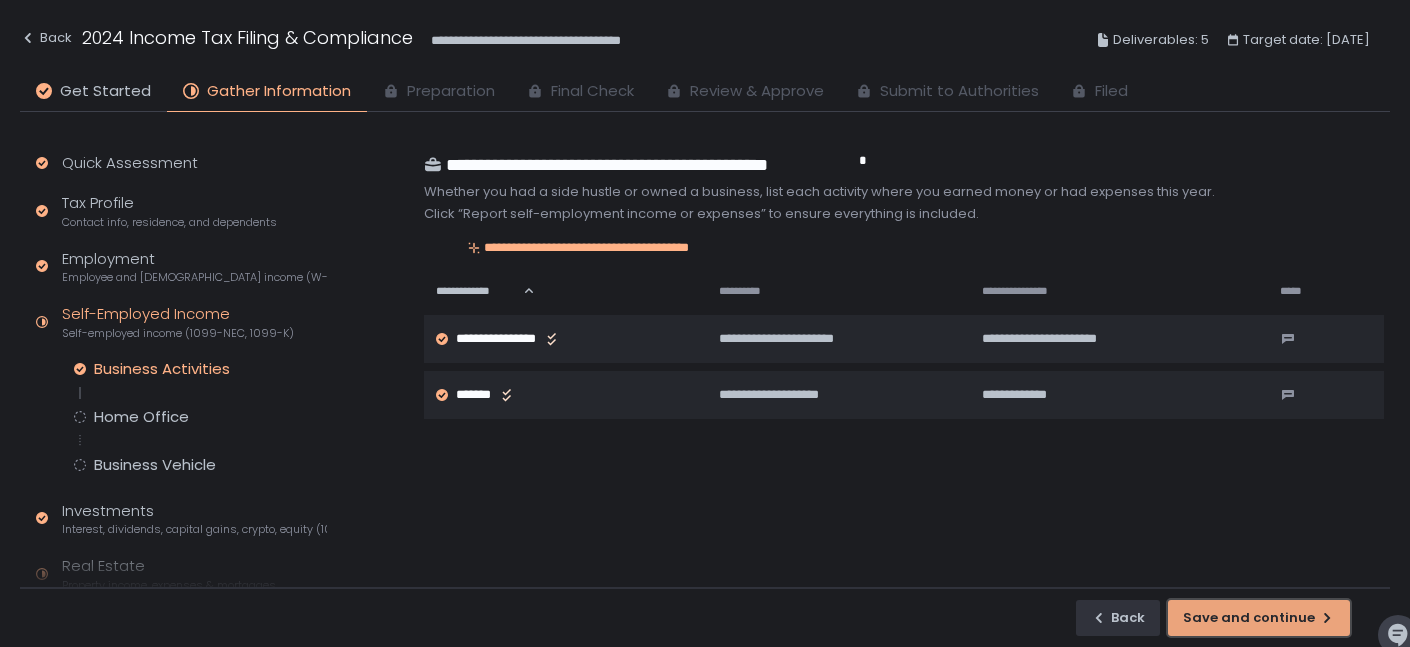 click on "Save and continue" 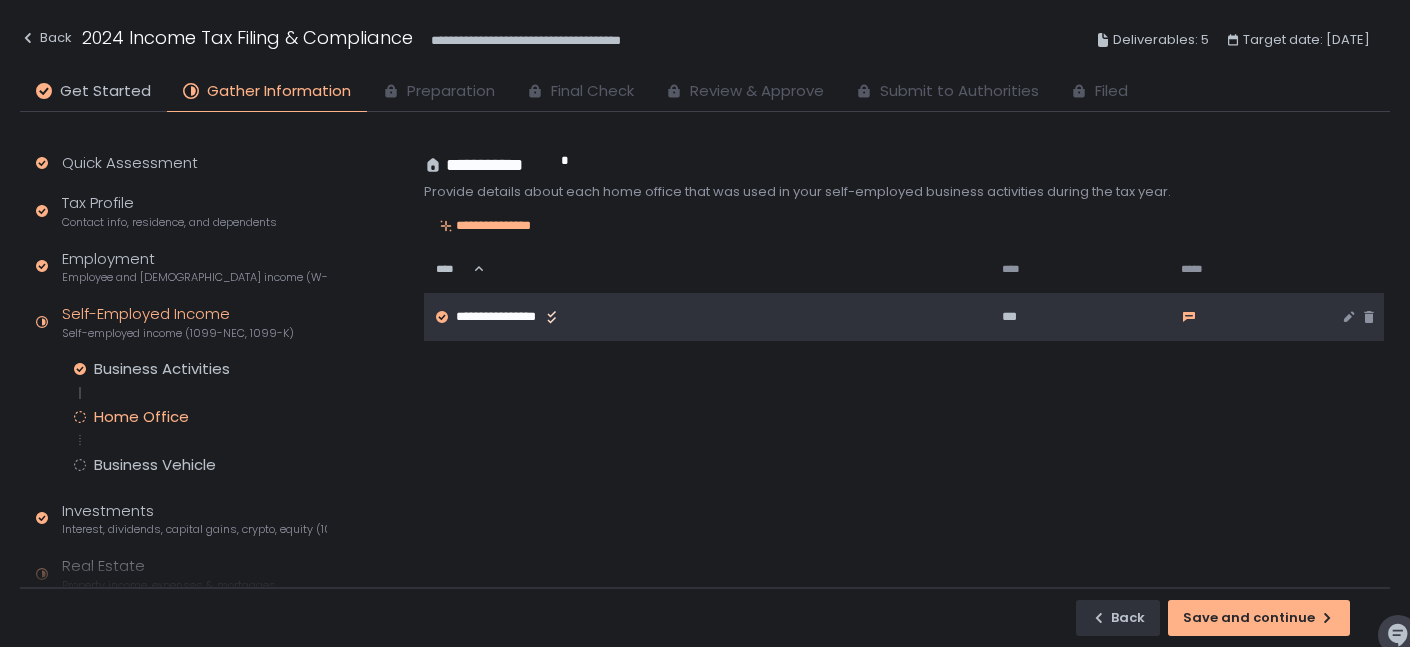 click 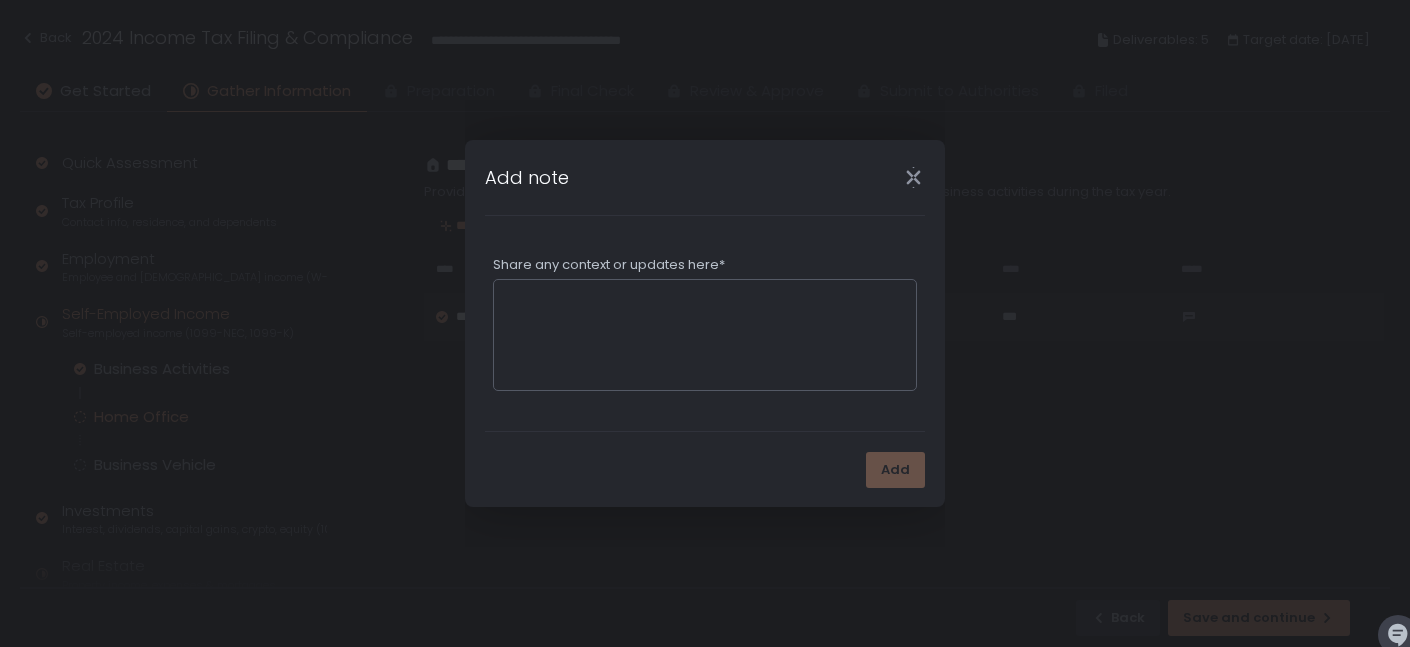 click on "Add note" at bounding box center [705, 177] 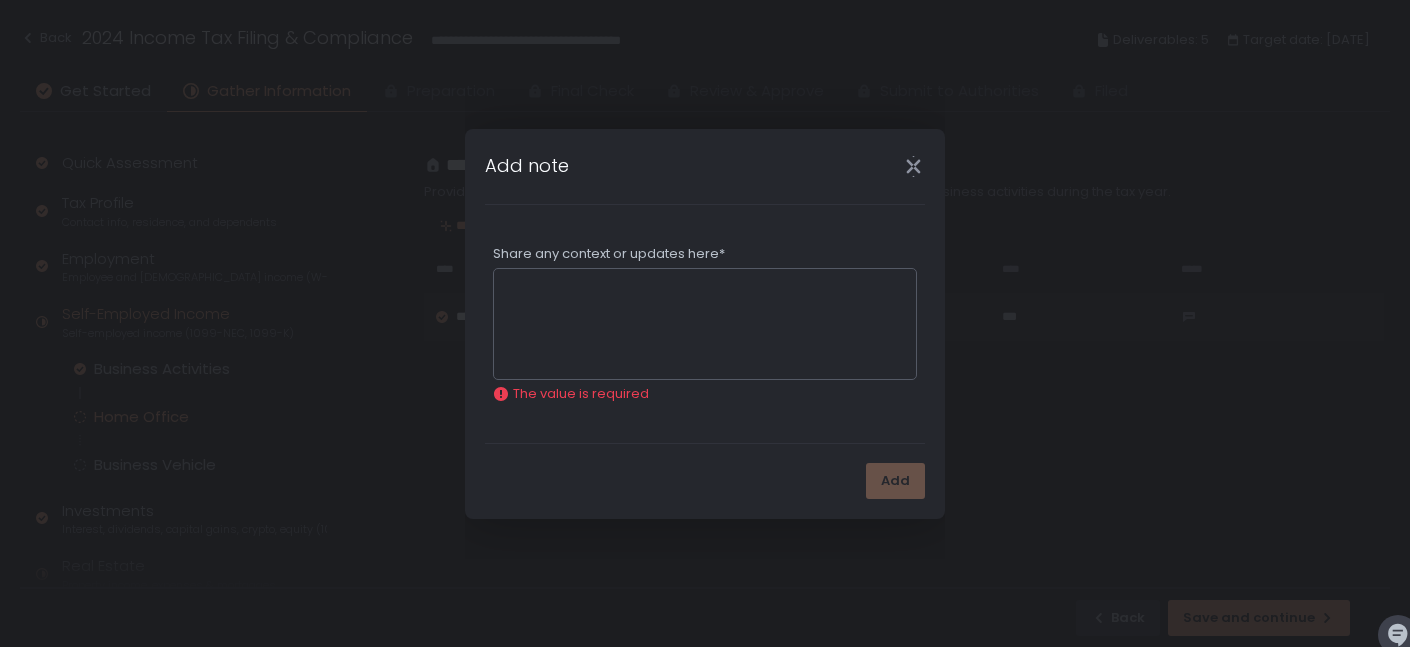 click 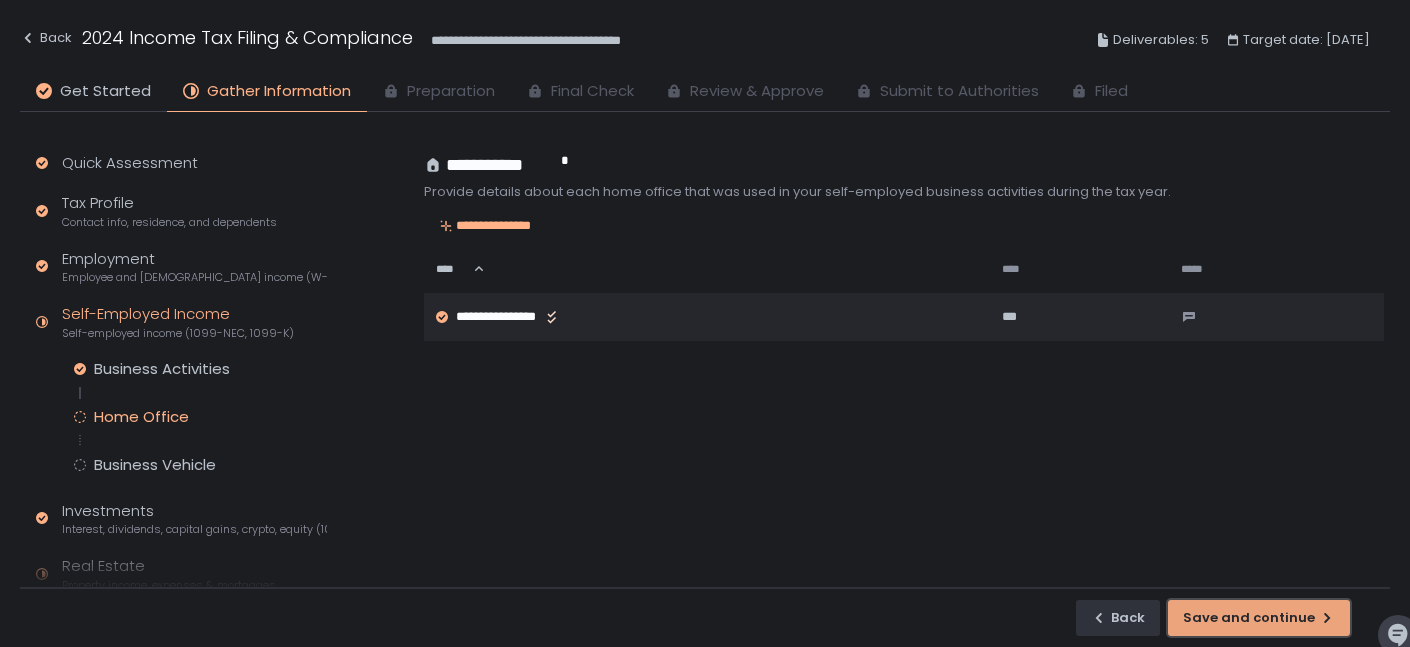 click on "Save and continue" 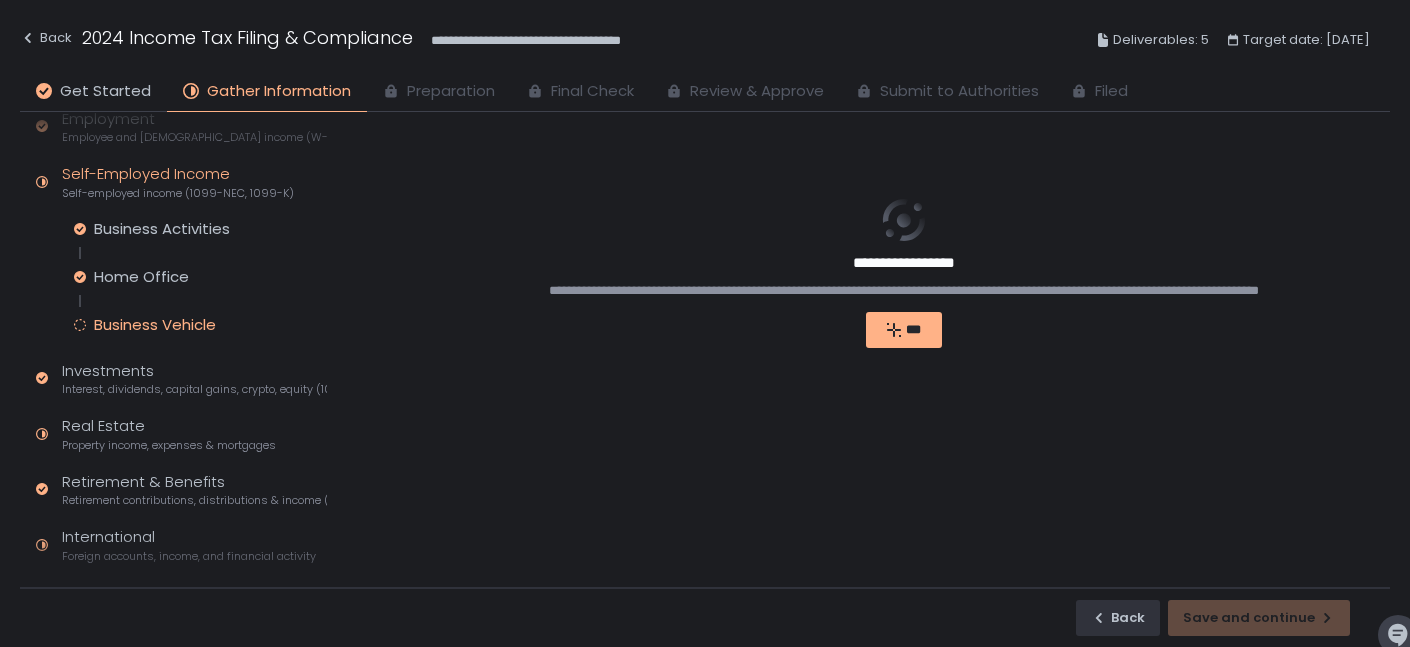 scroll, scrollTop: 162, scrollLeft: 0, axis: vertical 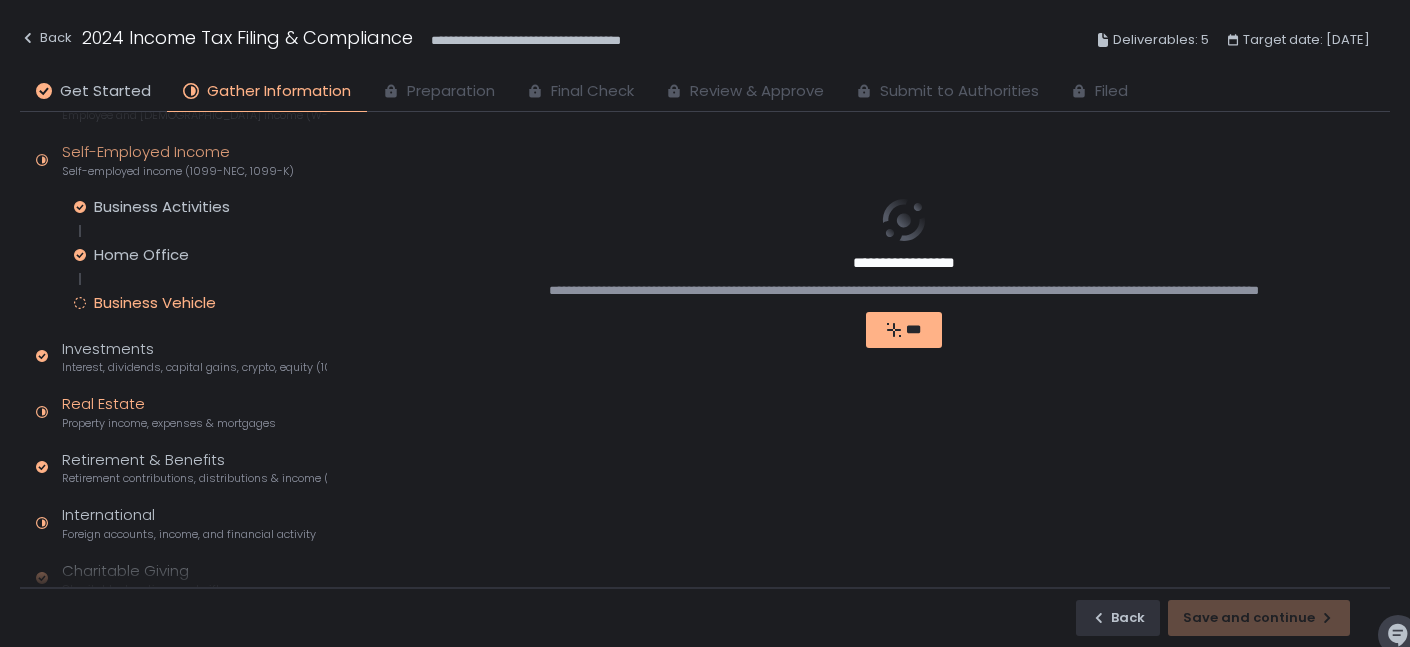 click on "Real Estate Property income, expenses & mortgages" 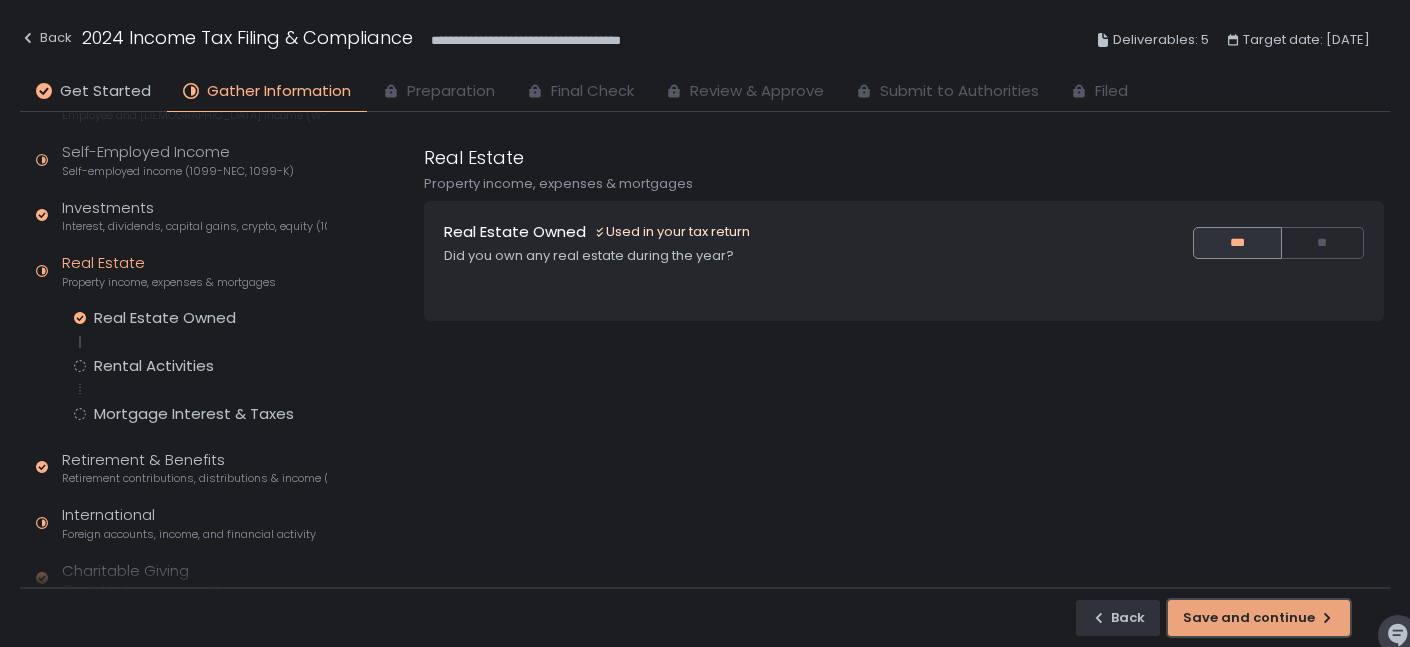 click on "Save and continue" at bounding box center [1259, 618] 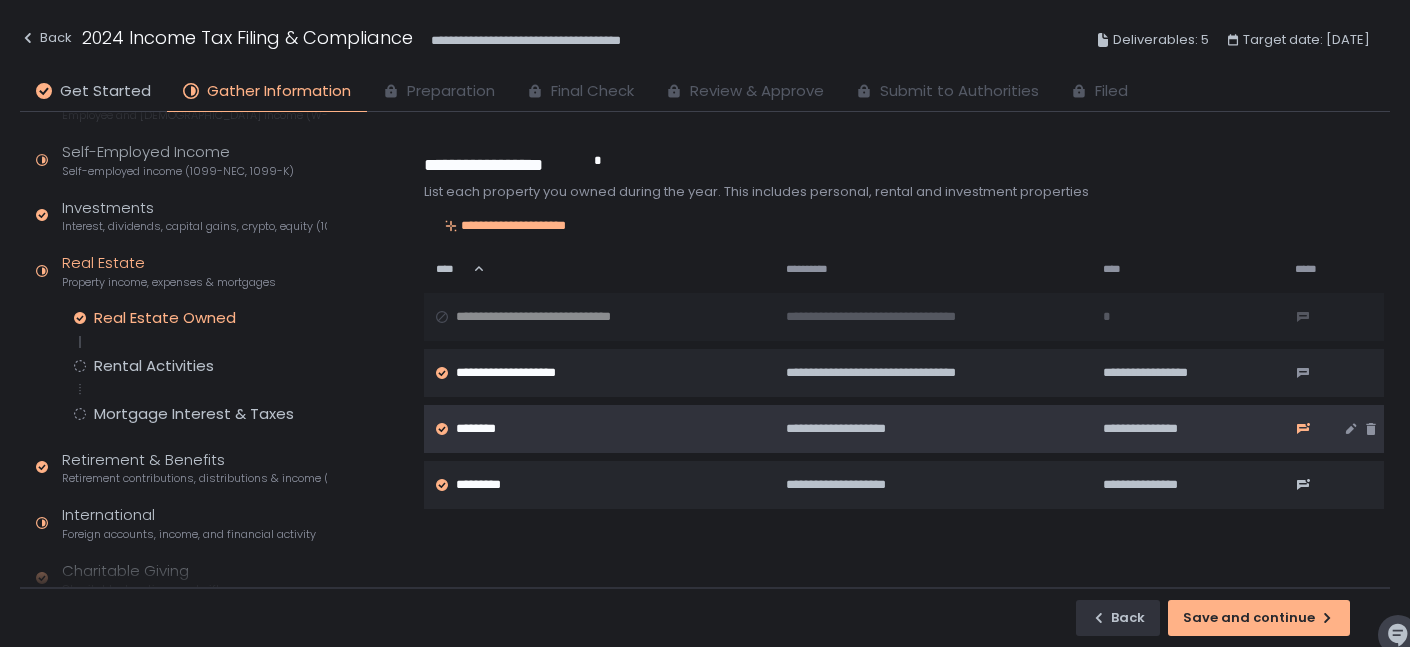 click 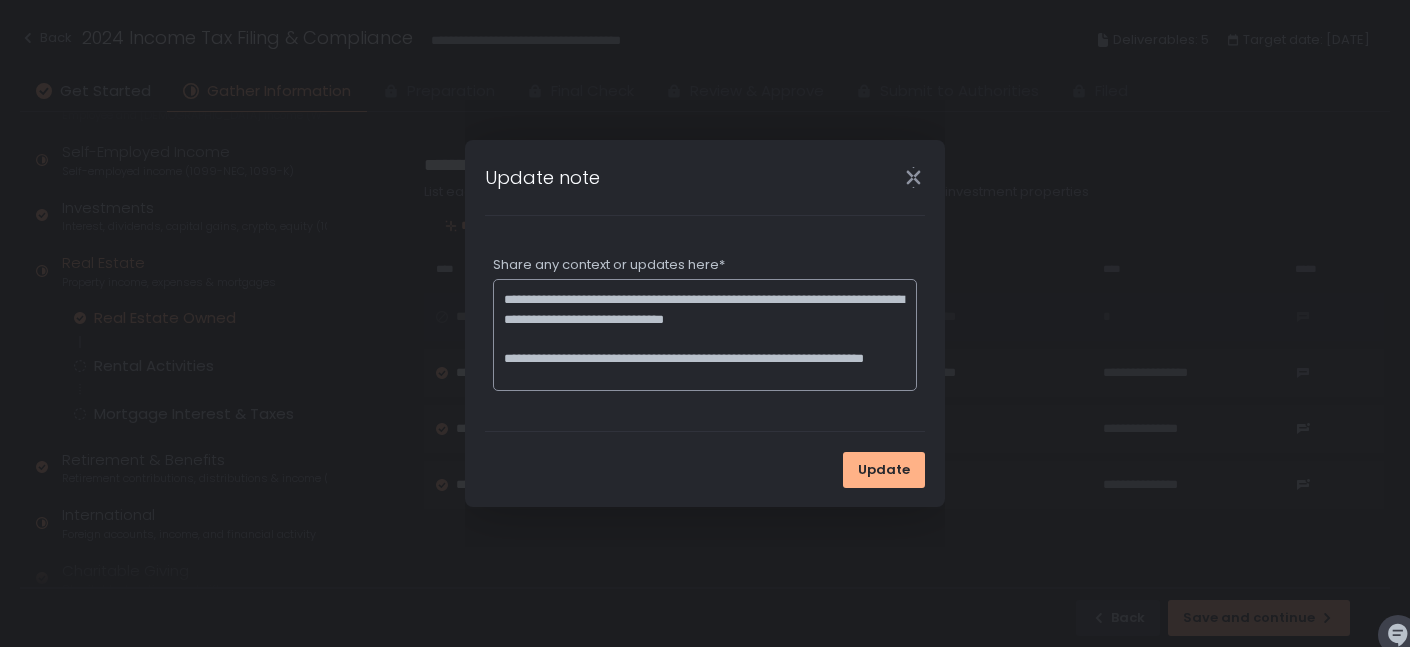scroll, scrollTop: 0, scrollLeft: 0, axis: both 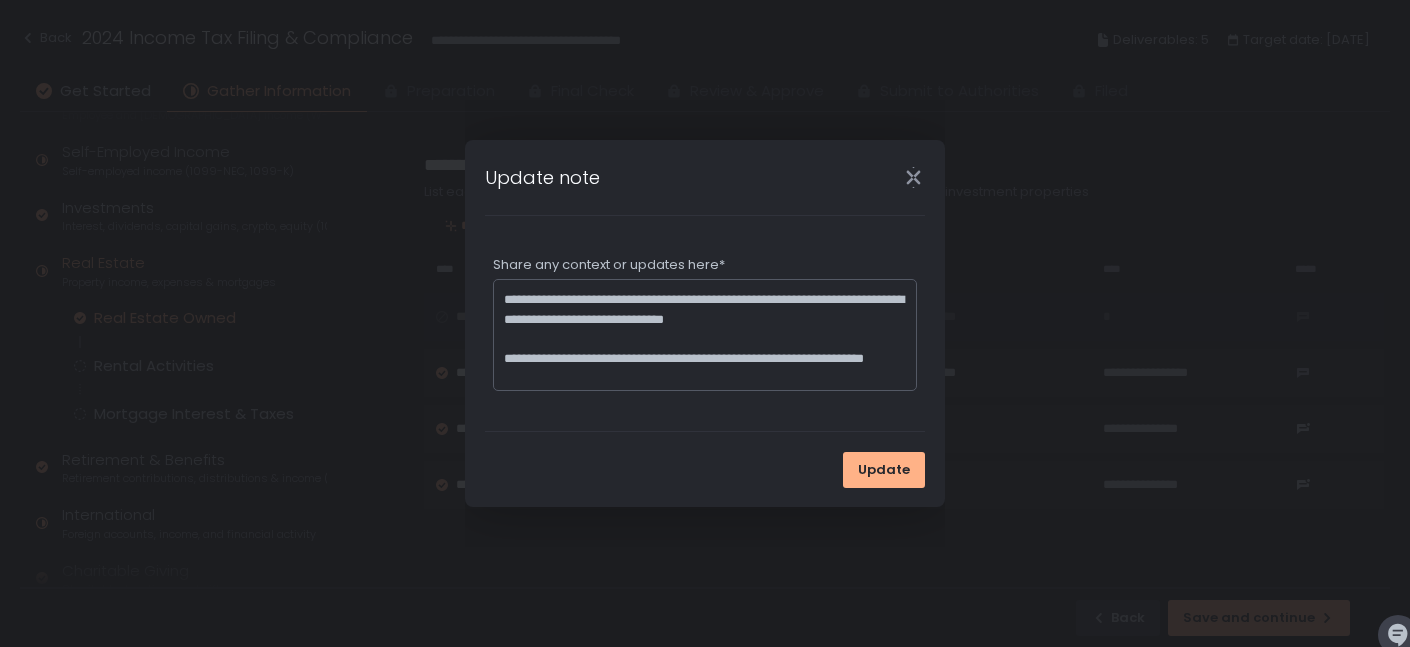 click 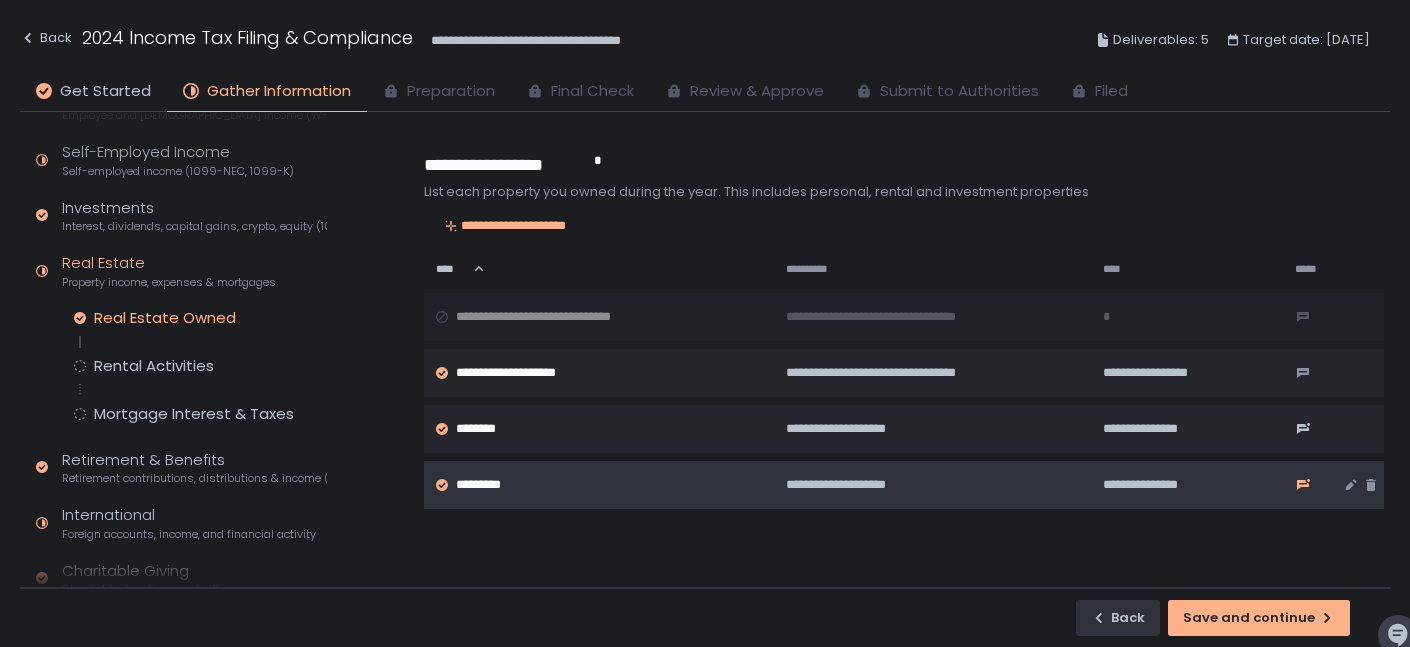 click 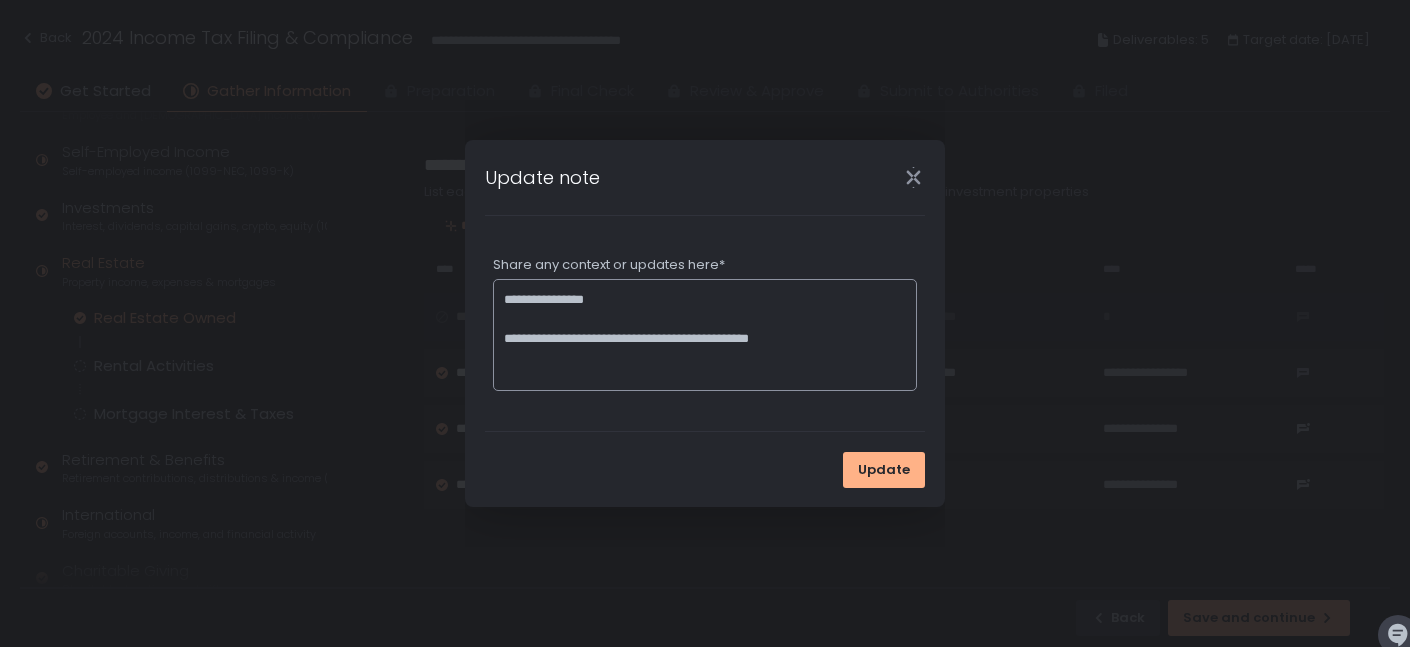 click on "**********" 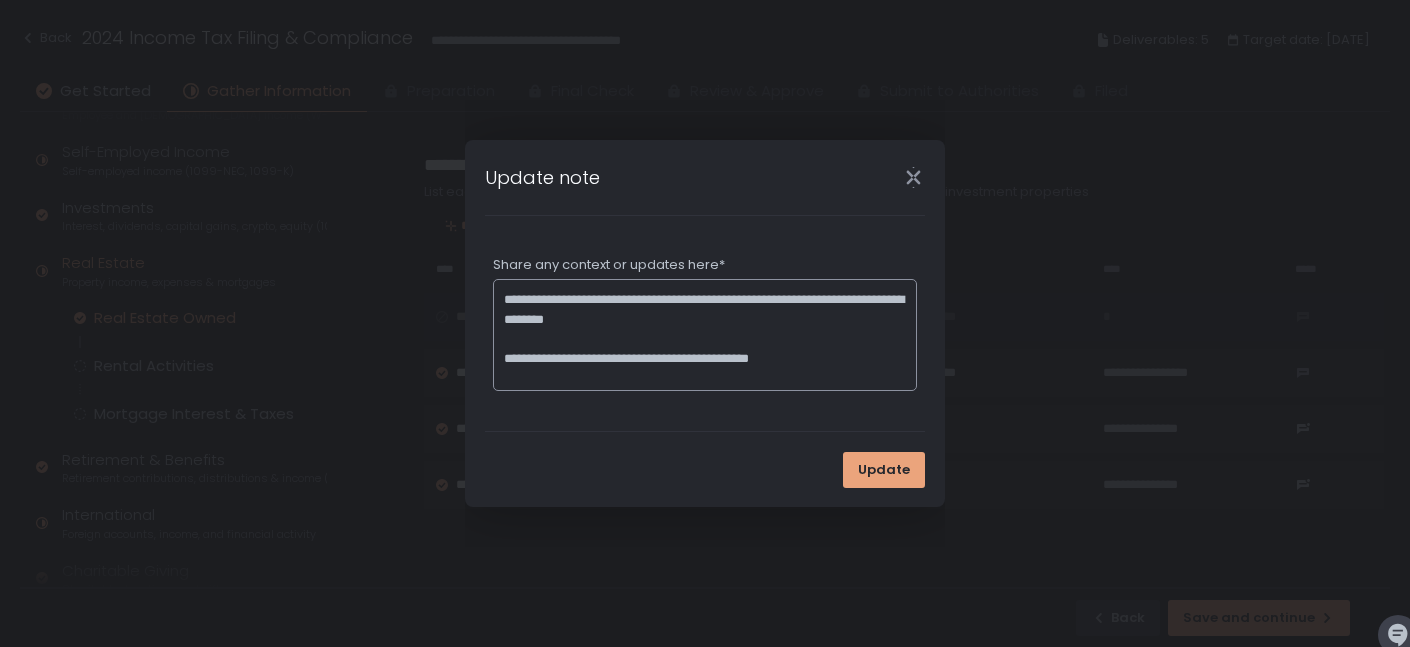 type on "**********" 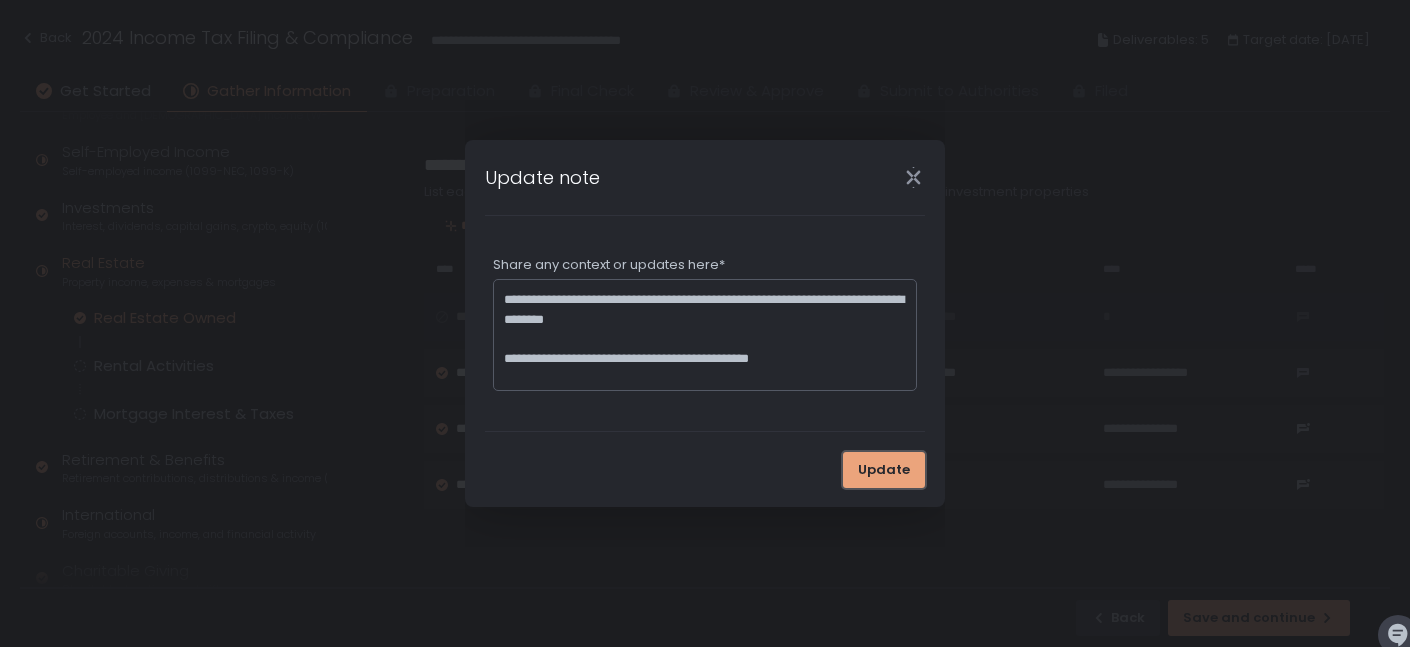 click on "Update" 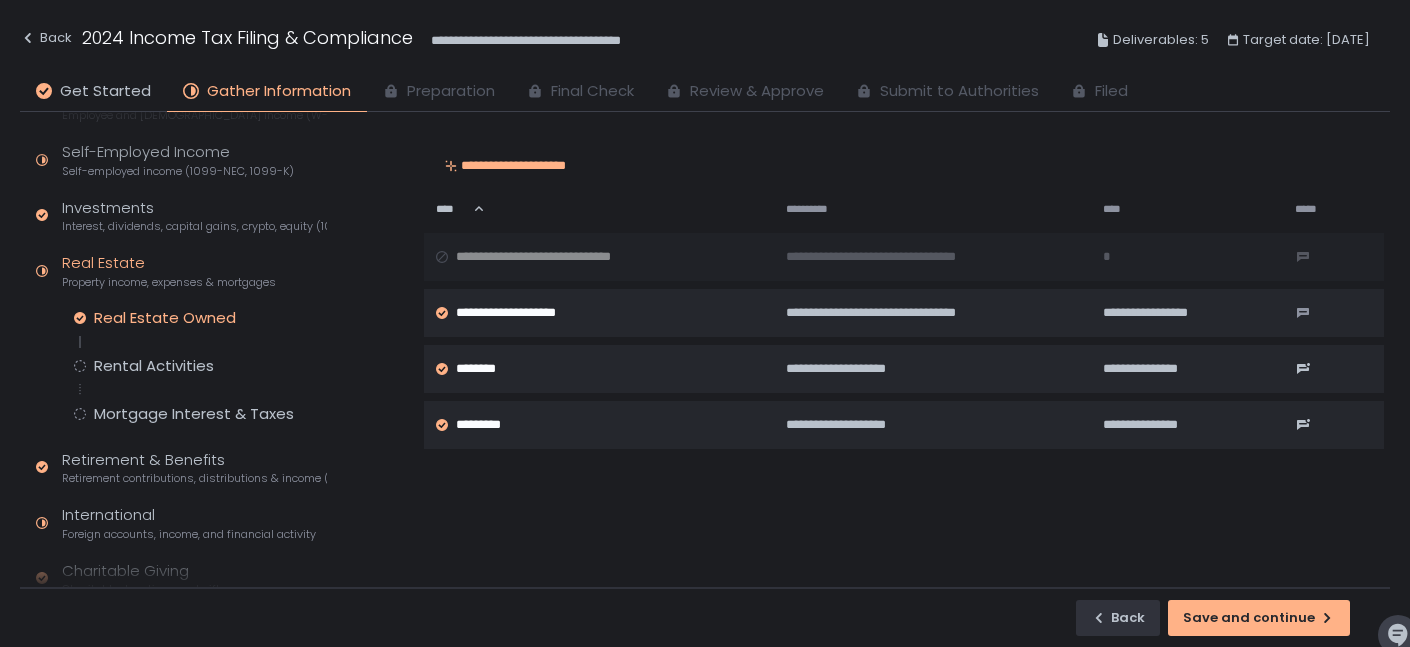 scroll, scrollTop: 12, scrollLeft: 0, axis: vertical 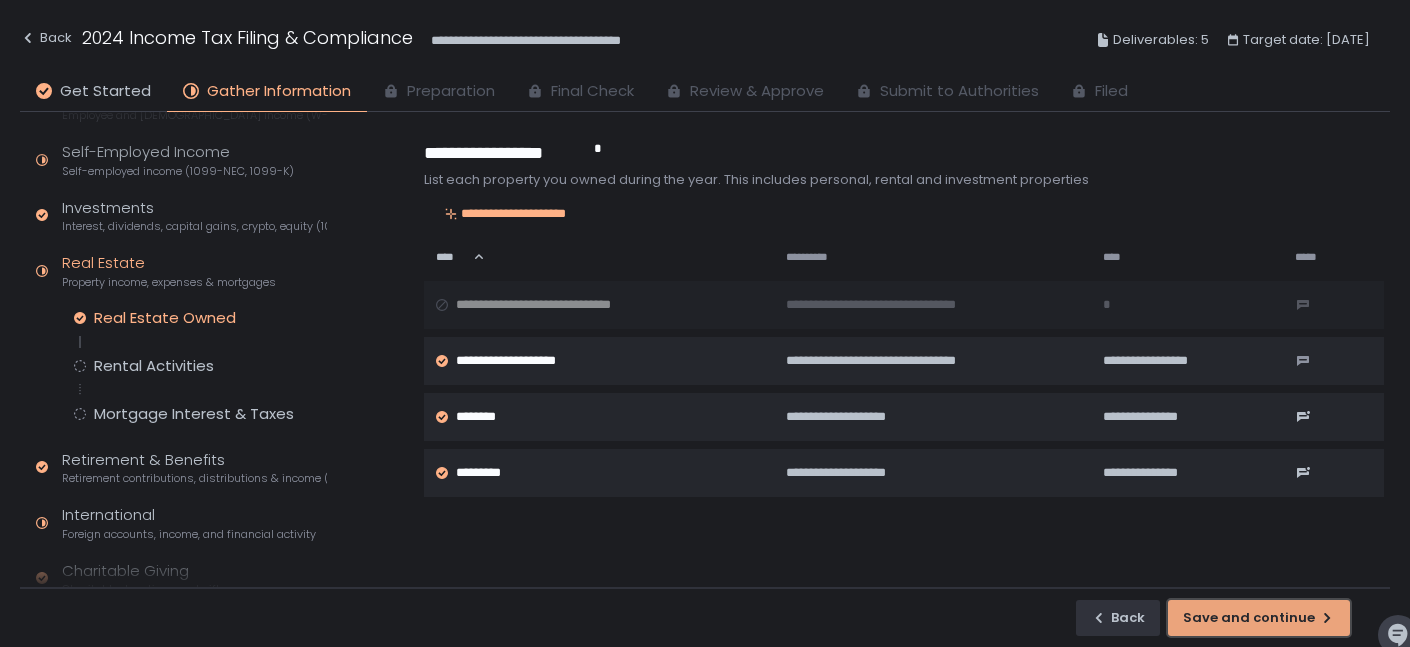 click on "Save and continue" 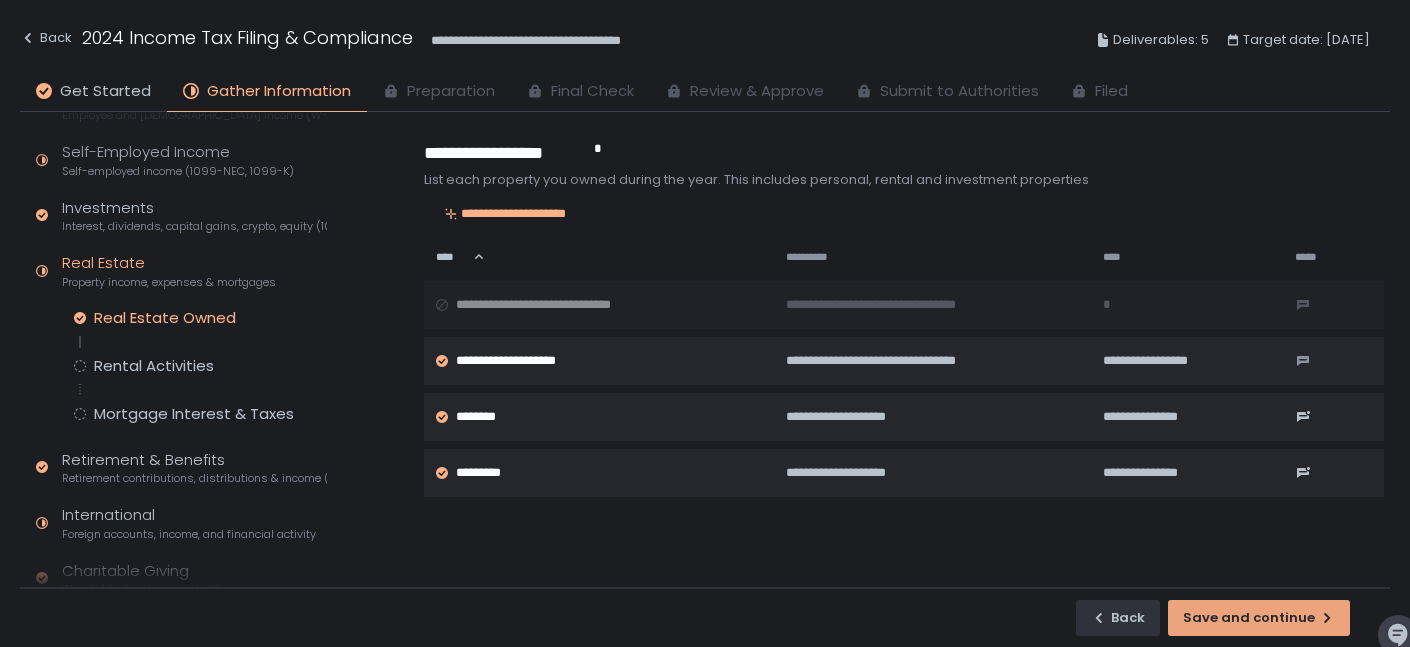 scroll, scrollTop: 0, scrollLeft: 0, axis: both 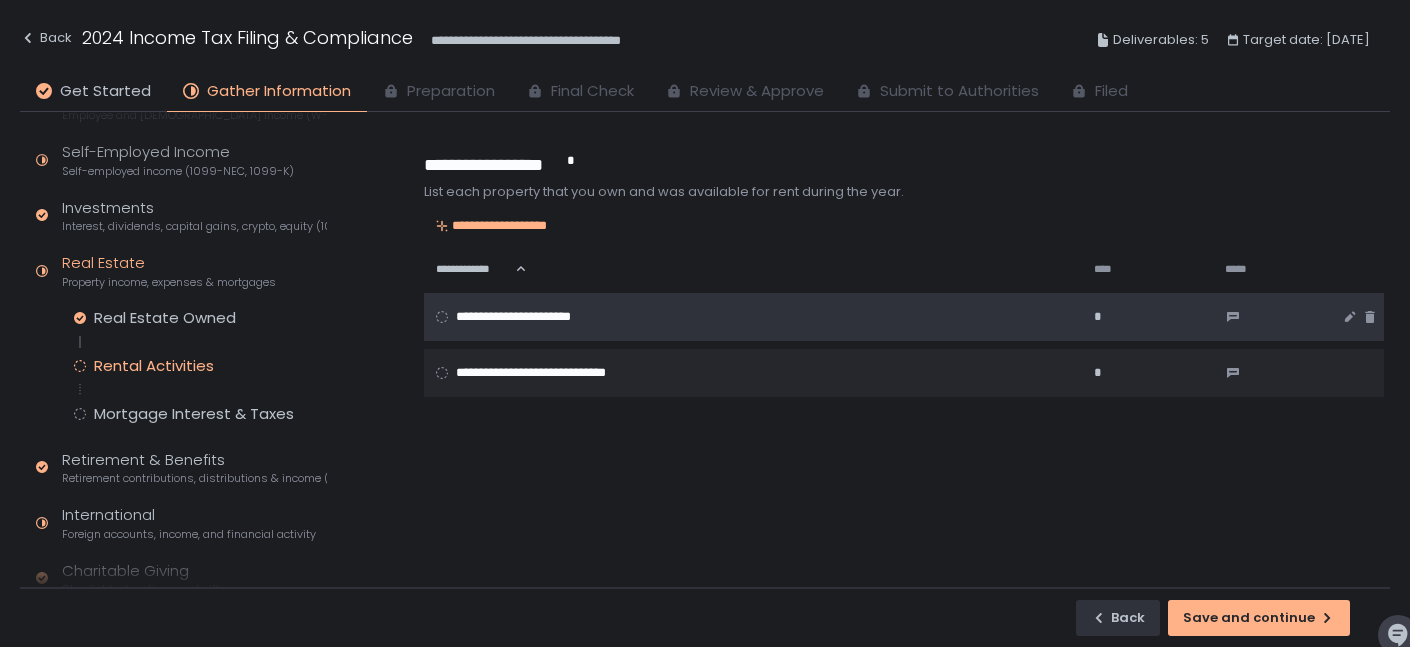 click on "**********" at bounding box center [740, 317] 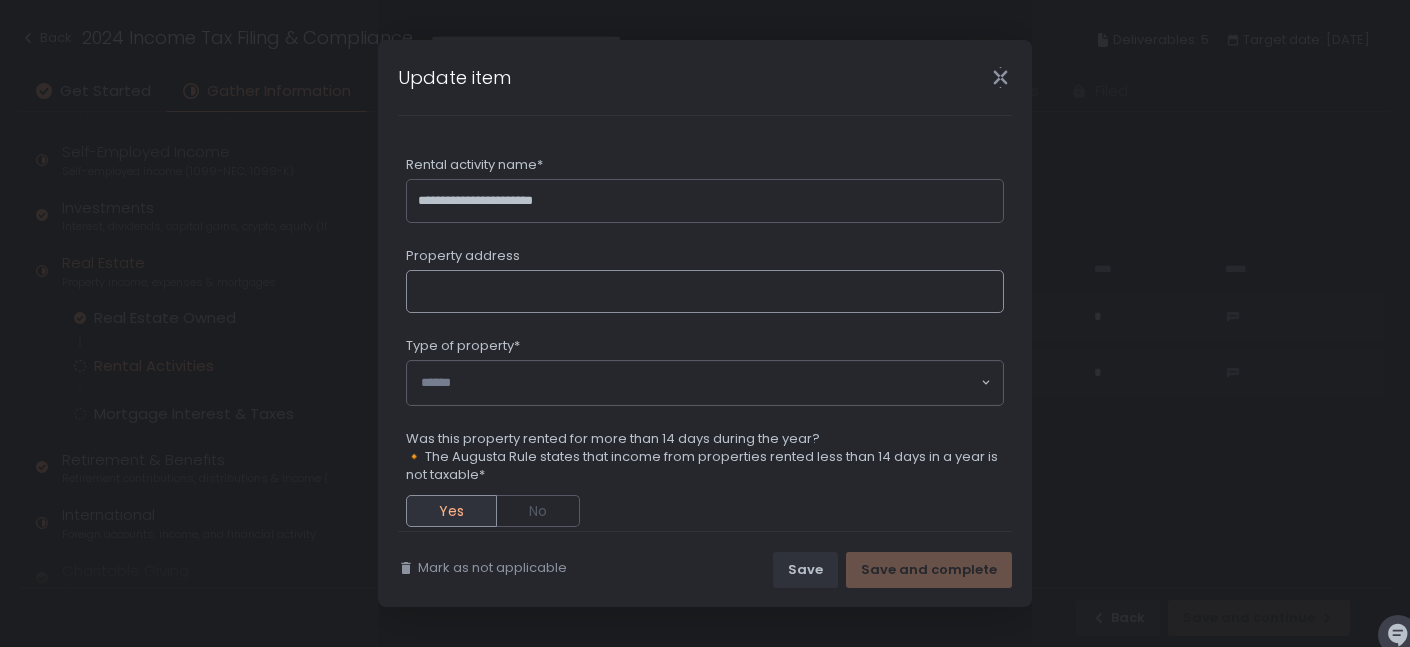 click on "Property address" 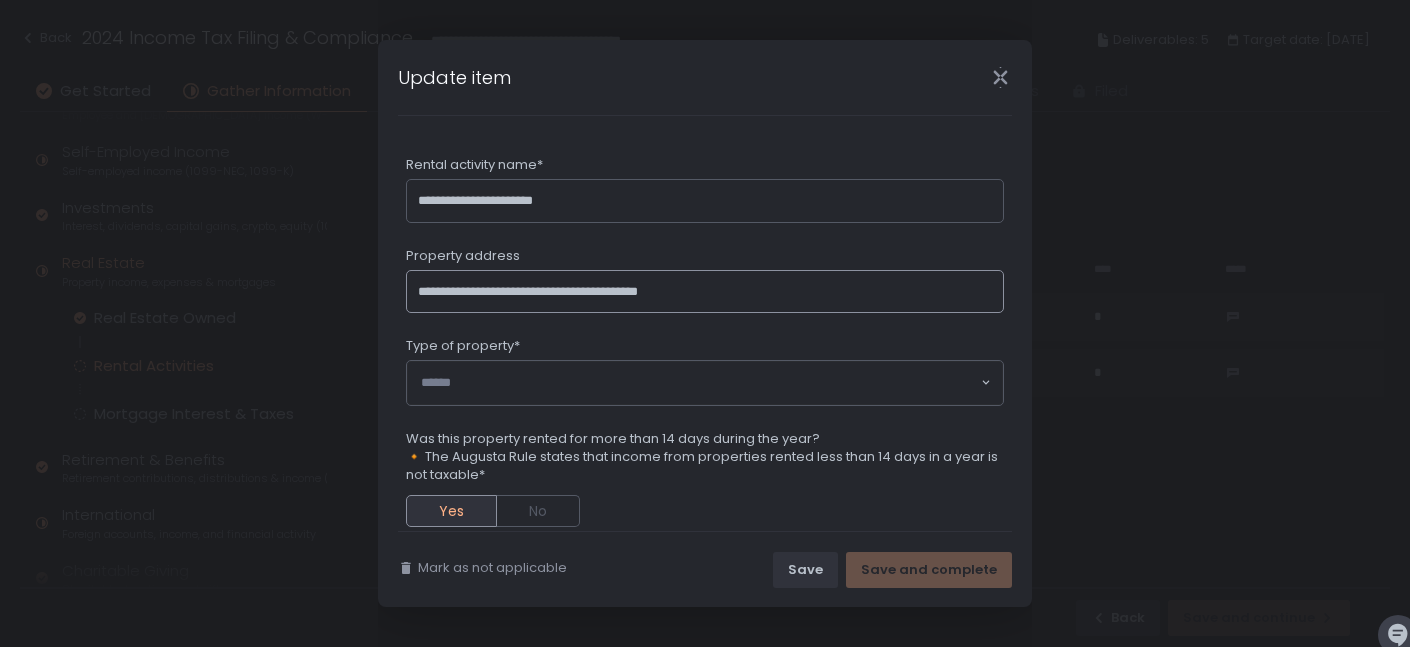 type on "**********" 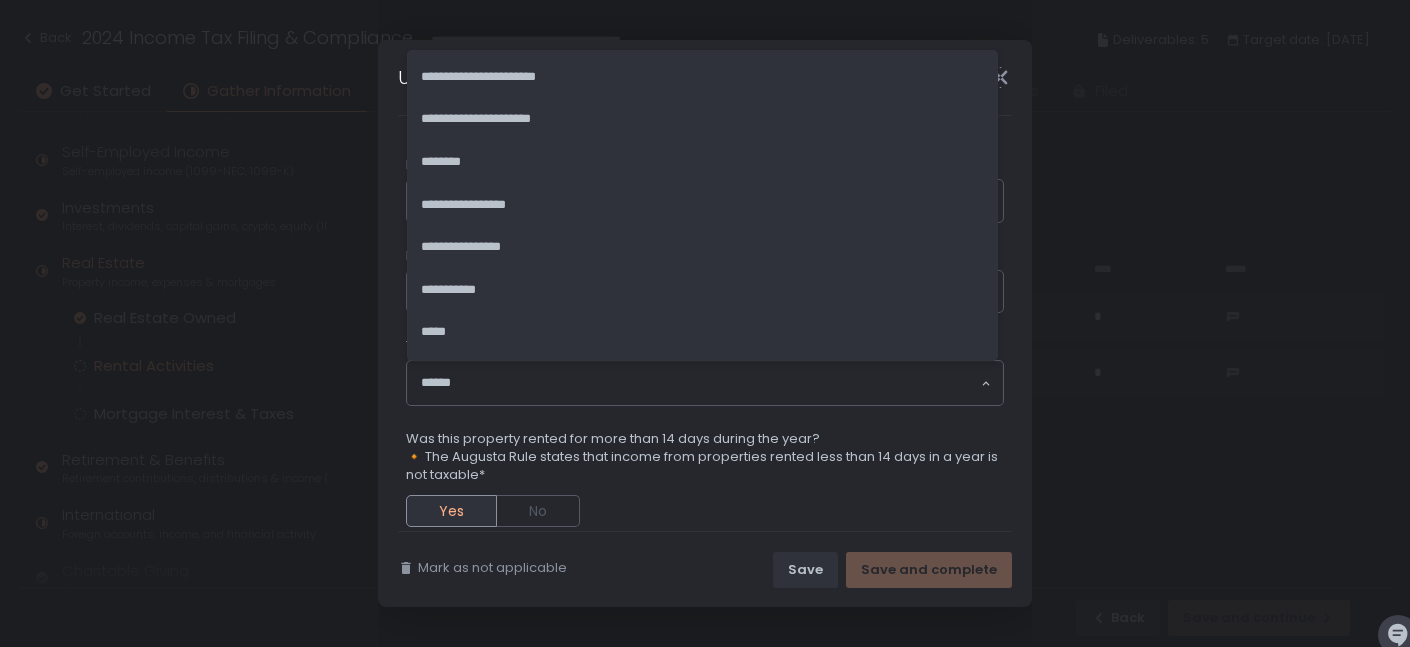click 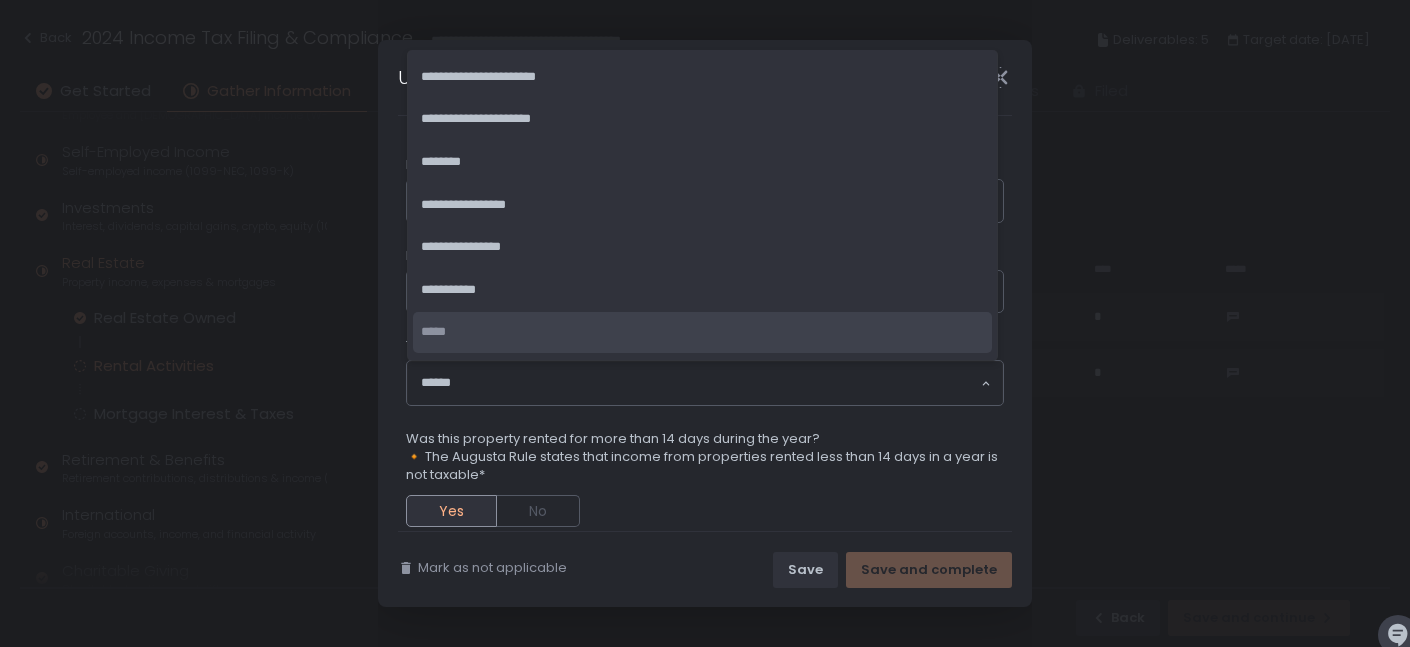 click on "*****" 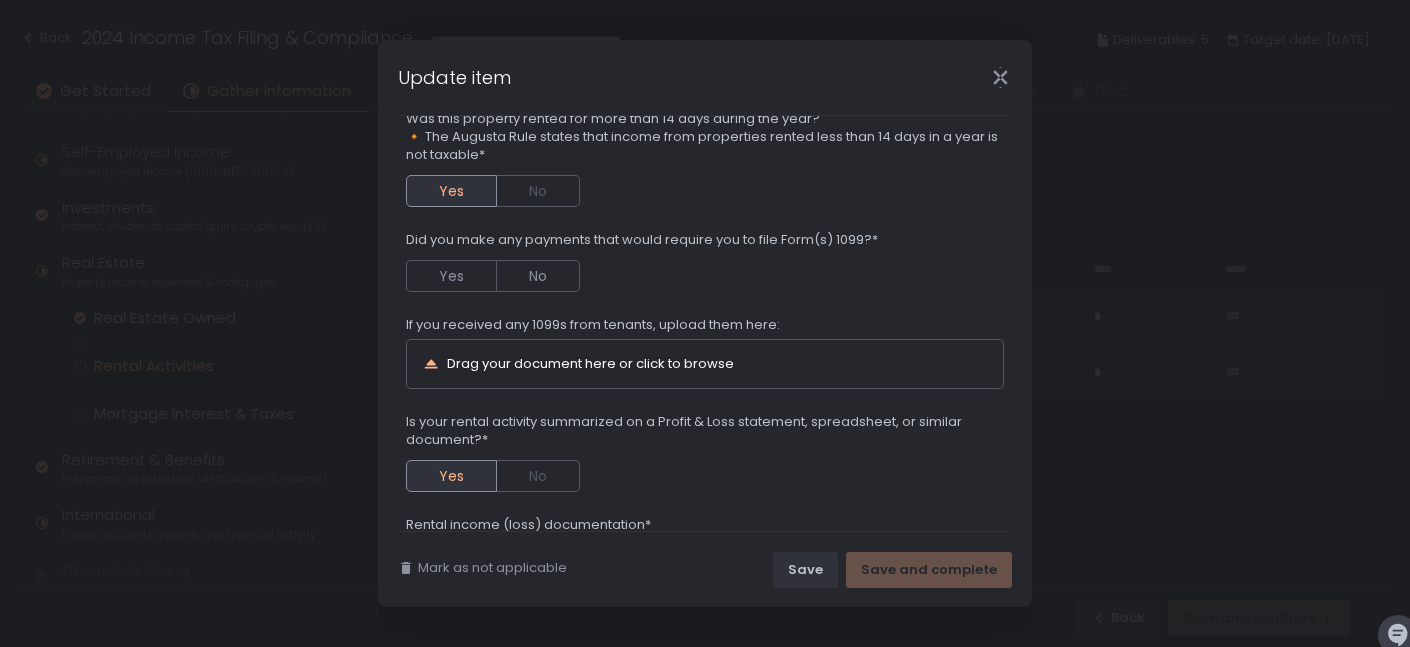 scroll, scrollTop: 319, scrollLeft: 0, axis: vertical 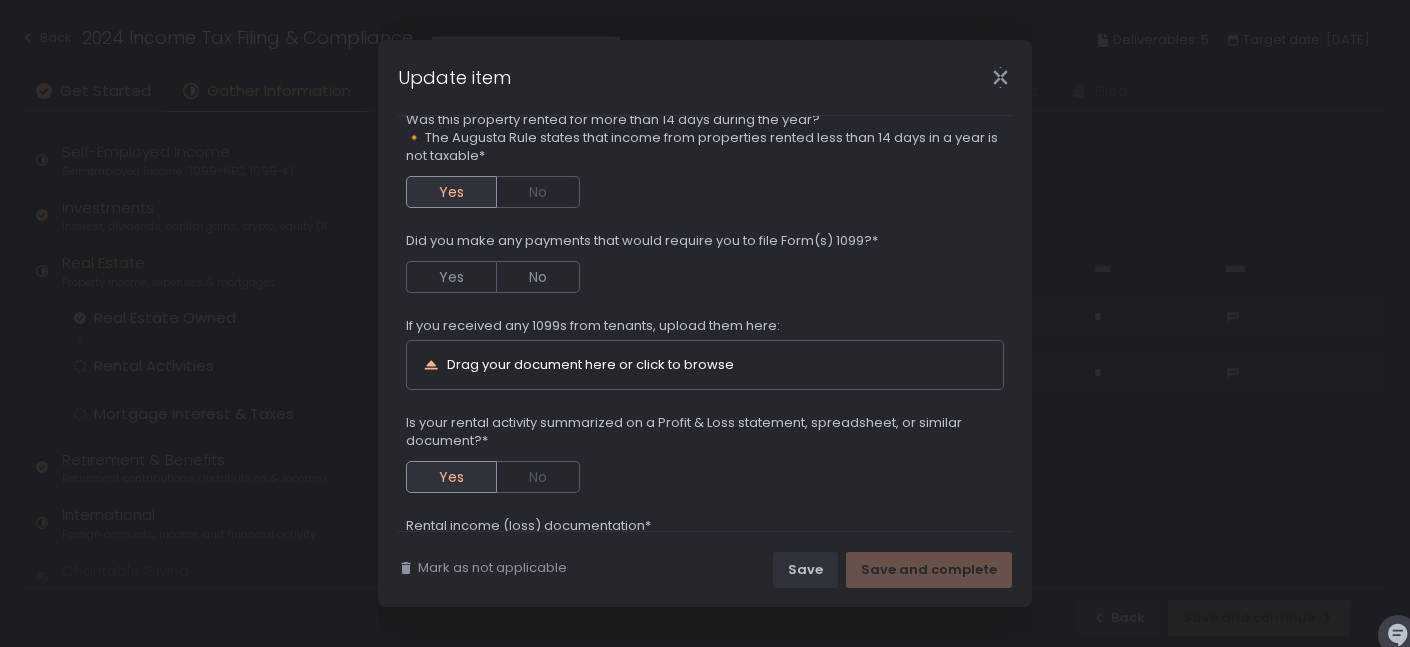 click on "Yes No" 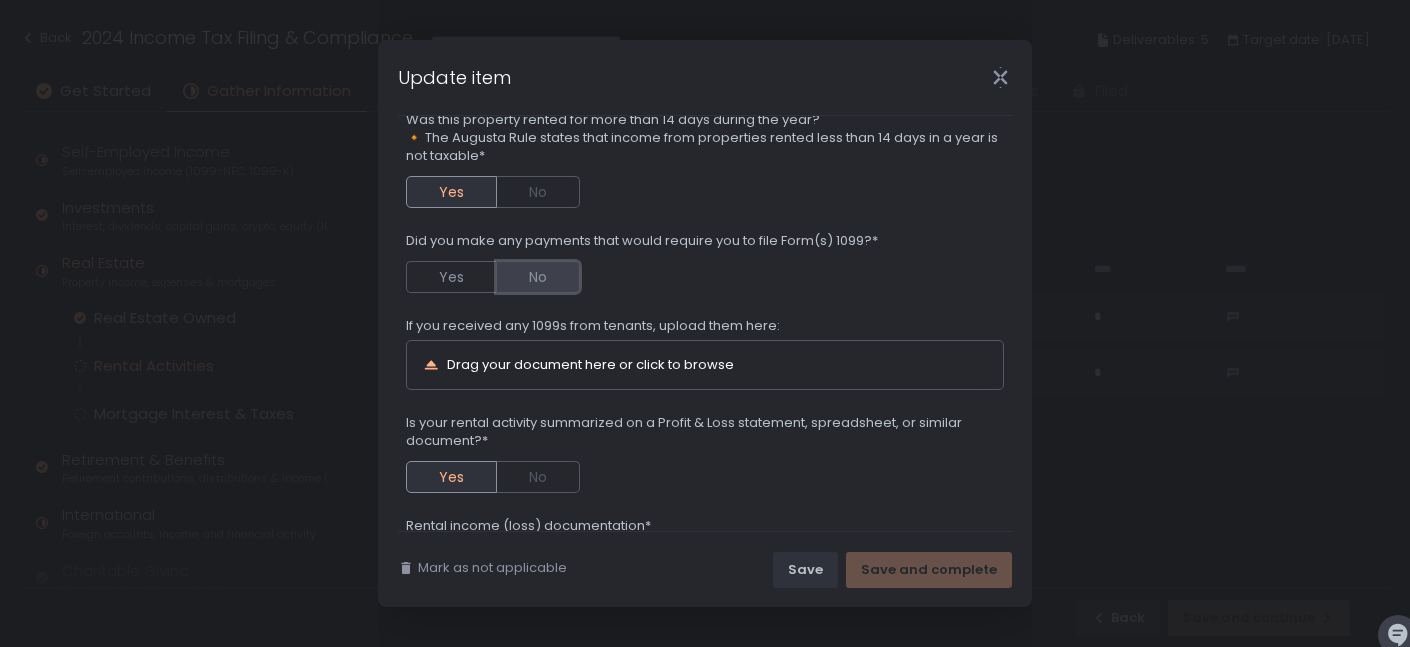 click on "No" at bounding box center [538, 277] 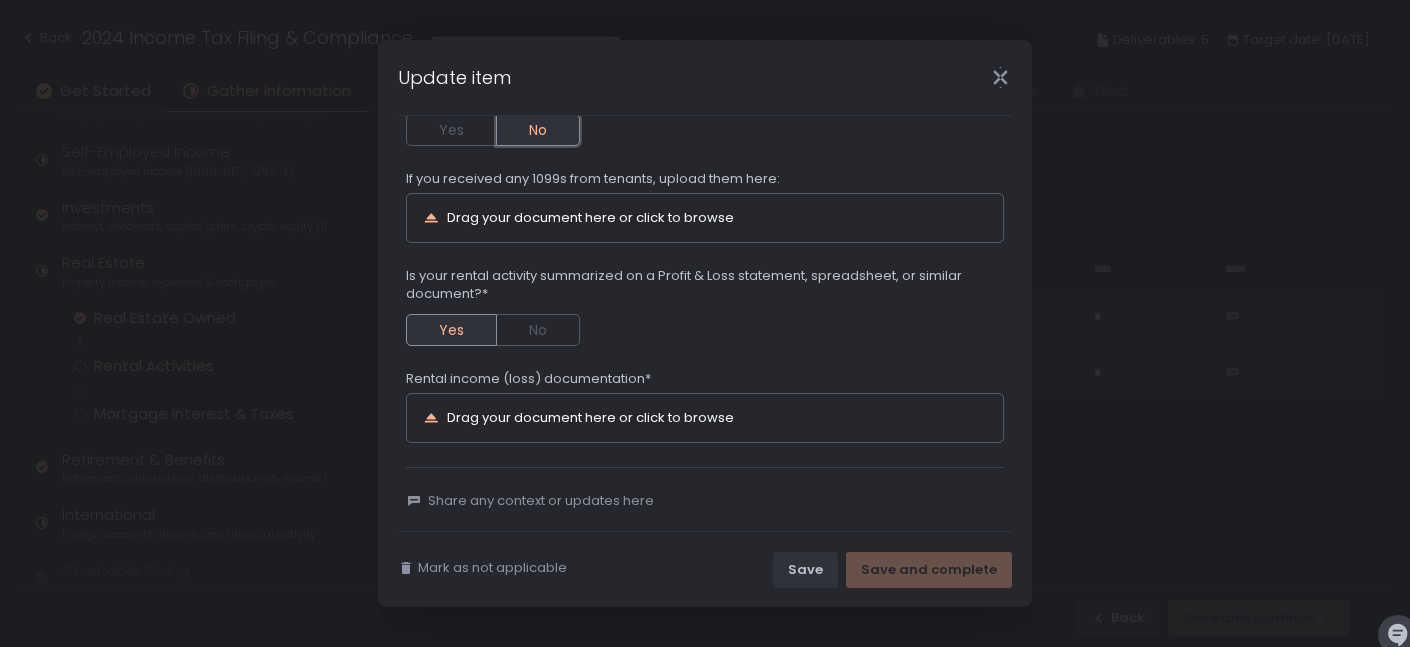 scroll, scrollTop: 485, scrollLeft: 0, axis: vertical 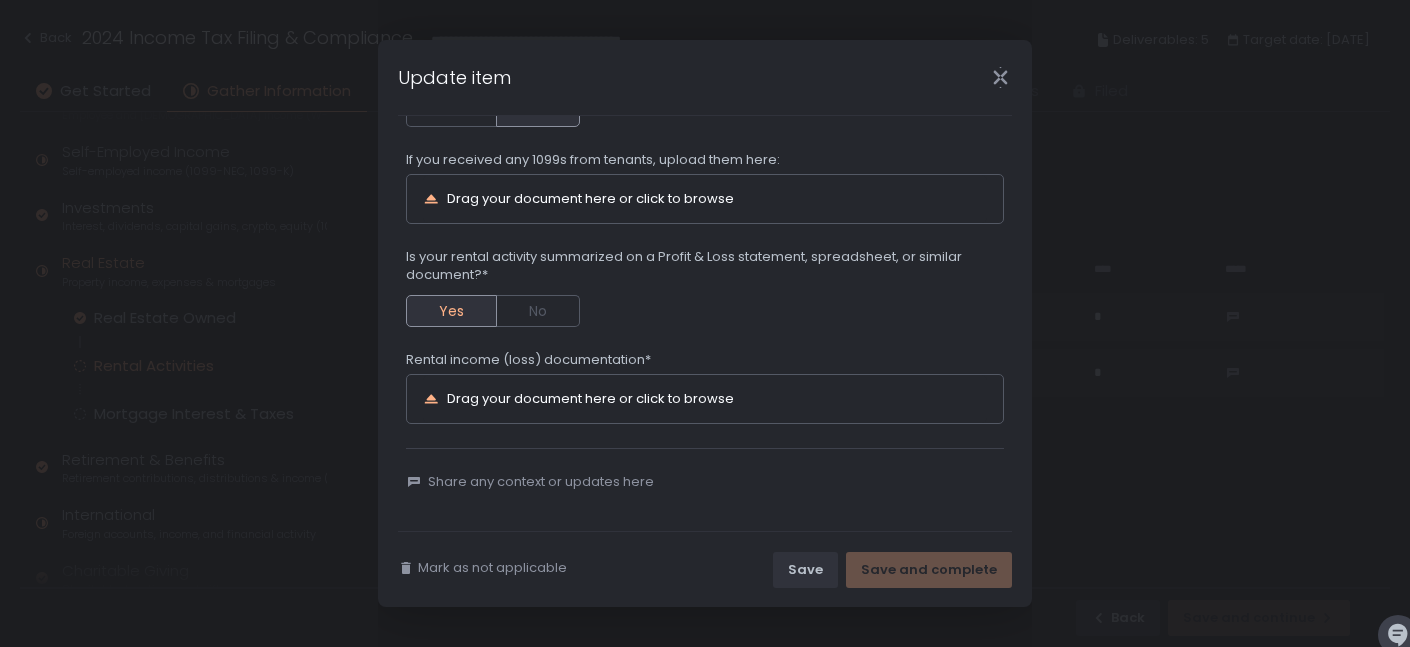 click on "Drag your document here or click to browse" at bounding box center [590, 398] 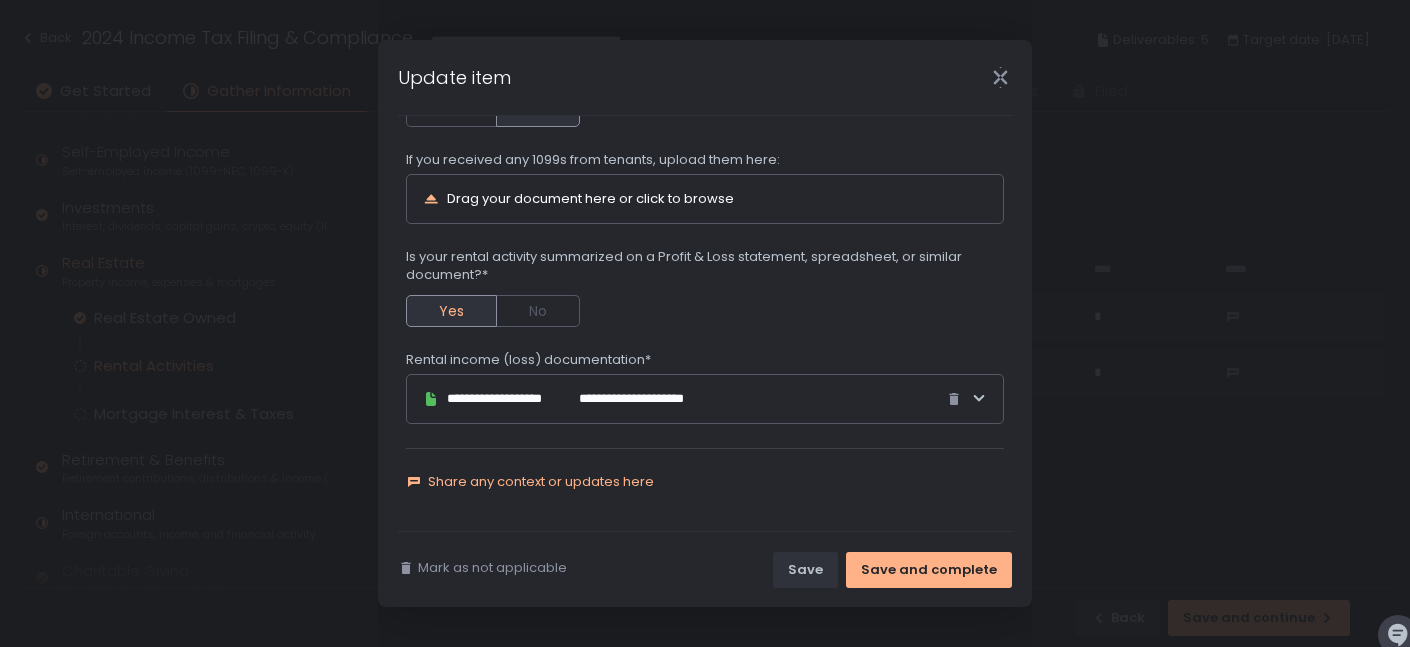 click on "Share any context or updates here" 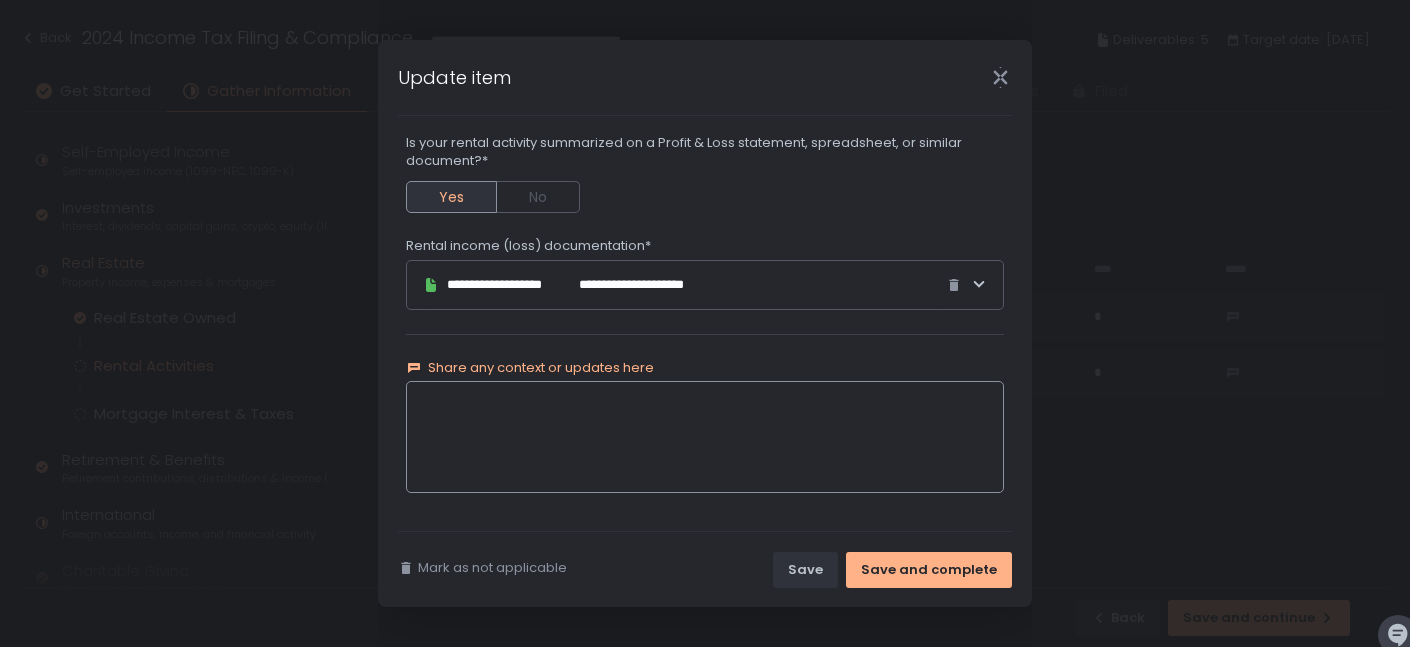 scroll, scrollTop: 601, scrollLeft: 0, axis: vertical 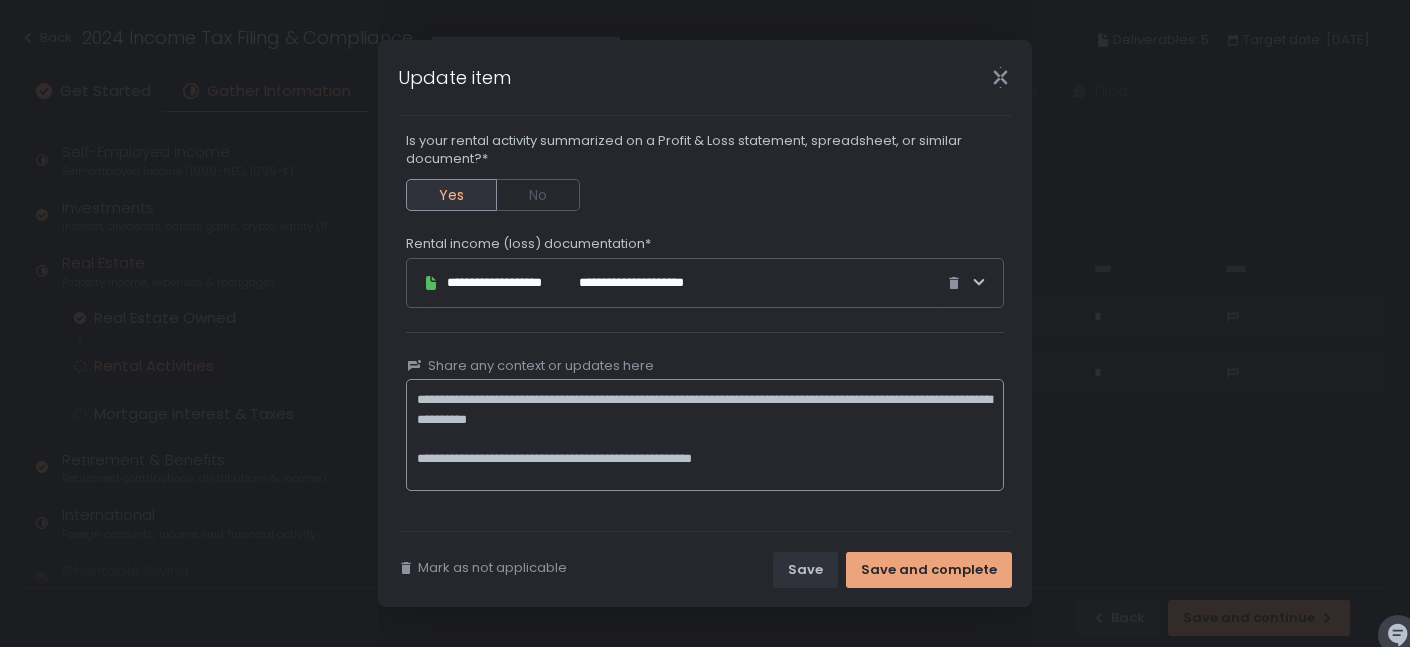 type on "**********" 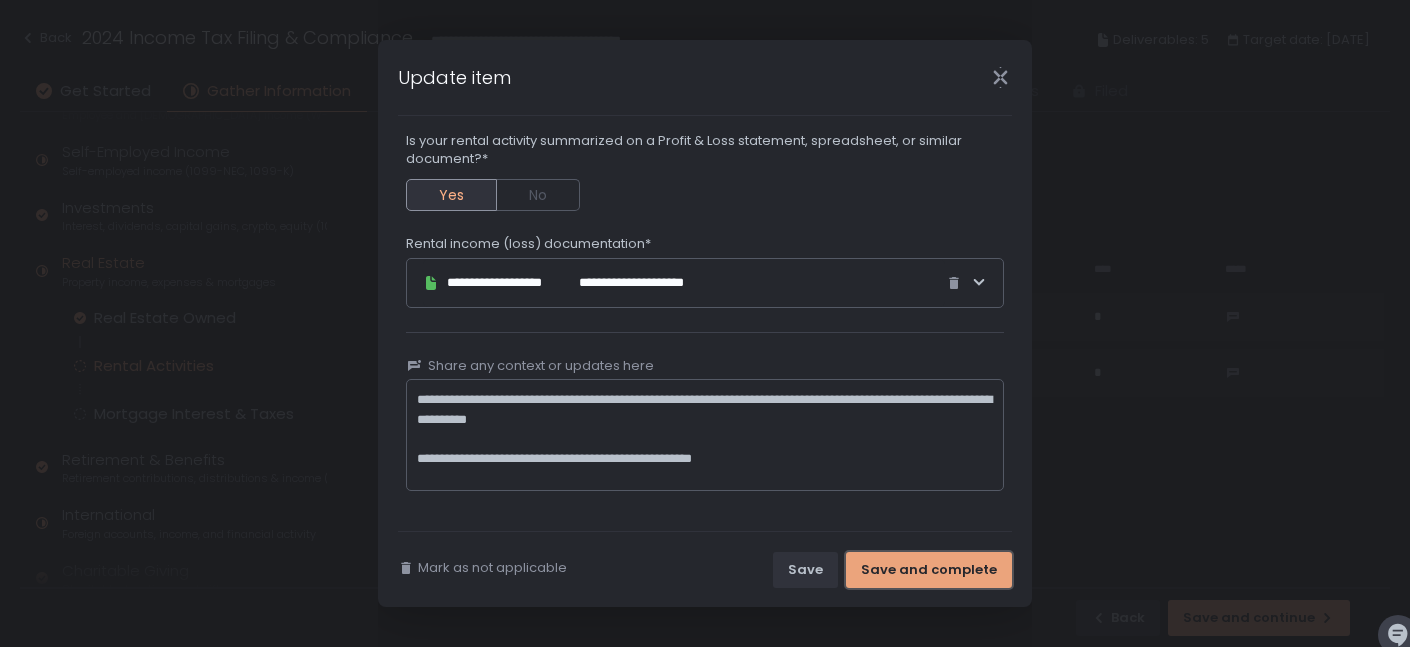 click on "Save and complete" at bounding box center [929, 570] 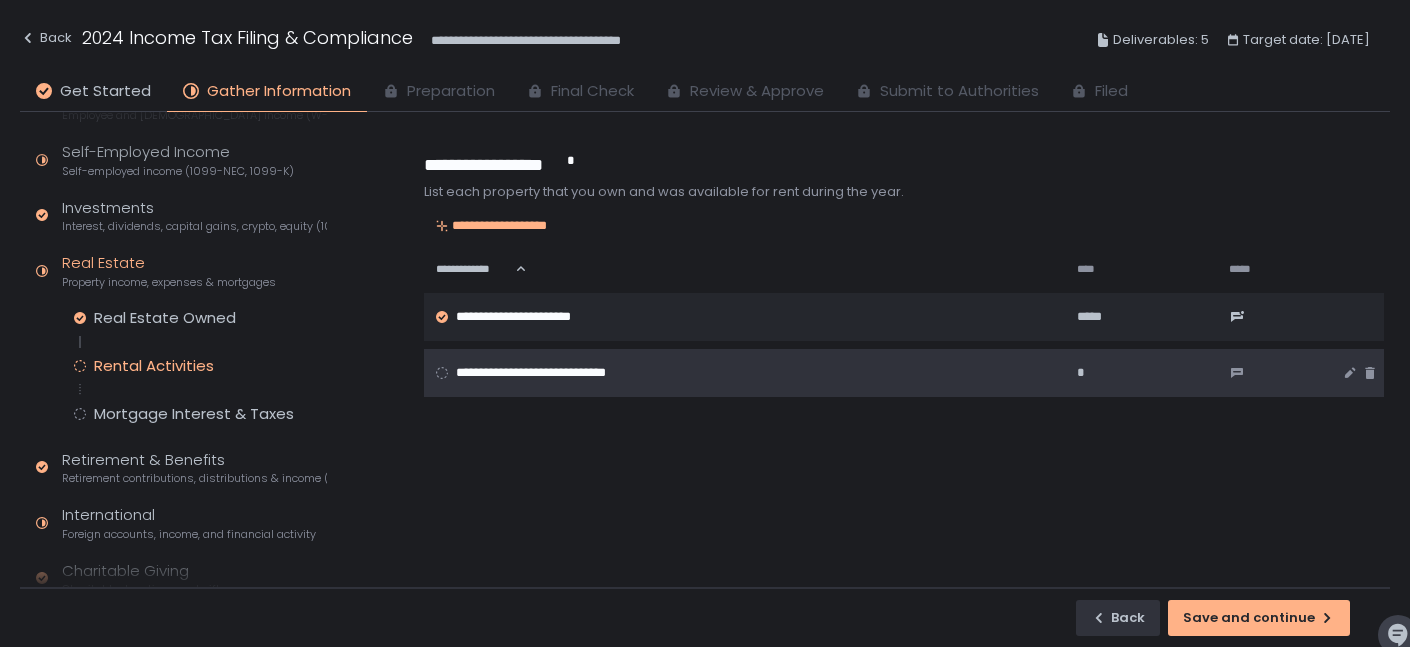 click on "**********" at bounding box center [732, 373] 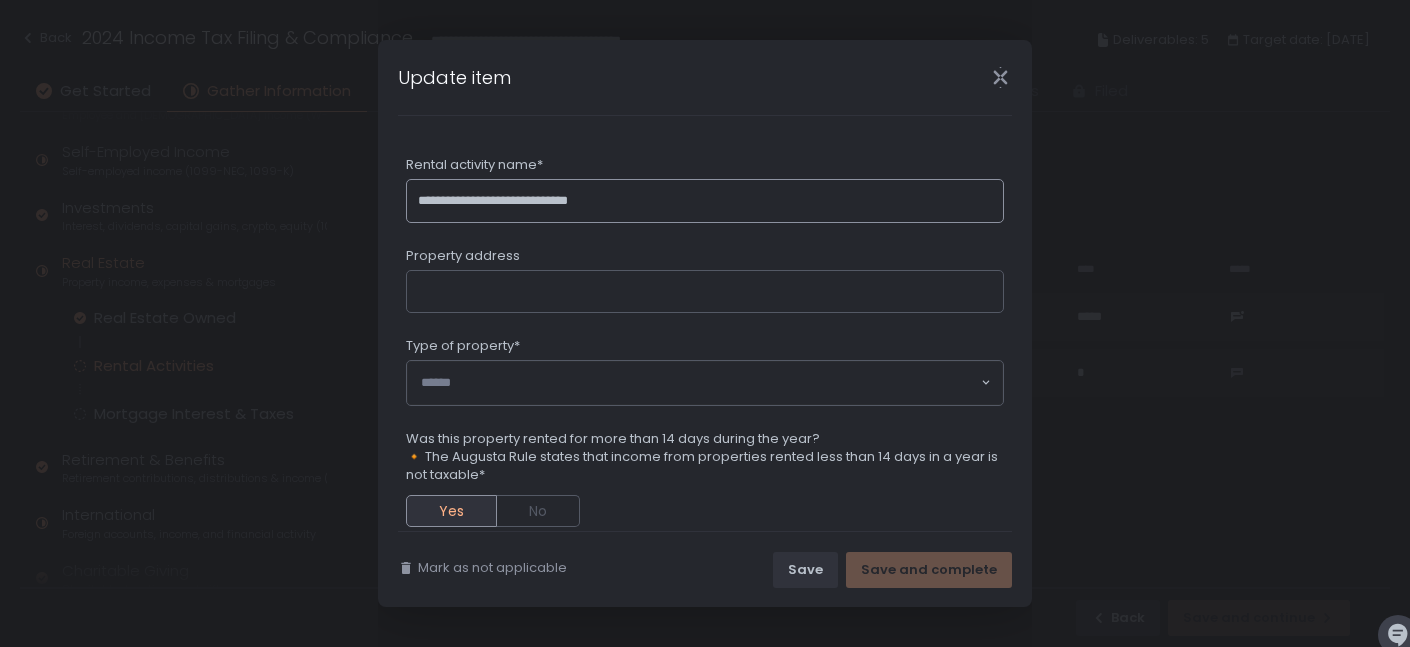 click on "**********" 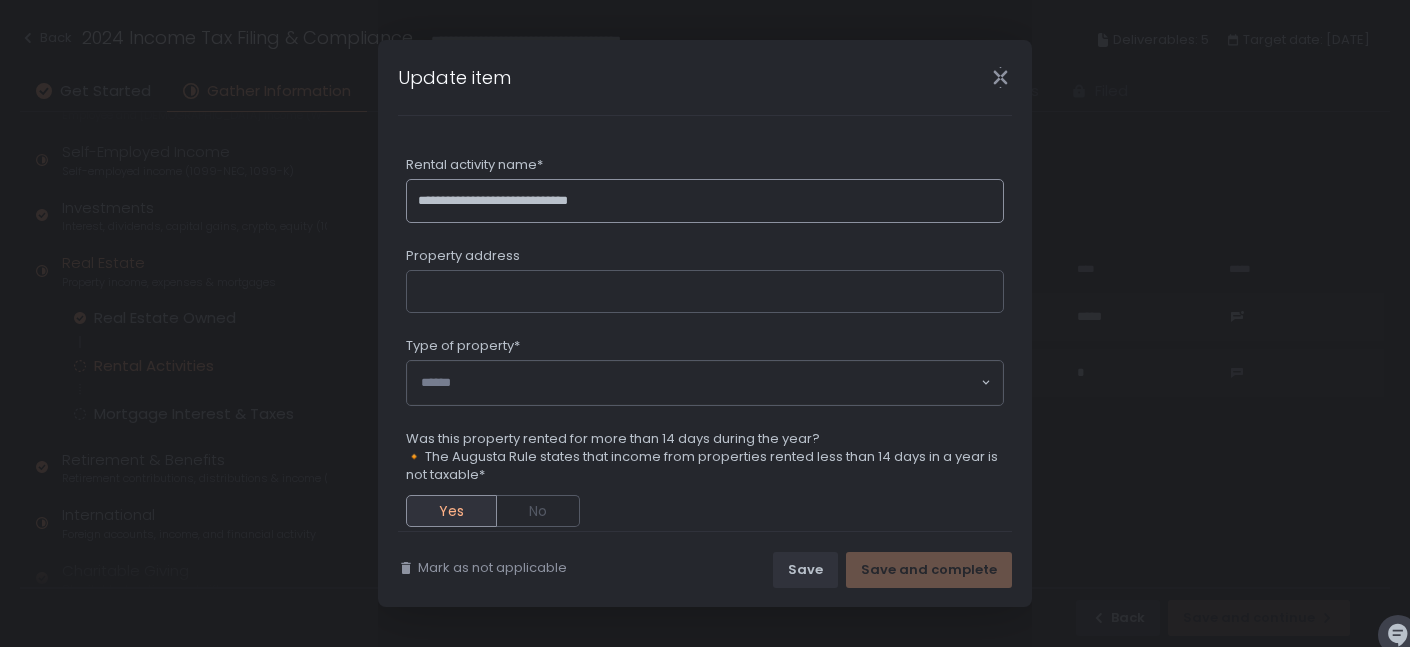 type on "**********" 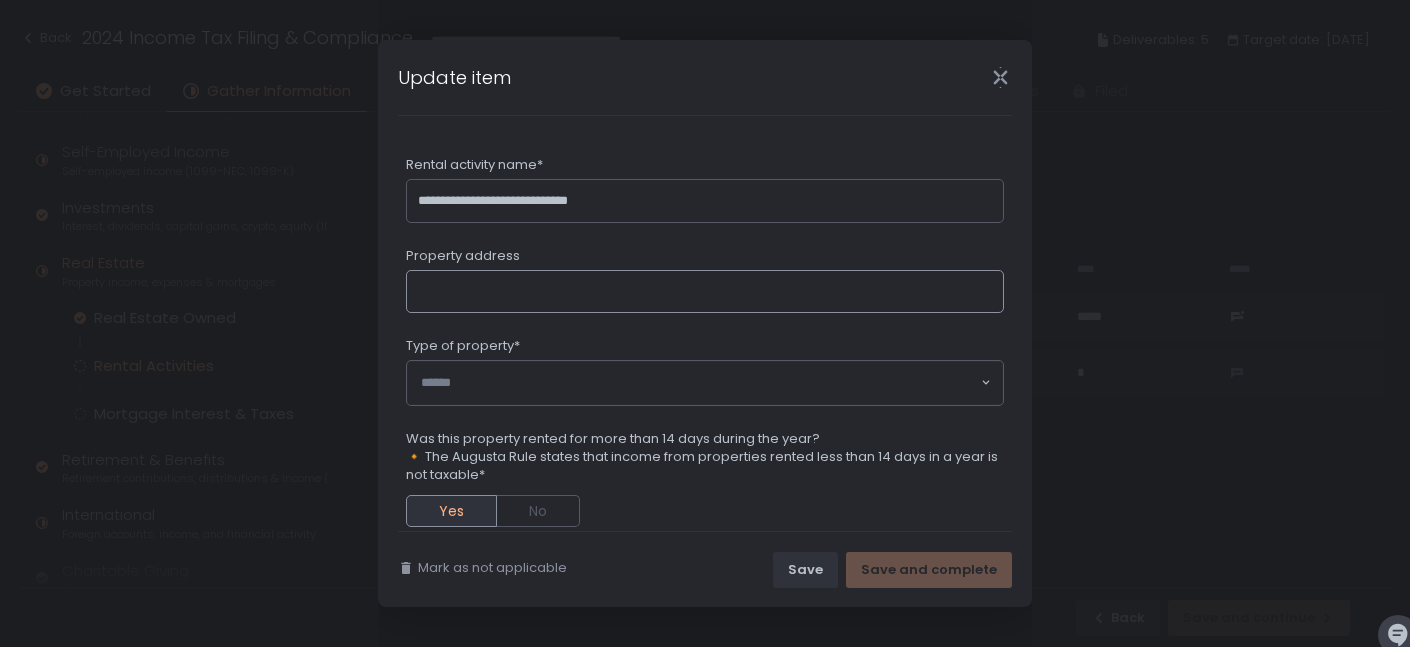 click on "Property address" 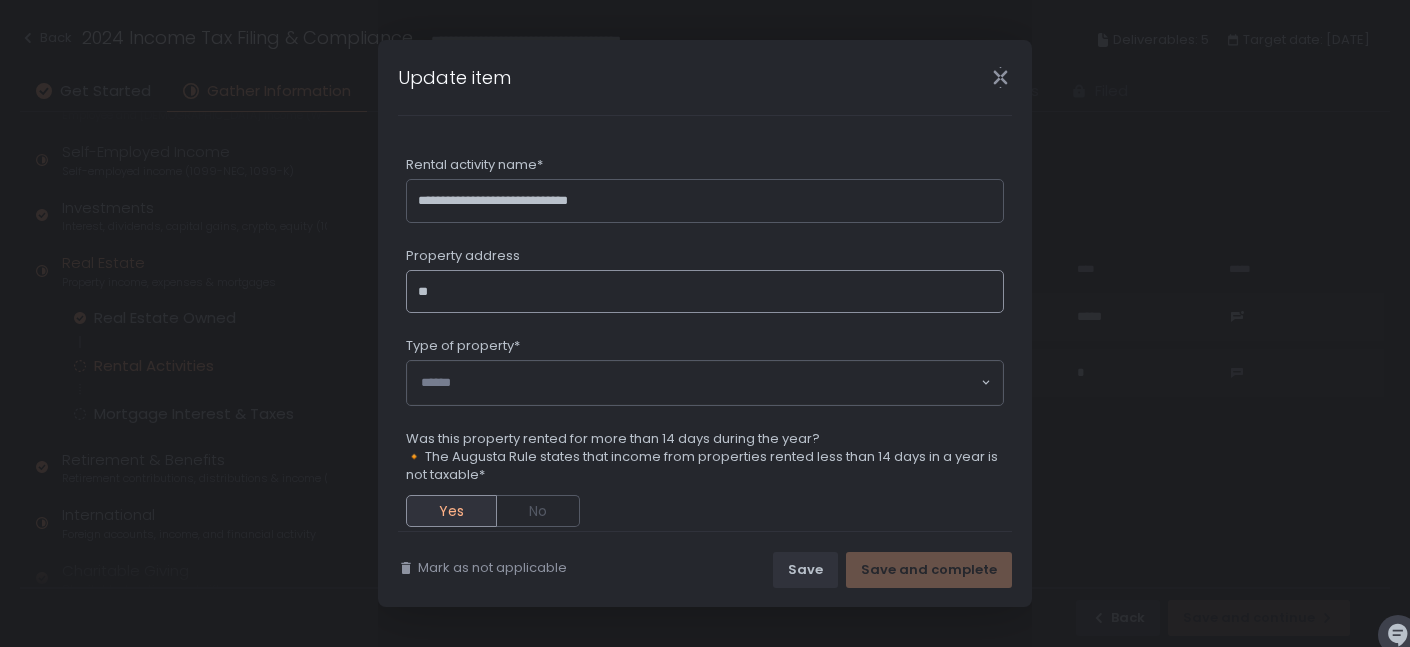 paste on "**********" 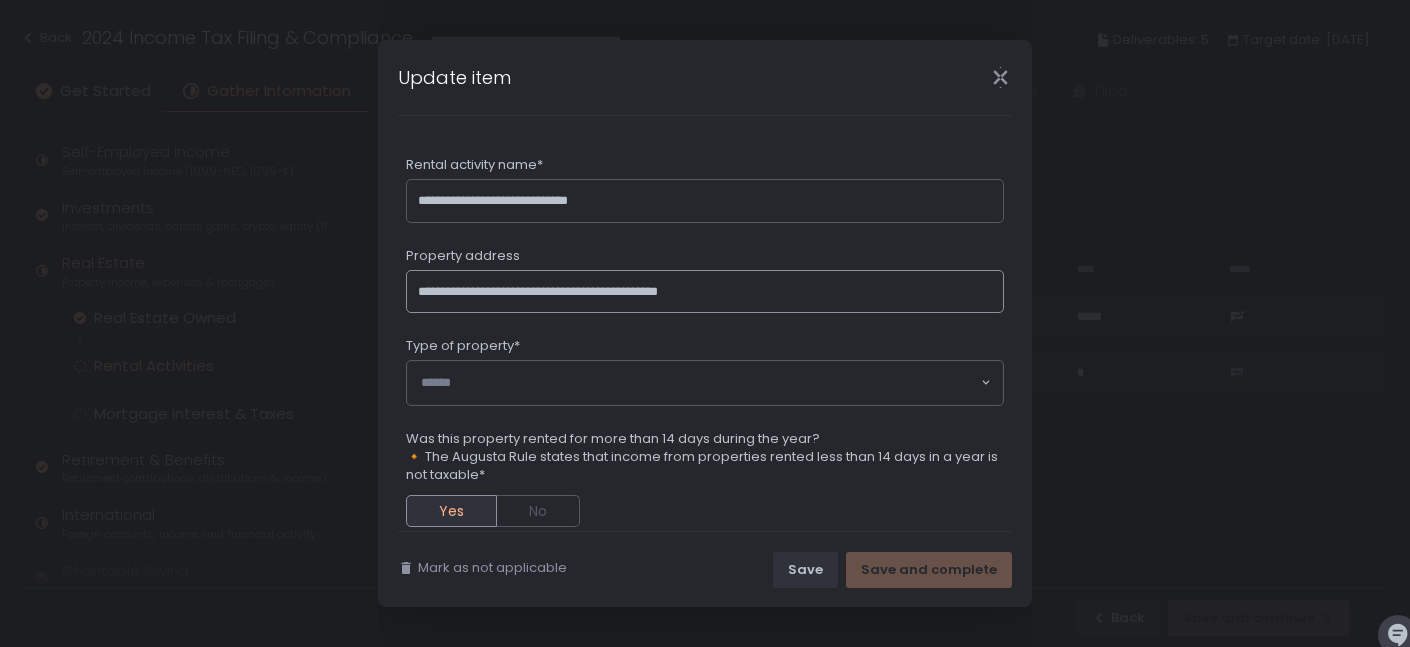 scroll, scrollTop: 156, scrollLeft: 0, axis: vertical 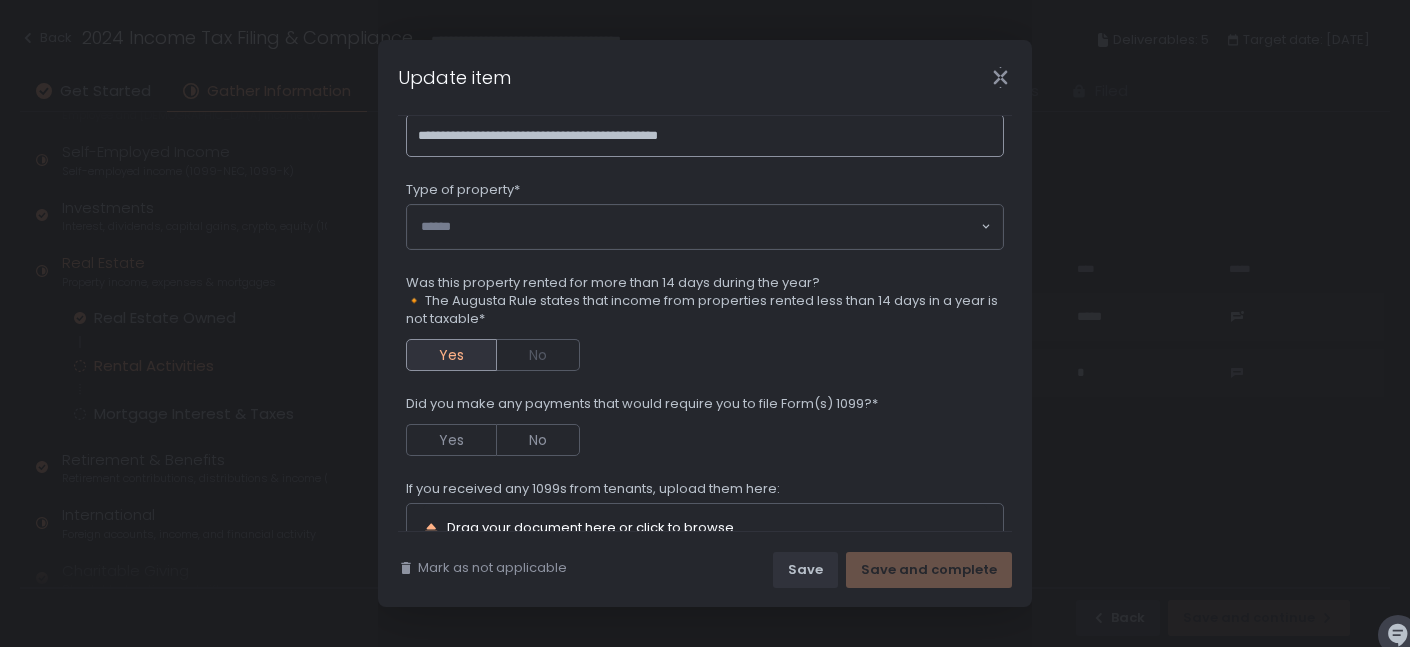 type on "**********" 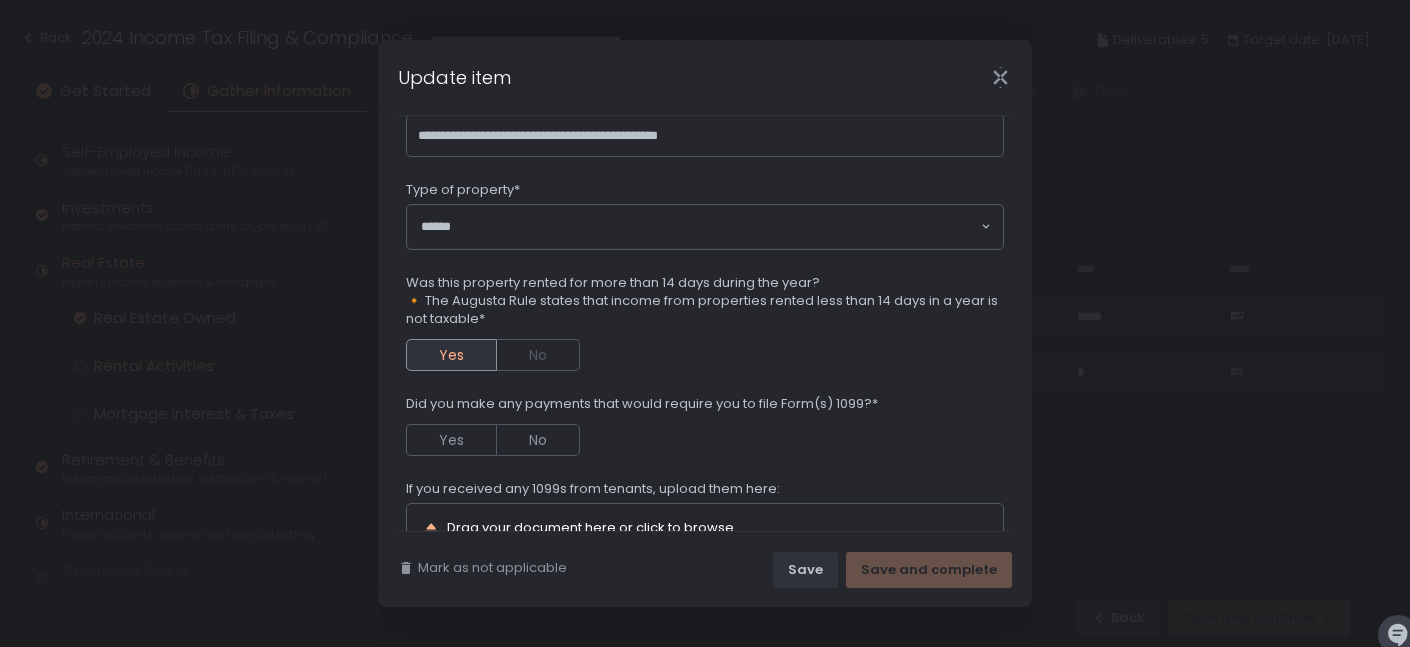 click 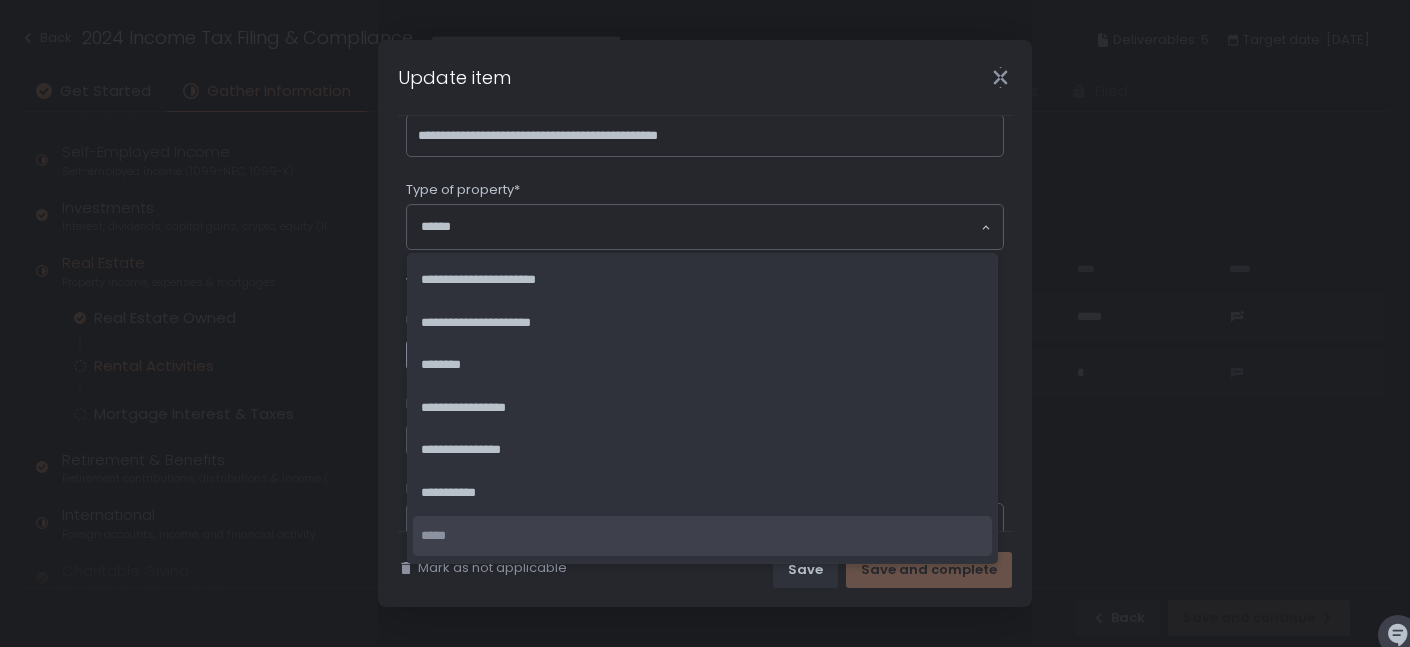 click on "*****" 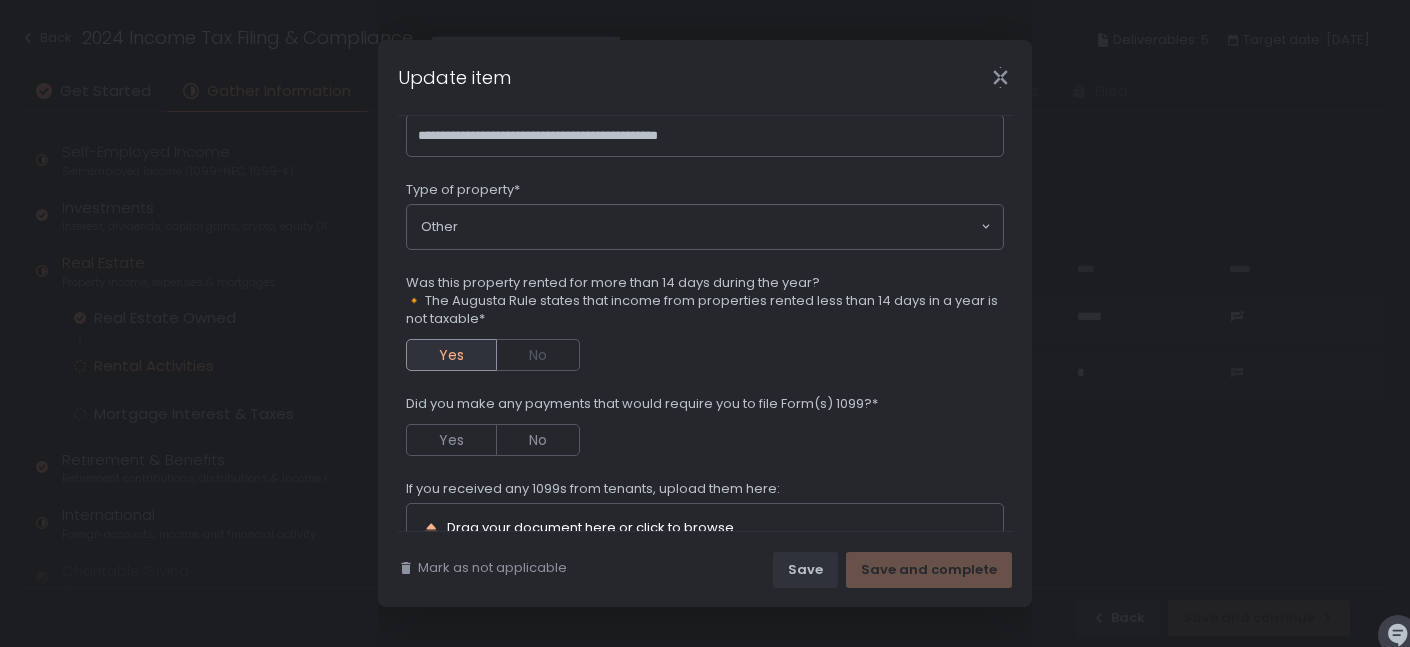 scroll, scrollTop: 252, scrollLeft: 0, axis: vertical 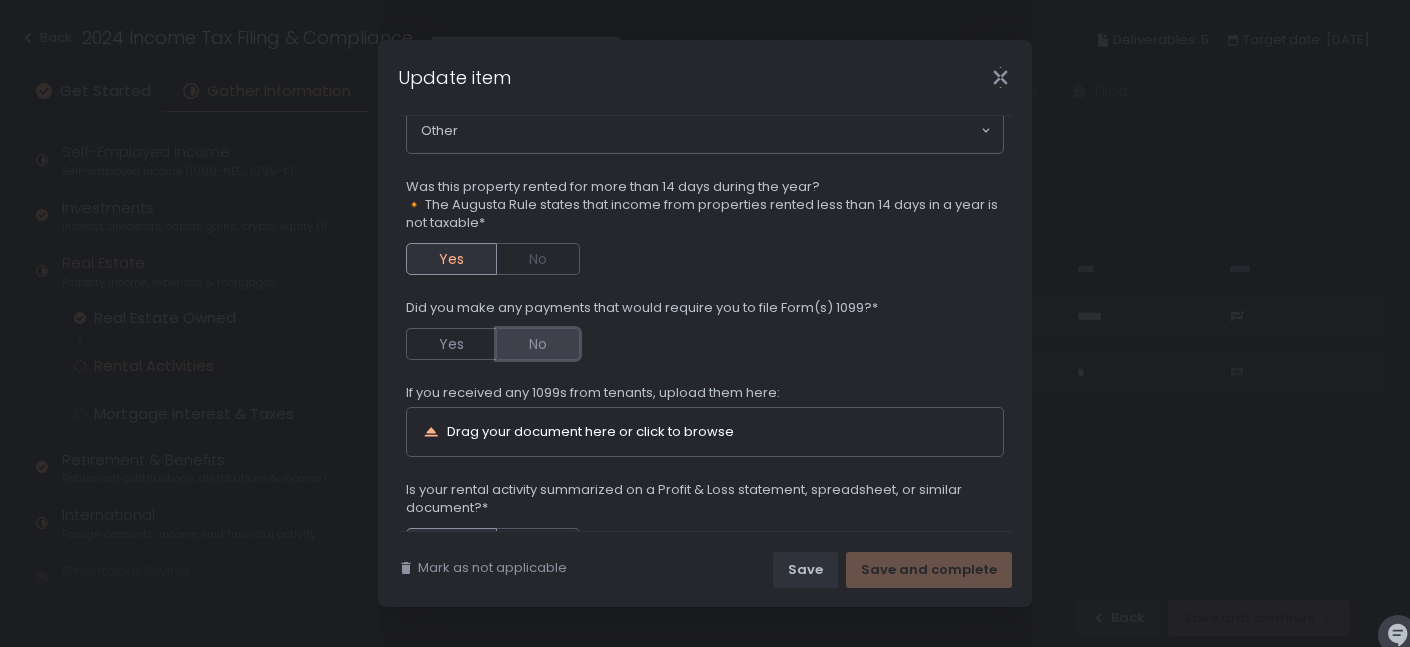 click on "No" at bounding box center [538, 344] 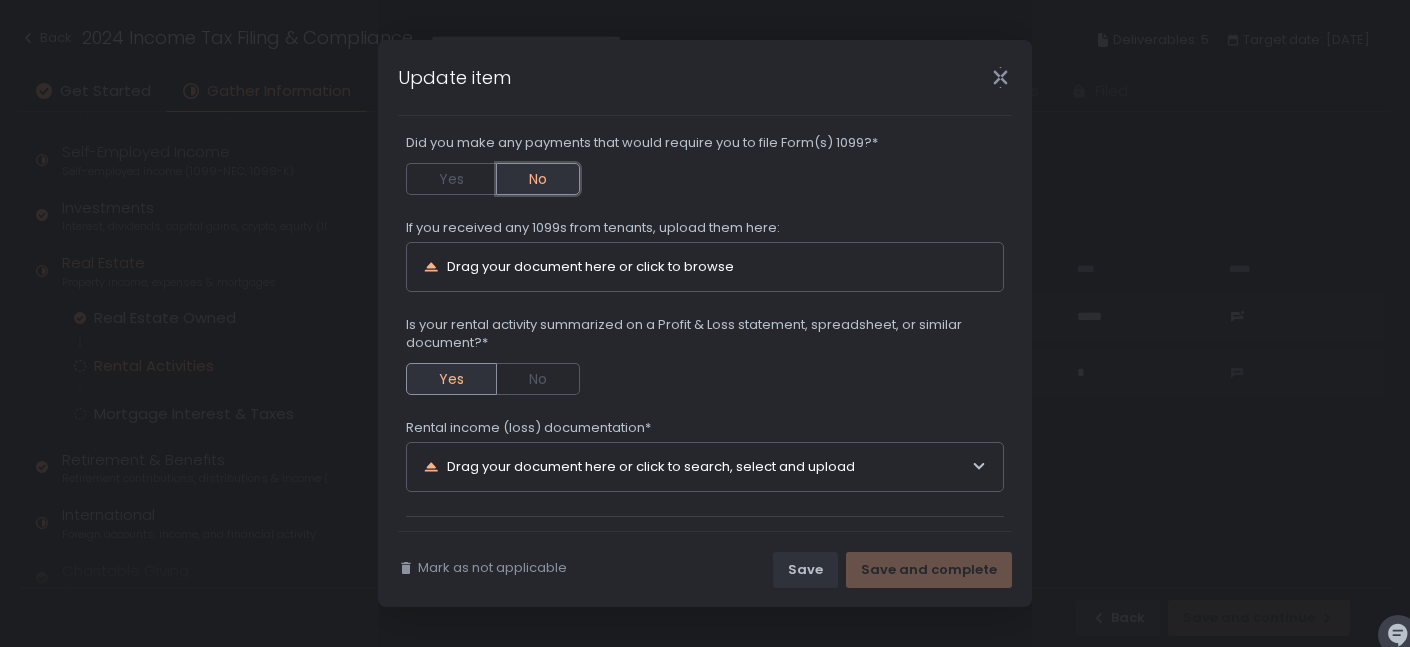 scroll, scrollTop: 485, scrollLeft: 0, axis: vertical 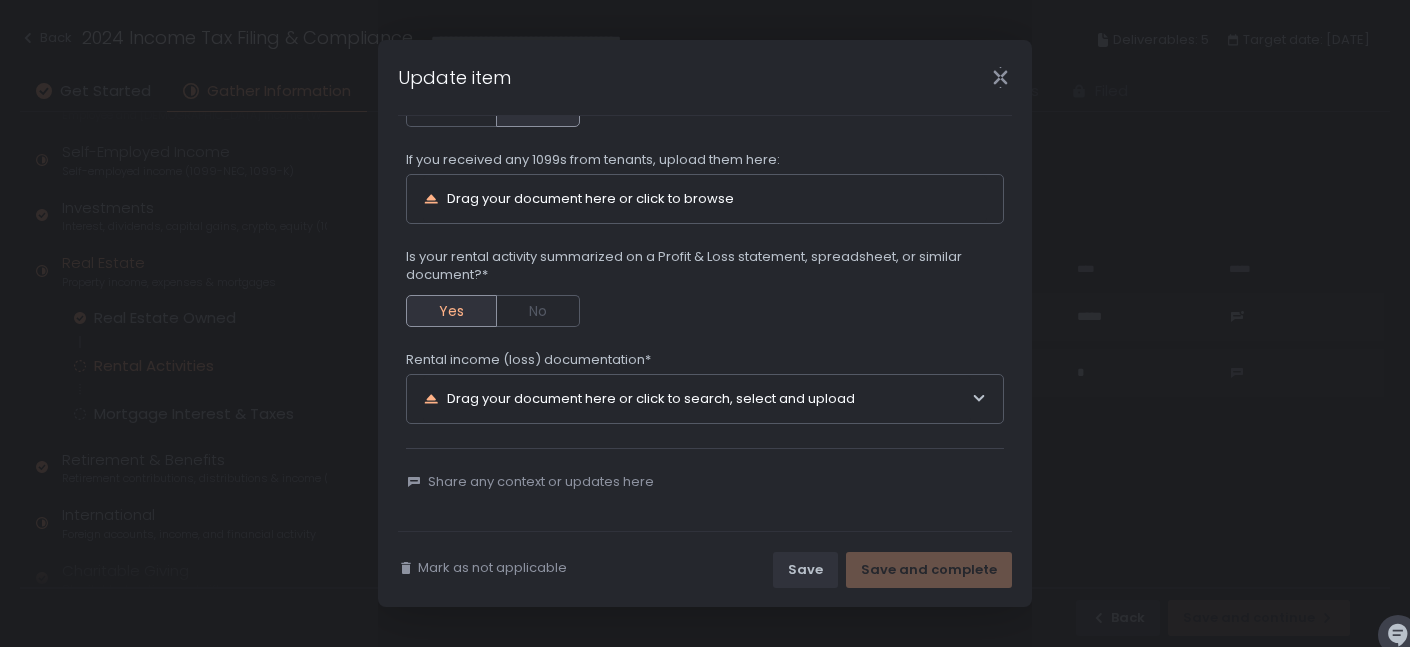 click on "Drag your document here or click to search, select and upload" at bounding box center (697, 399) 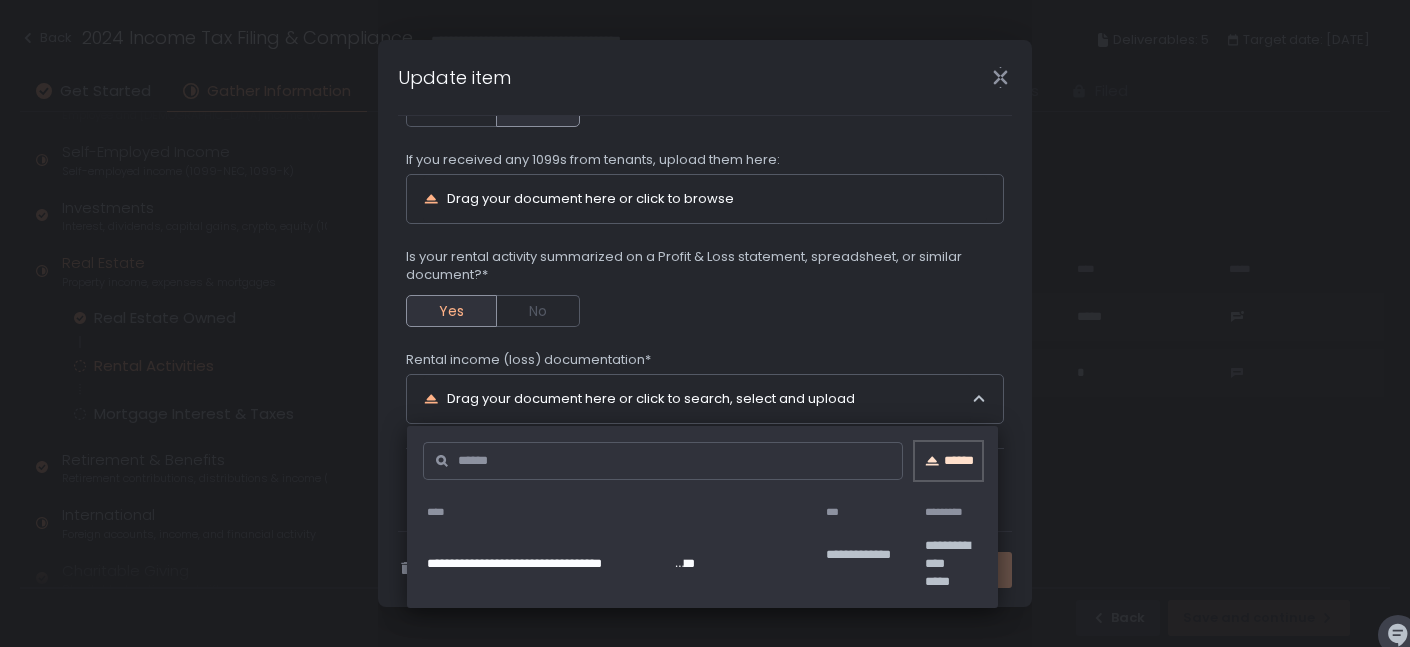 click on "******" 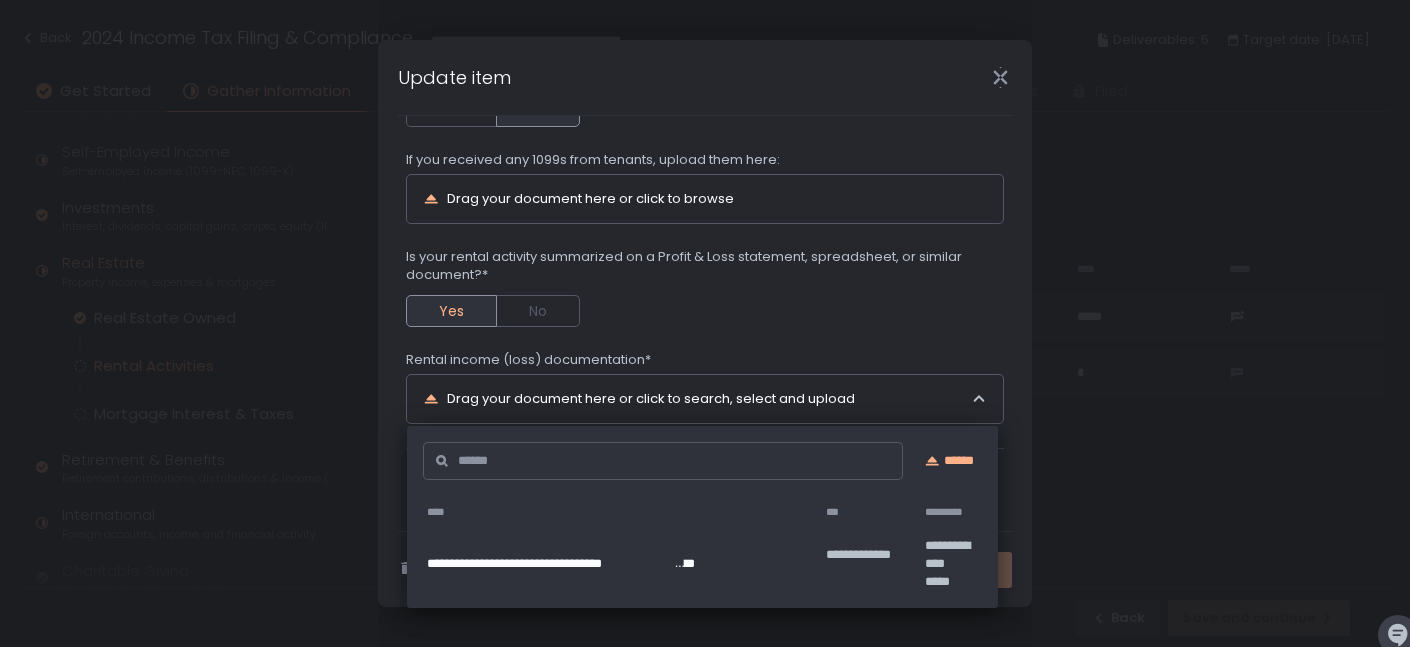 click on "Yes No" 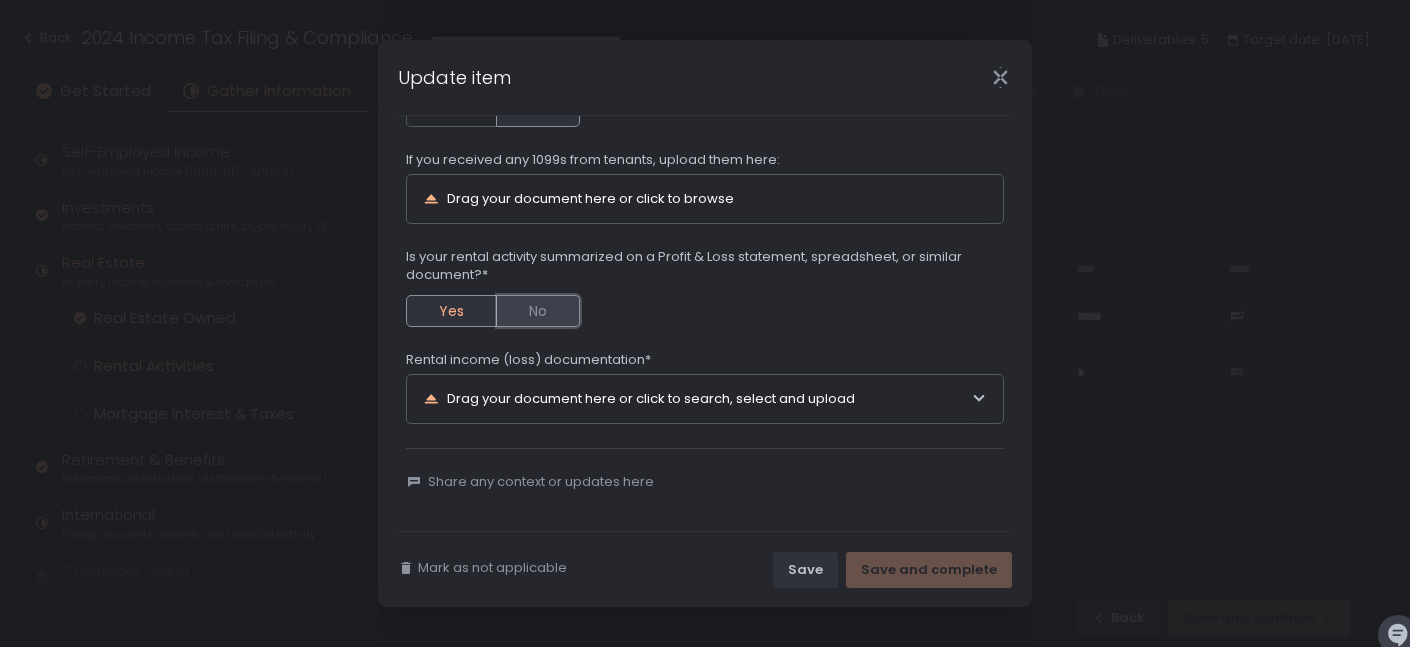 click on "No" at bounding box center [538, 311] 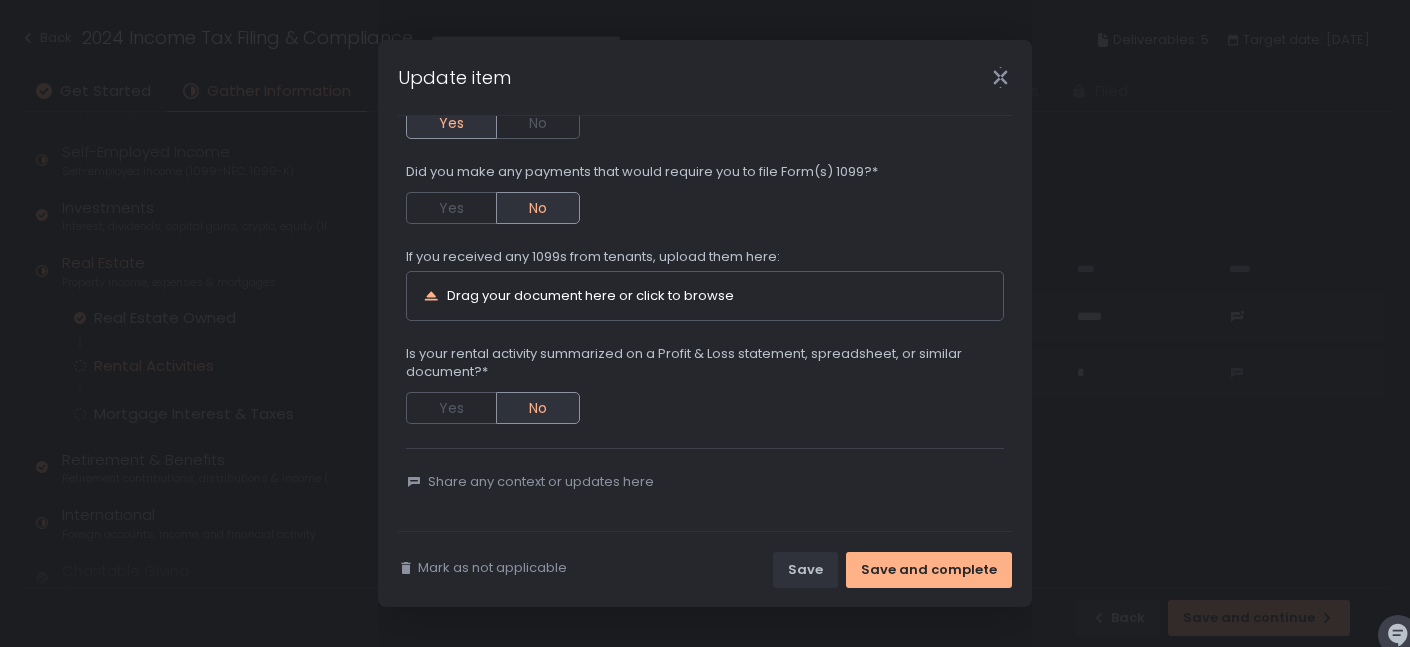 click on "Drag your document here or click to browse" at bounding box center [590, 295] 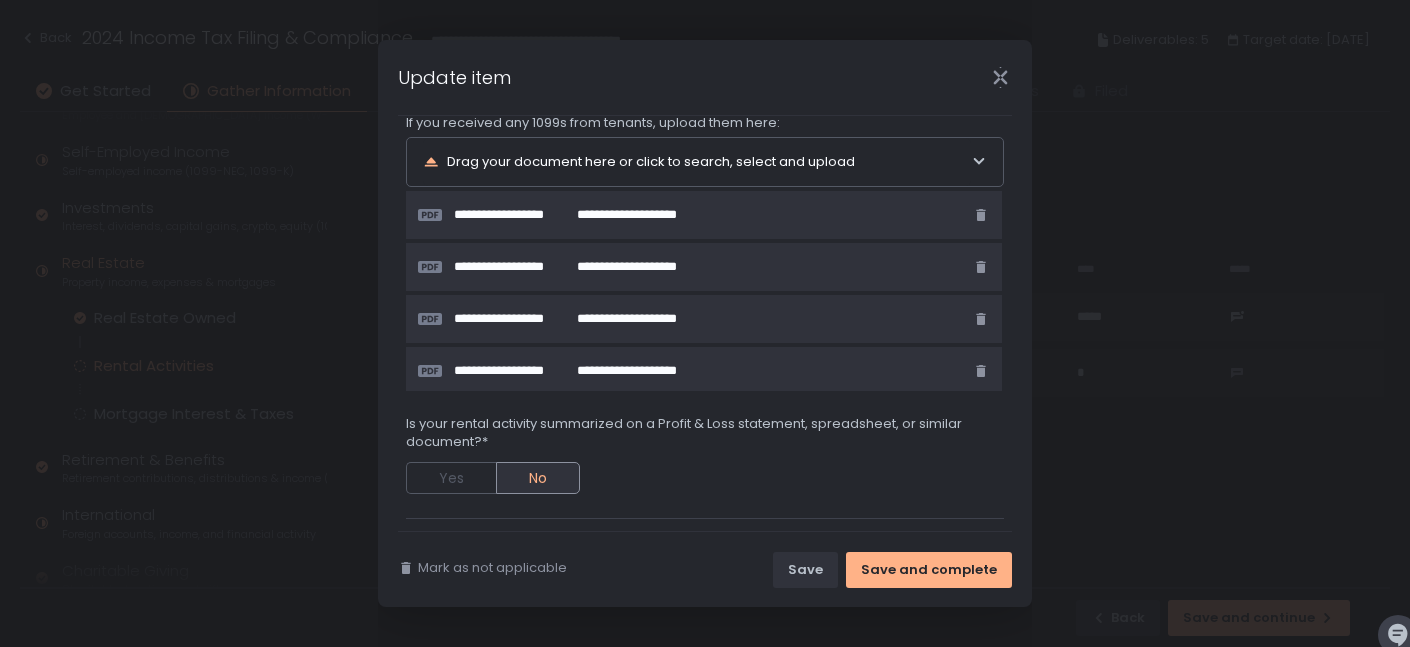 scroll, scrollTop: 550, scrollLeft: 0, axis: vertical 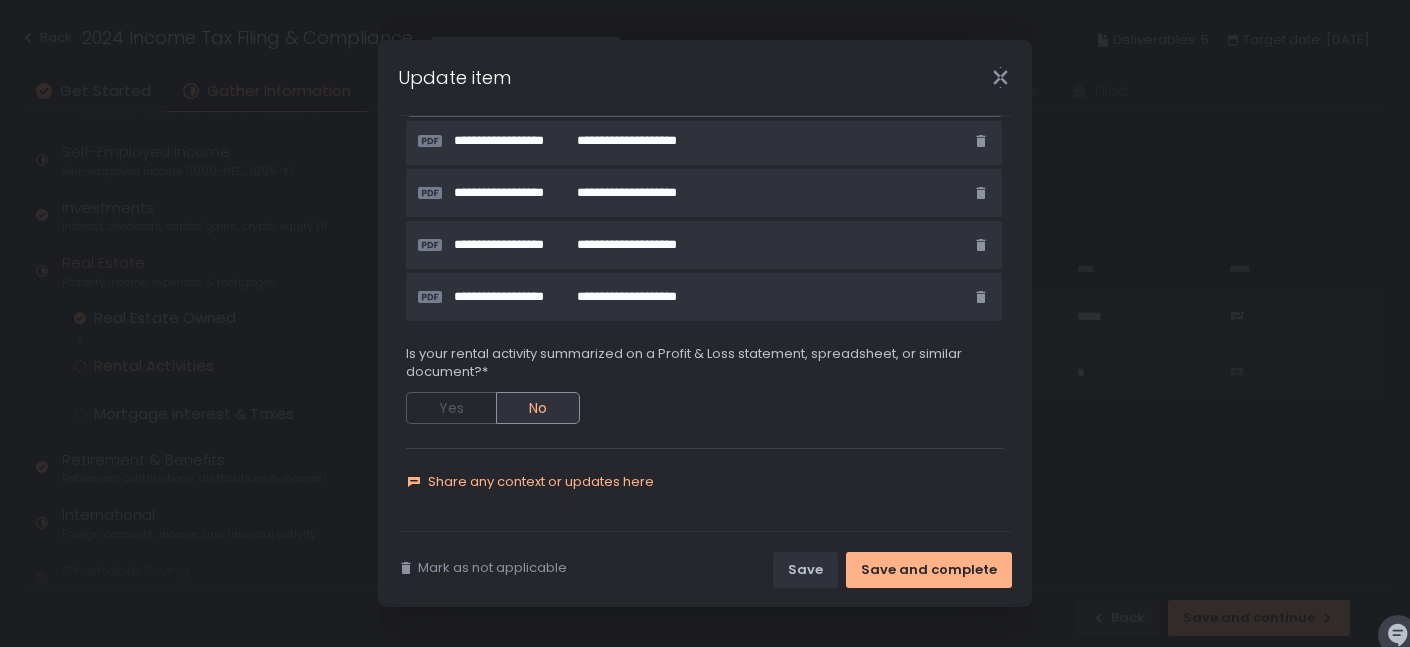 click on "Share any context or updates here" 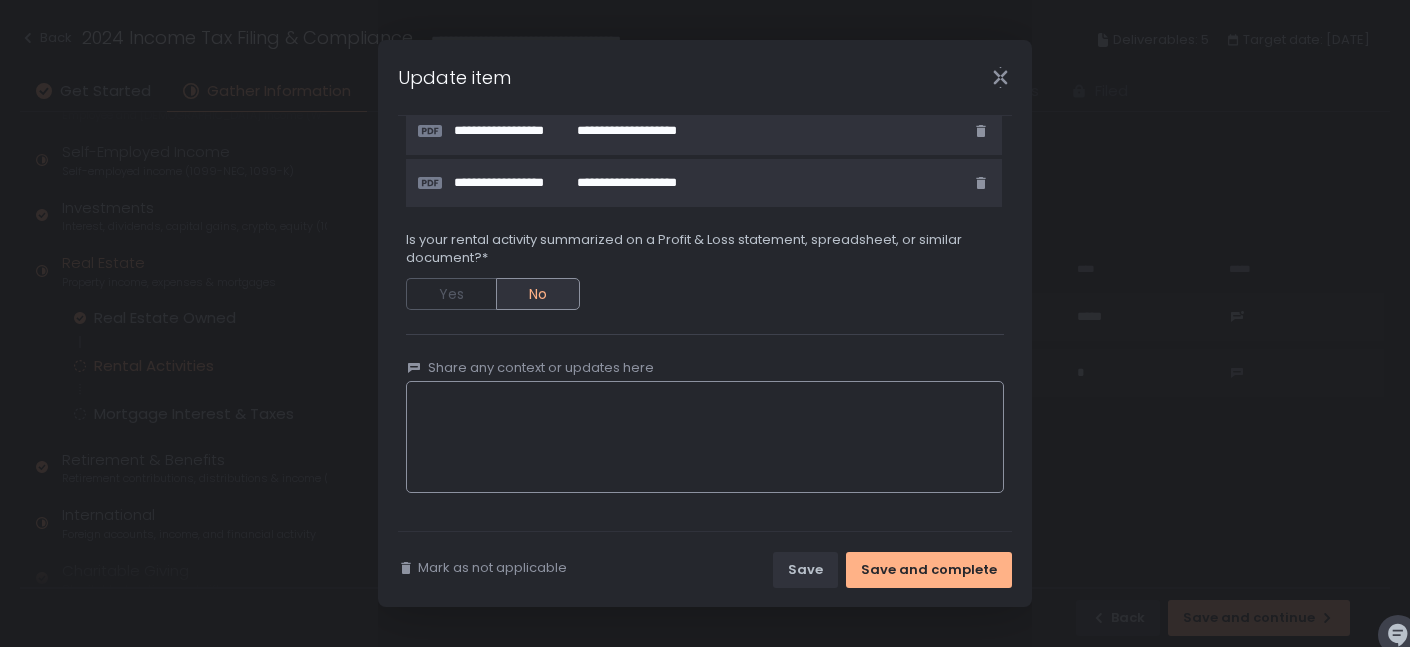 scroll, scrollTop: 708, scrollLeft: 0, axis: vertical 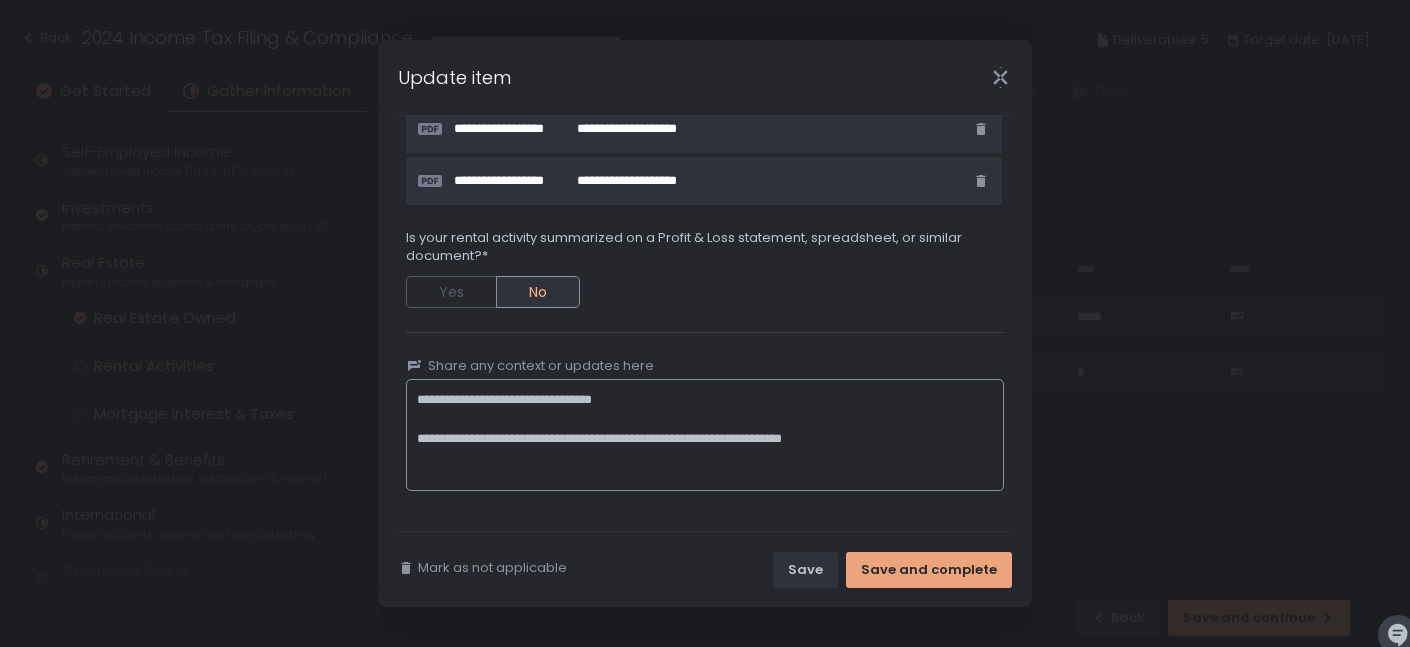 type on "**********" 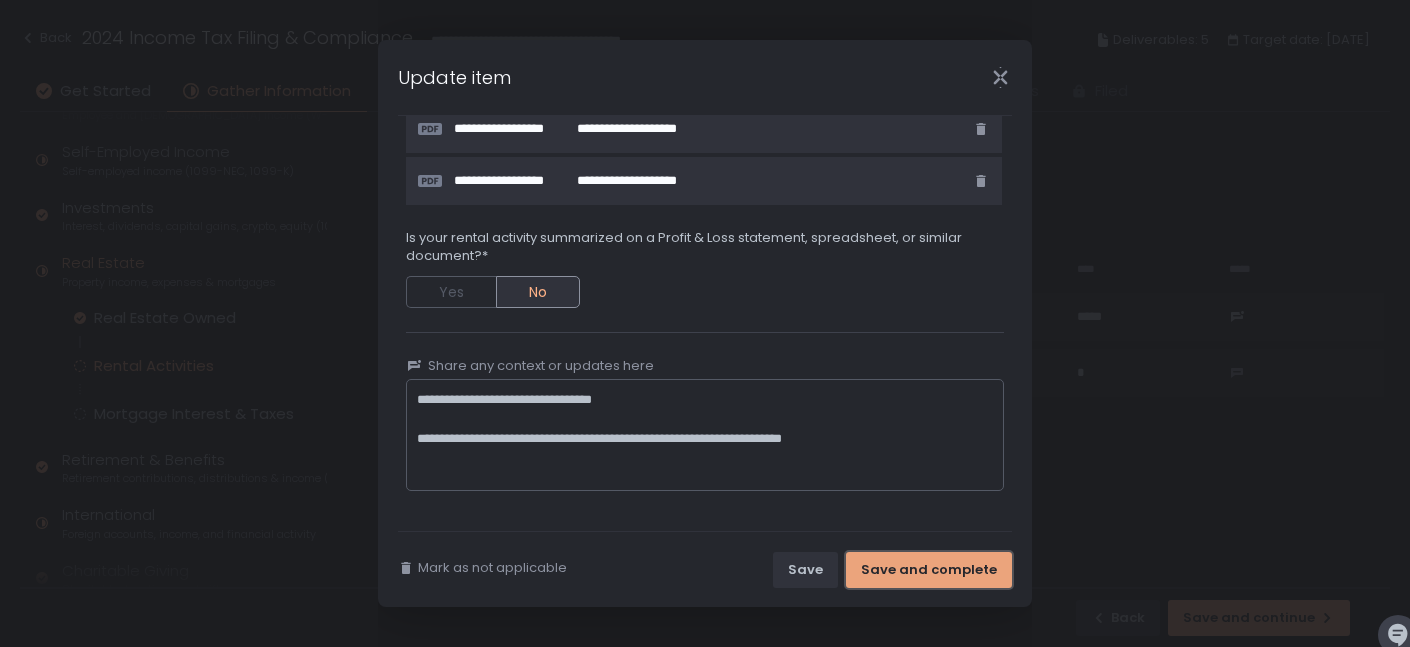 click on "Save and complete" at bounding box center (929, 570) 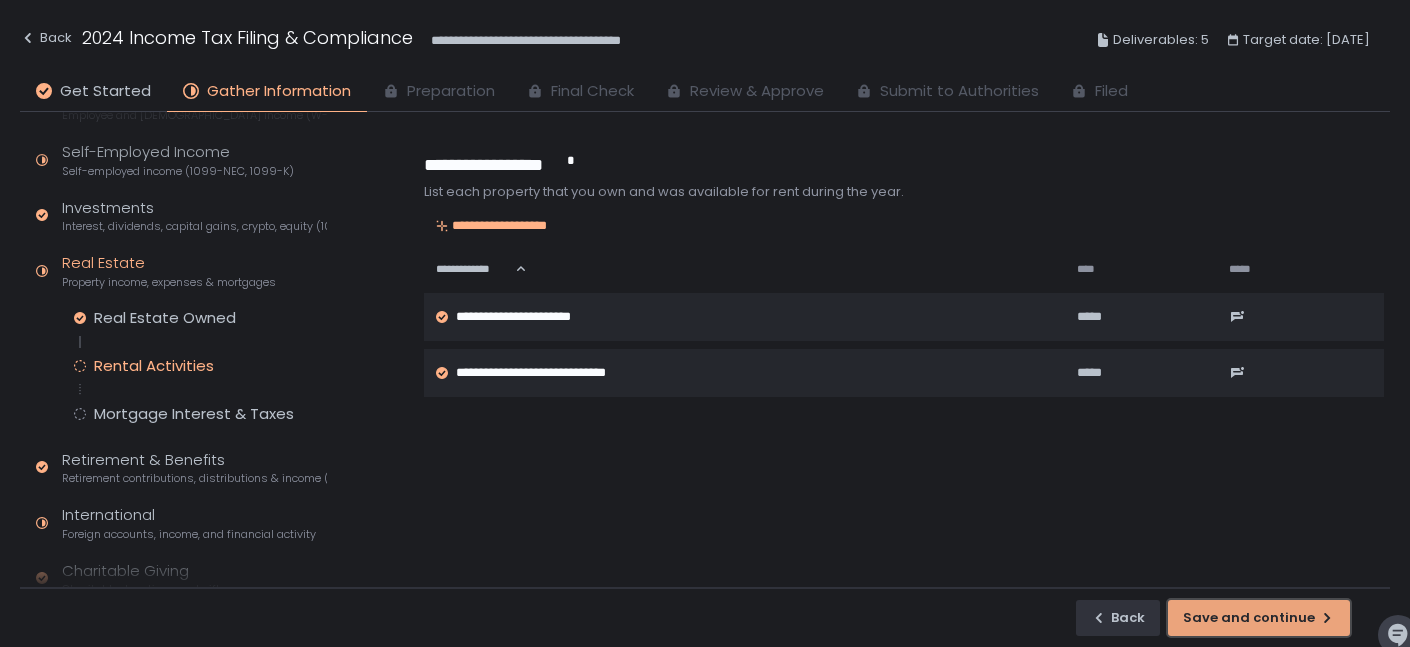 click on "Save and continue" 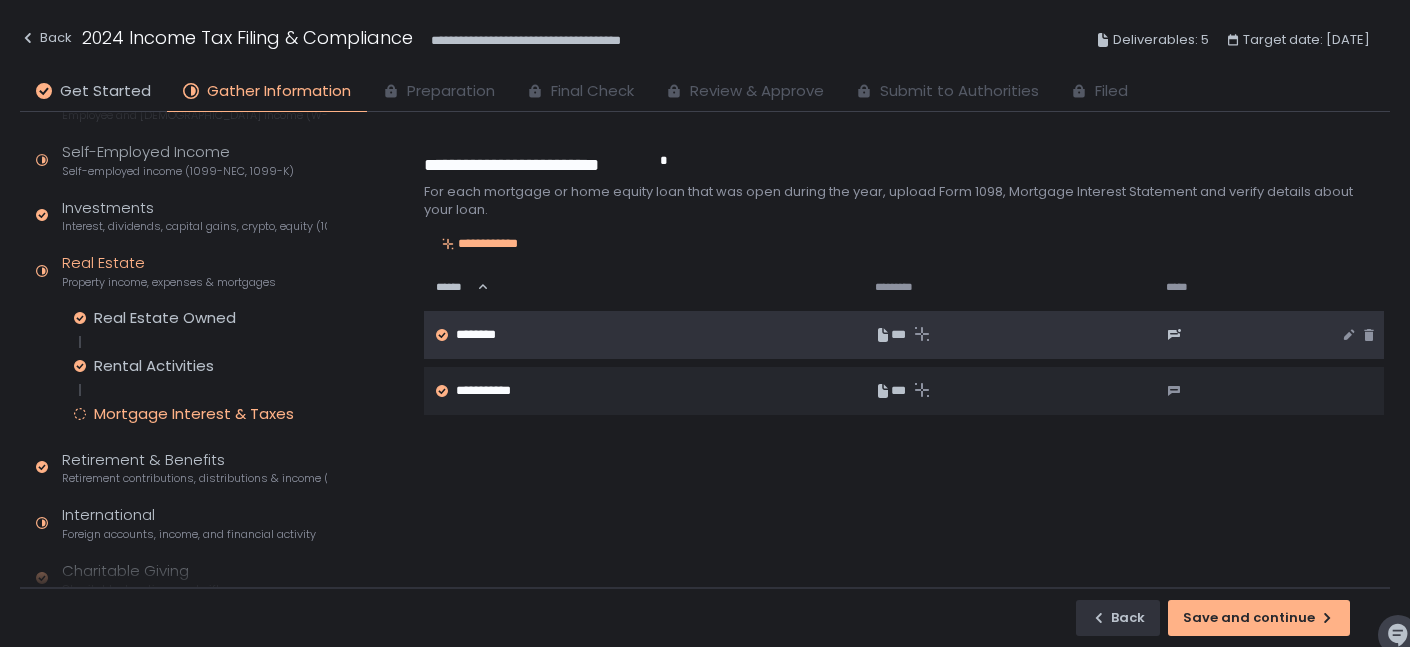 click on "********" at bounding box center [629, 335] 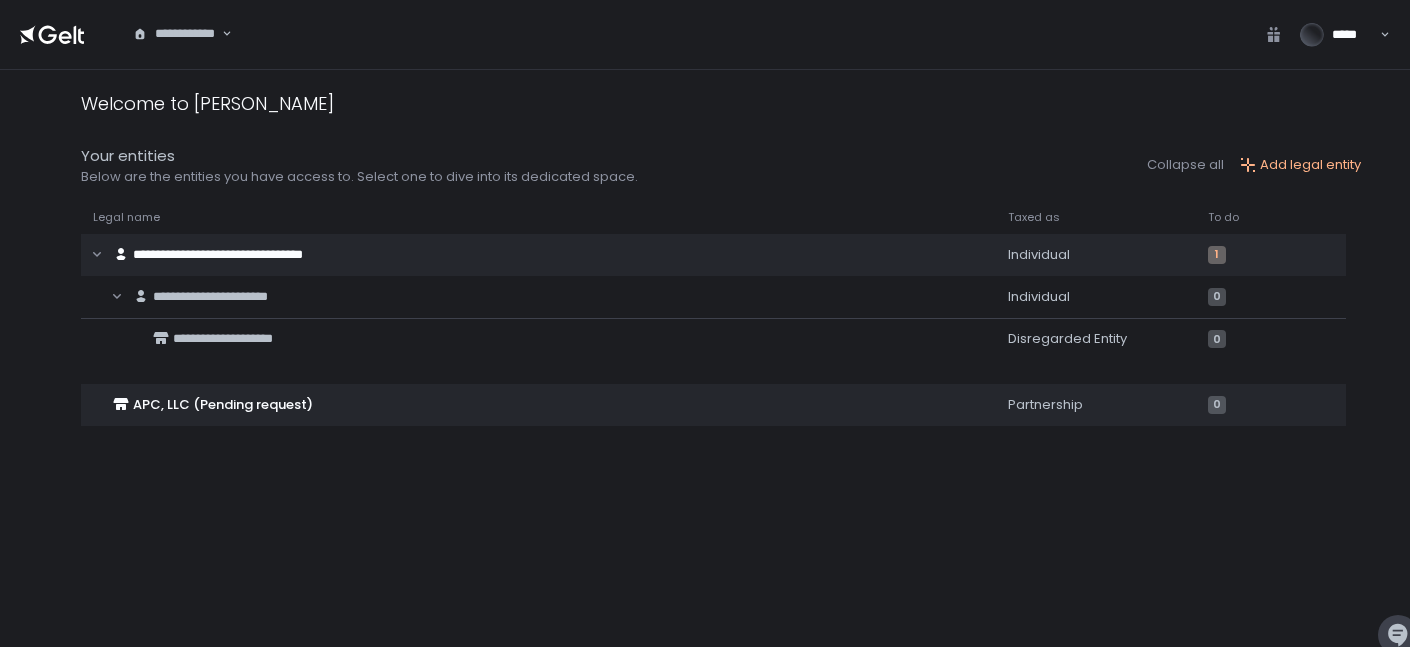 scroll, scrollTop: 0, scrollLeft: 0, axis: both 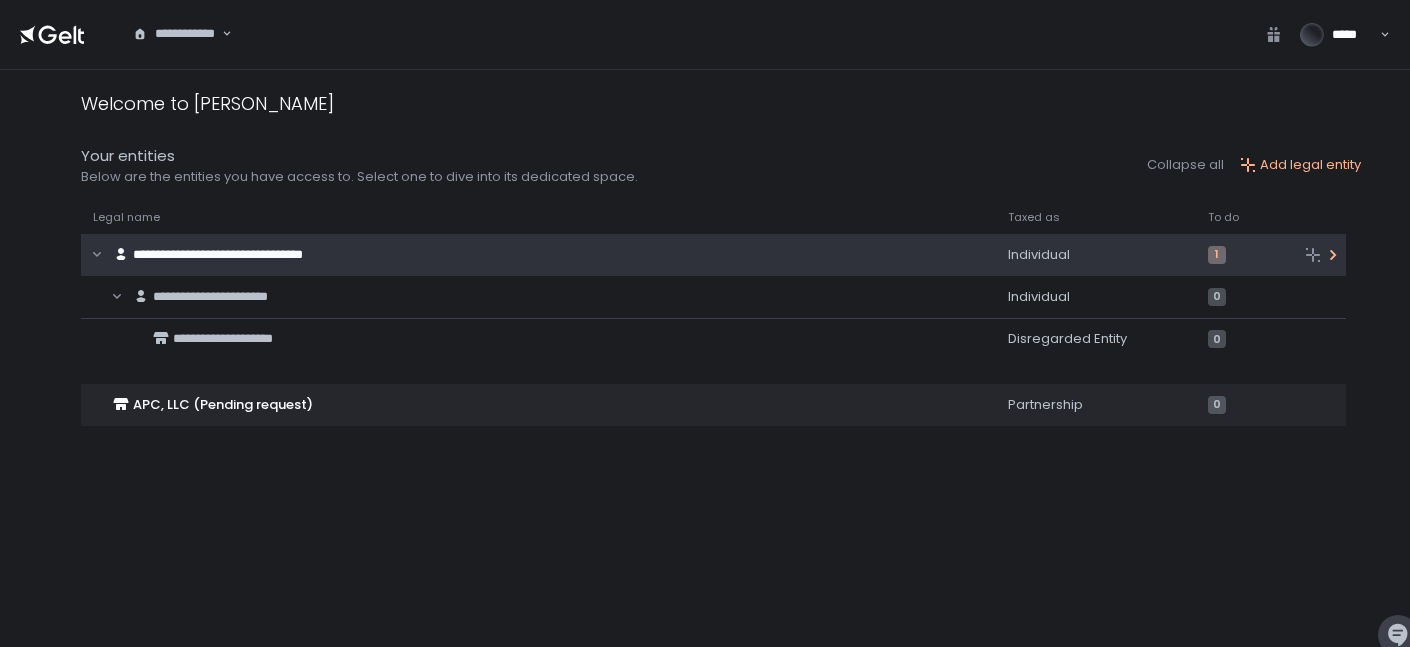 click on "**********" 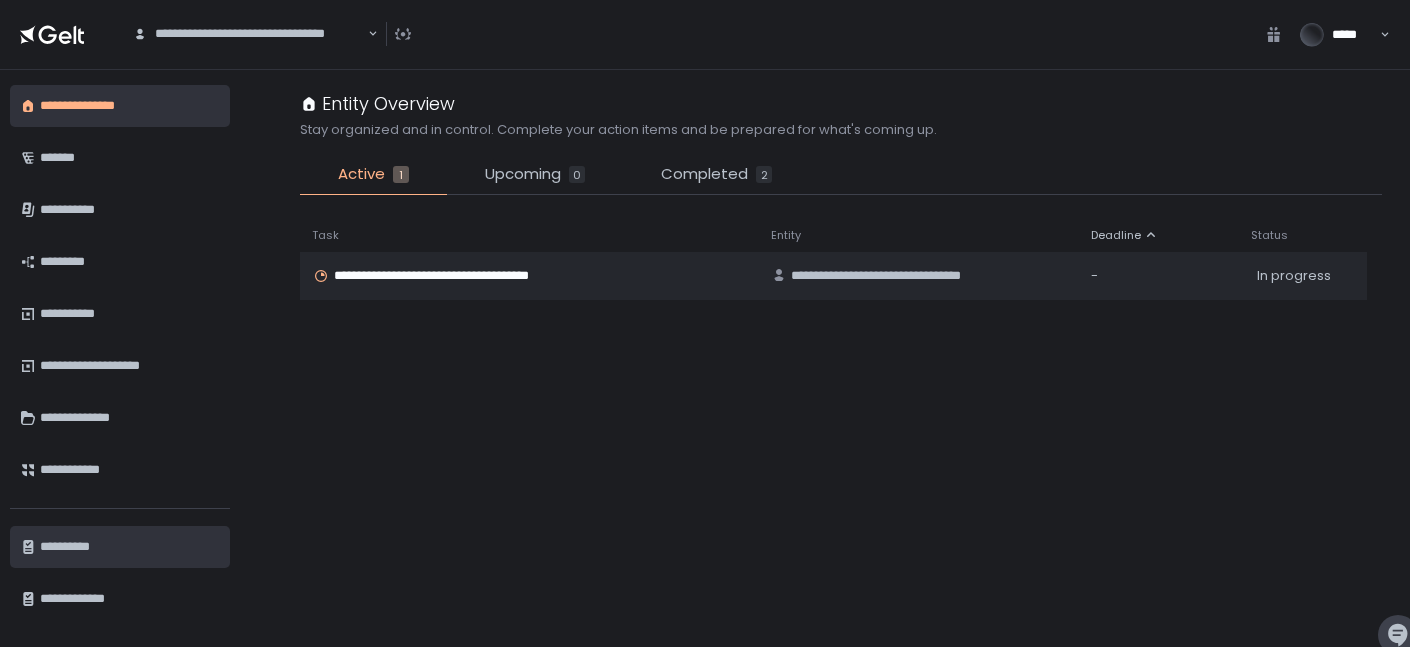 click on "**********" at bounding box center (127, 547) 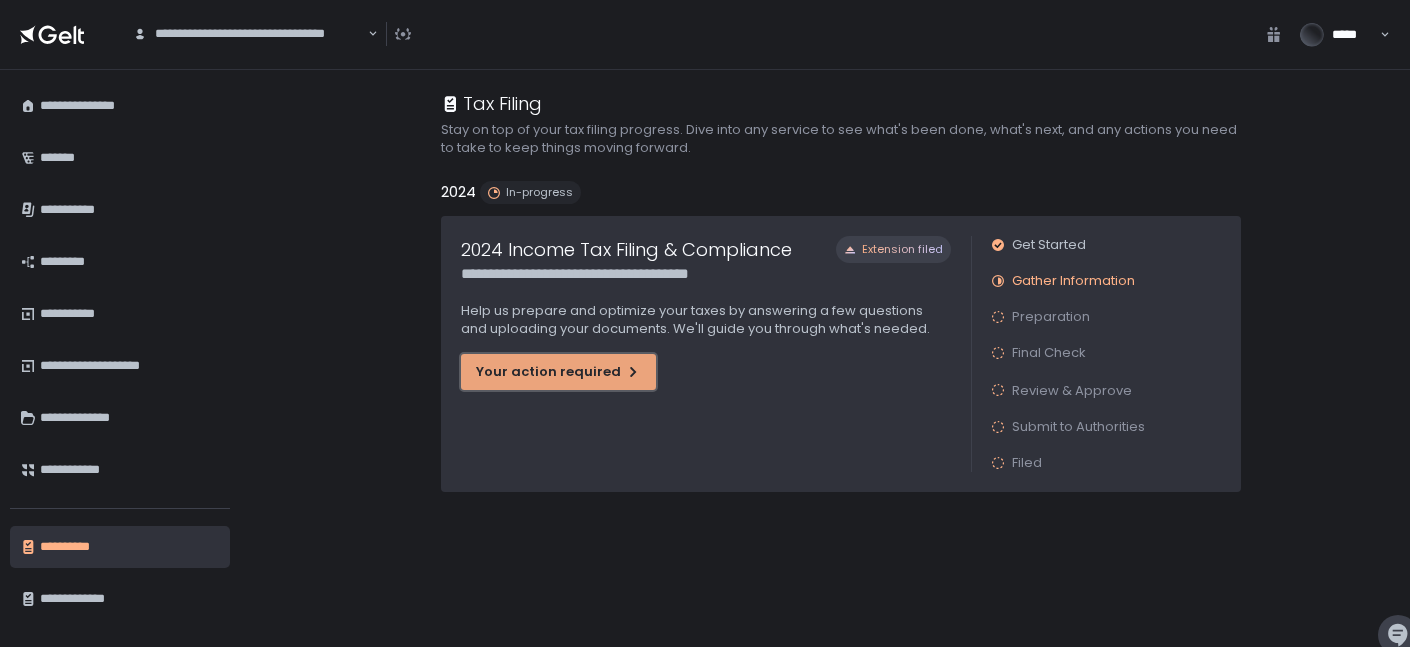 click on "Your action required" 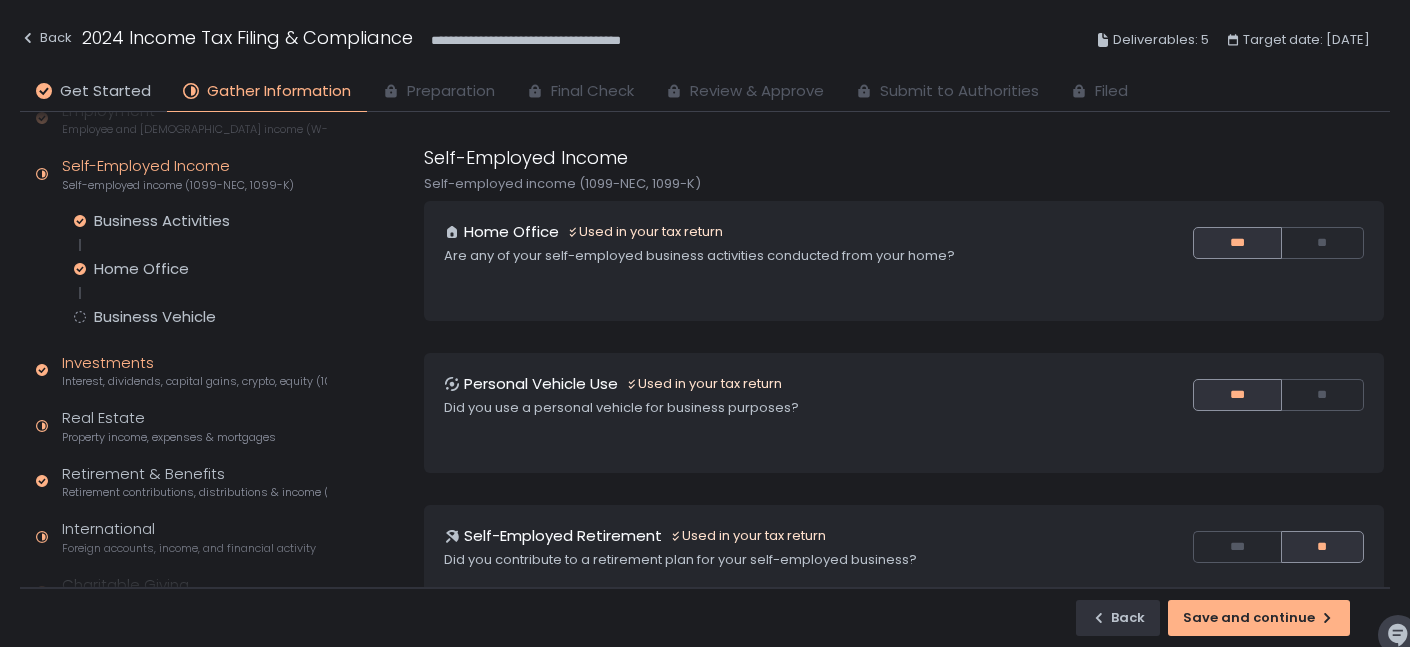 scroll, scrollTop: 149, scrollLeft: 0, axis: vertical 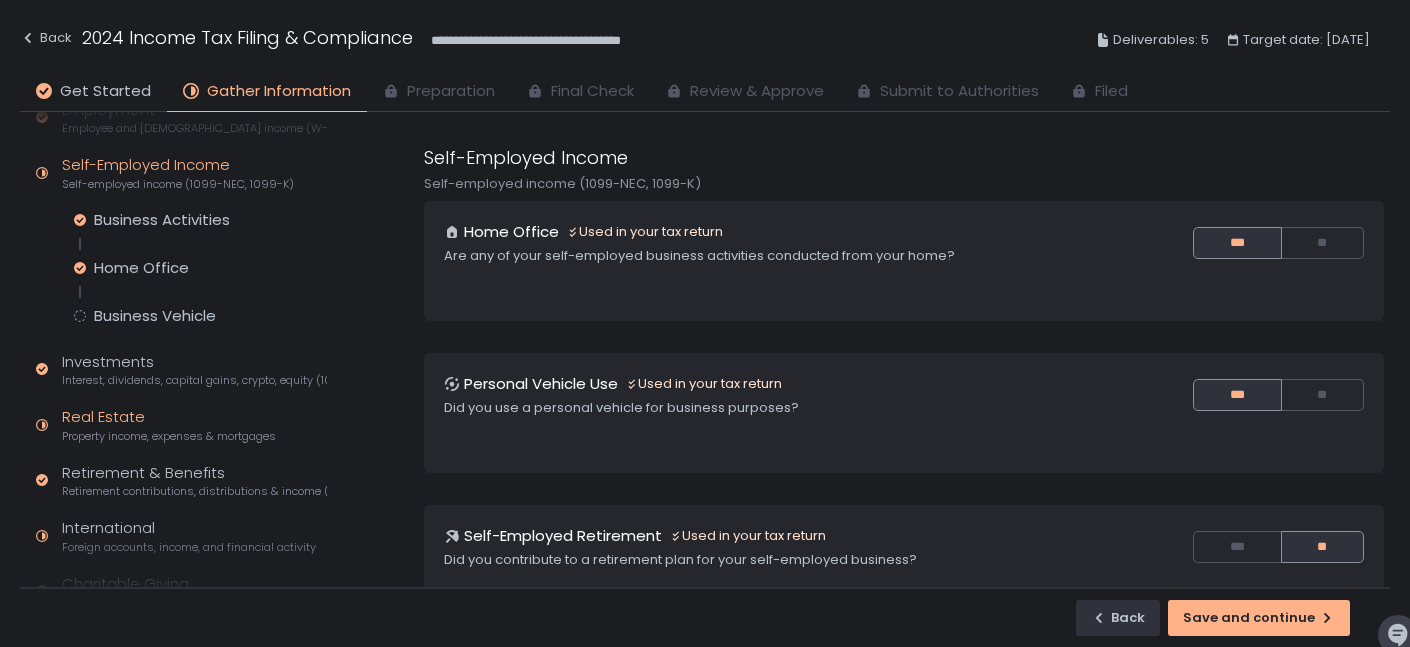click on "Real Estate Property income, expenses & mortgages" 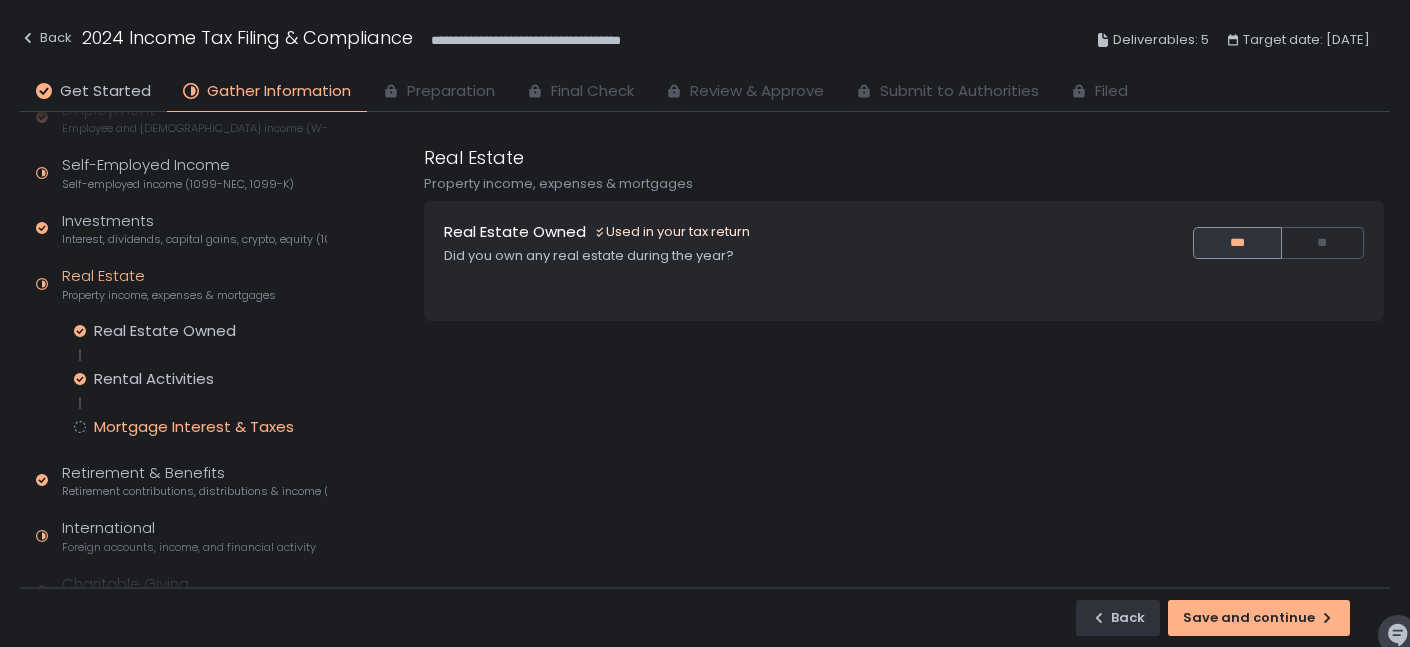 click on "Mortgage Interest & Taxes" 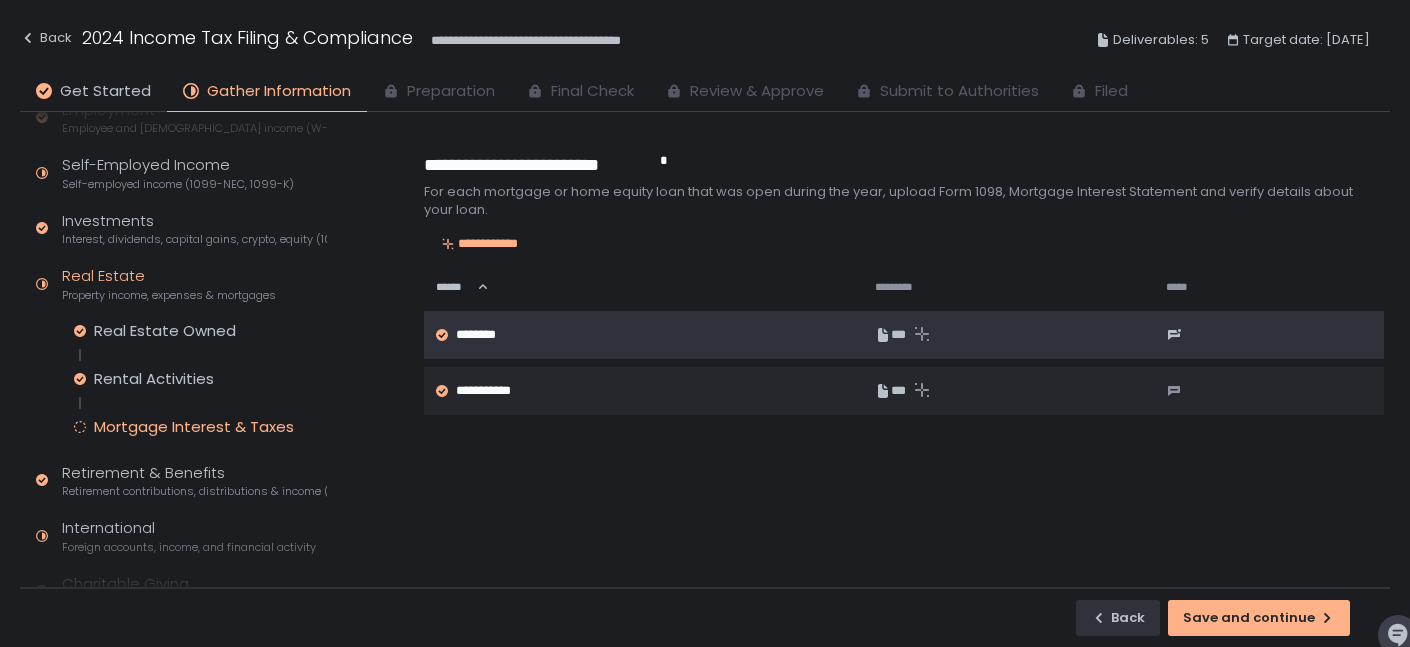 click on "********" 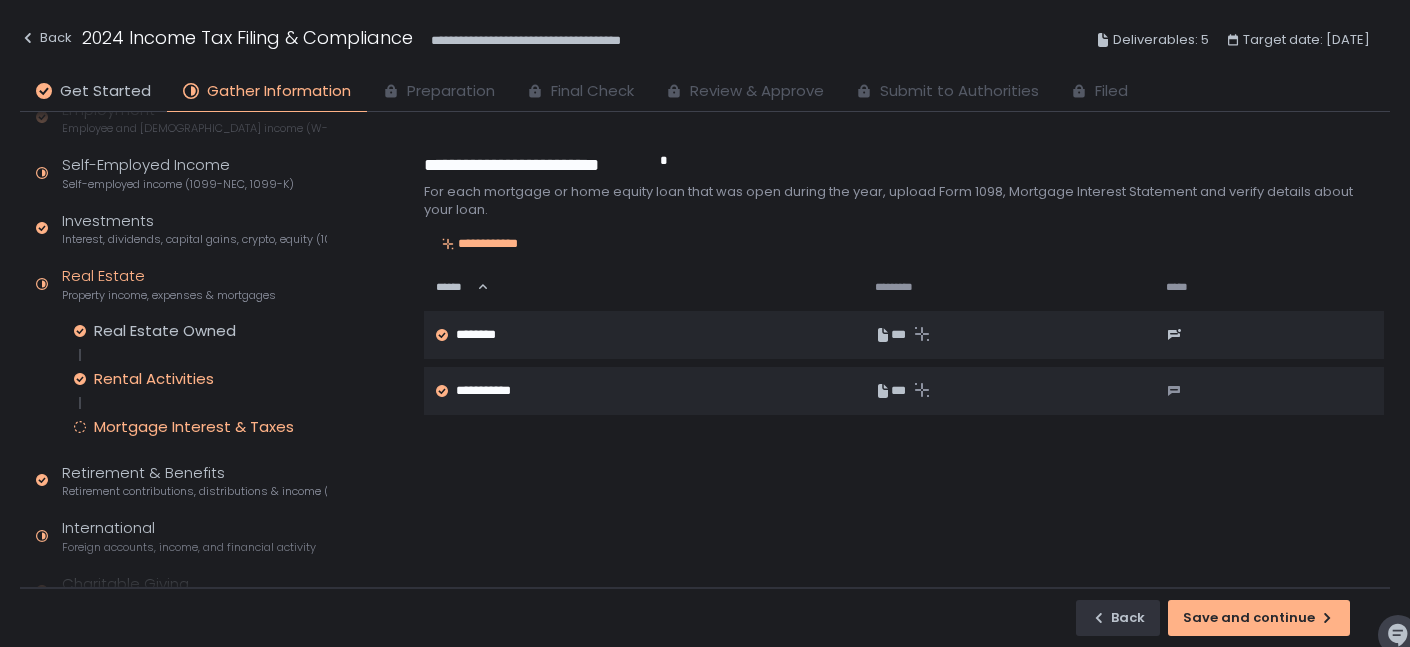 scroll, scrollTop: 285, scrollLeft: 0, axis: vertical 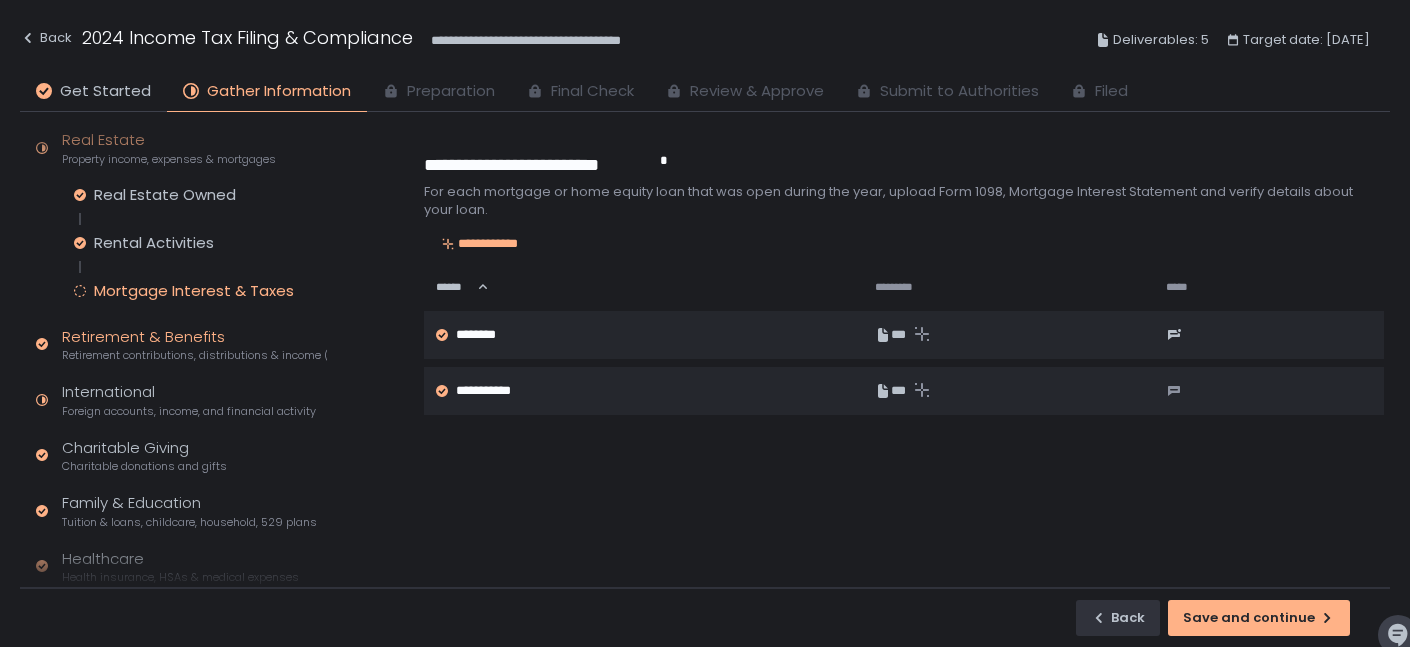 click on "Retirement contributions, distributions & income (1099-R, 5498)" 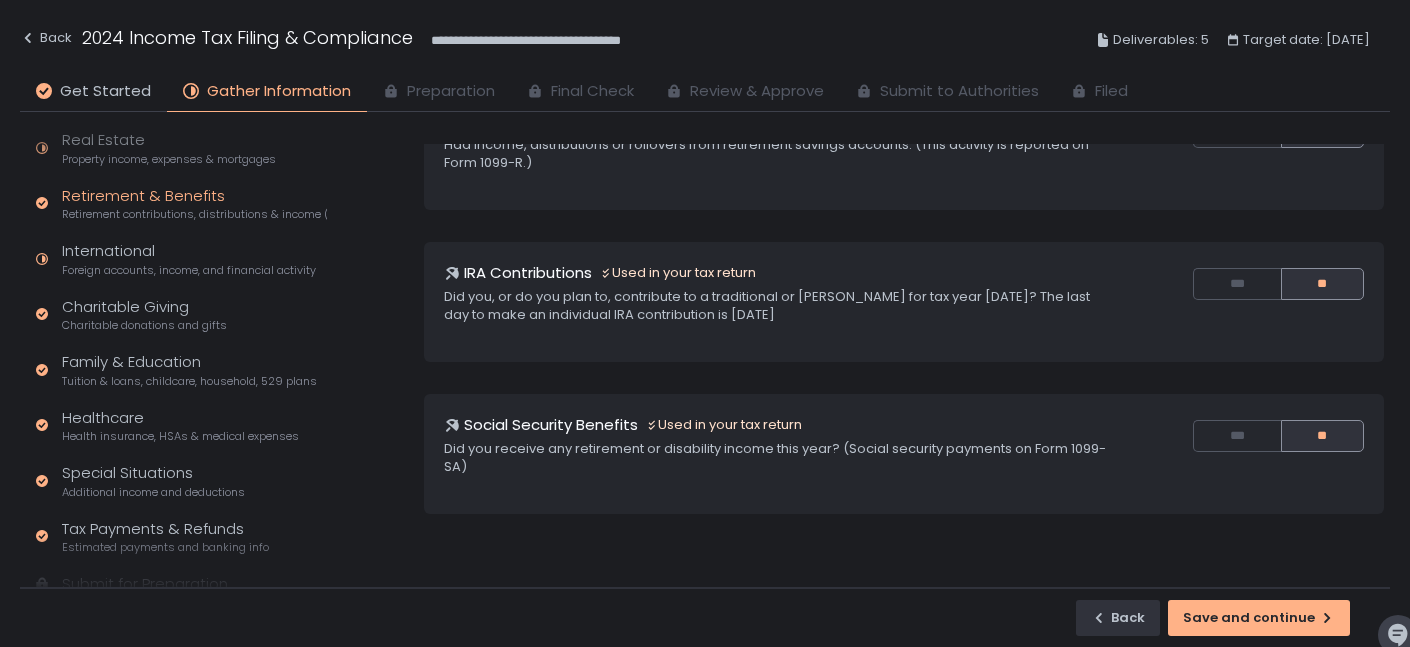 scroll, scrollTop: 237, scrollLeft: 0, axis: vertical 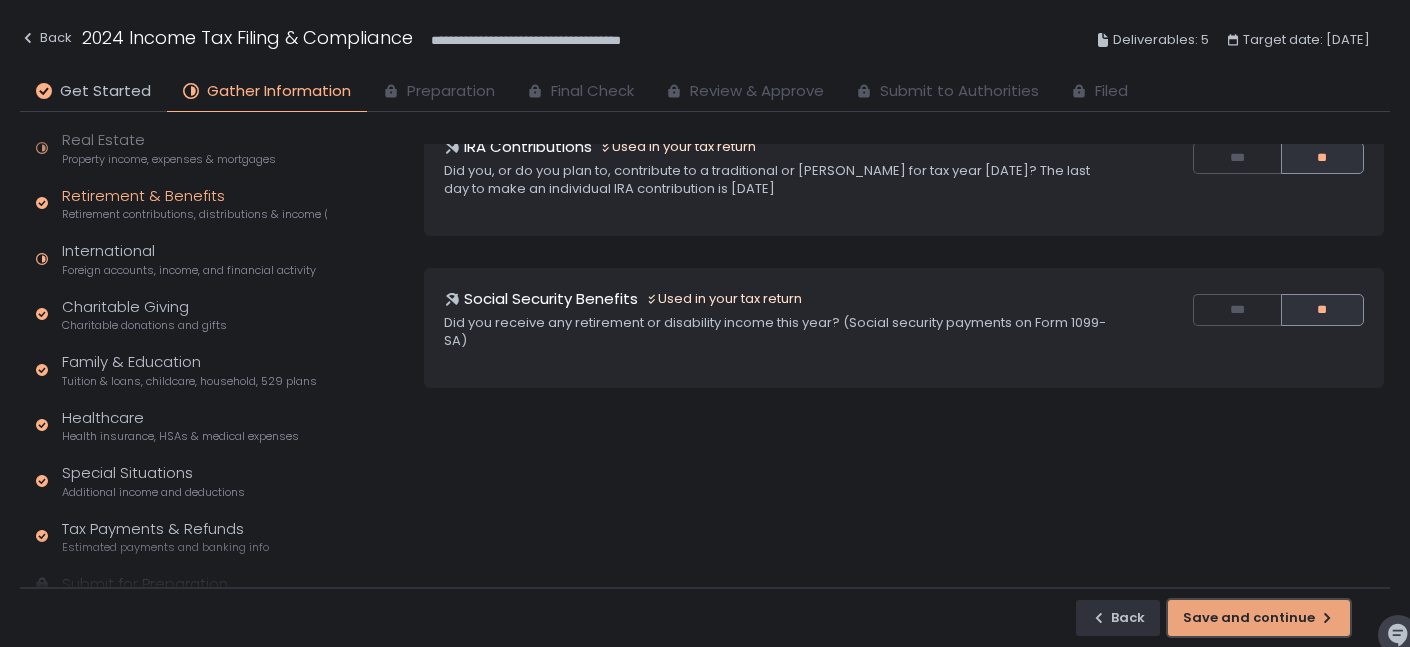 click on "Save and continue" 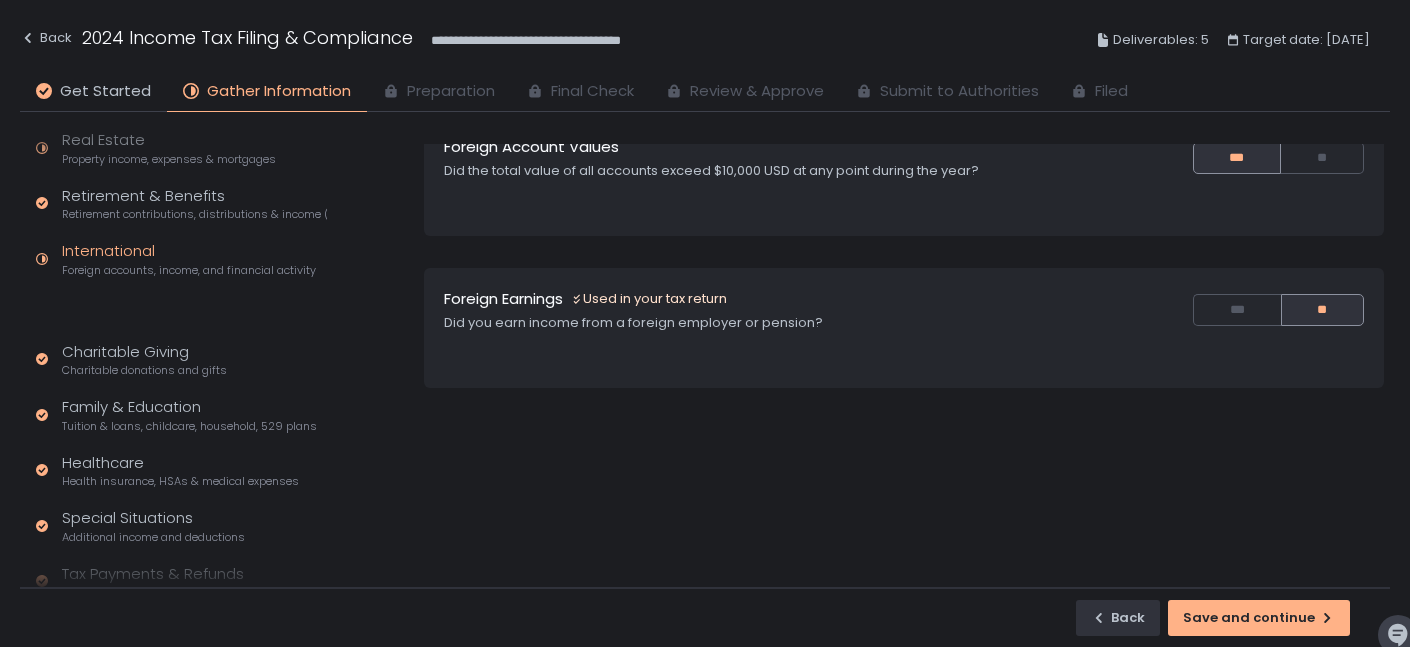scroll, scrollTop: 0, scrollLeft: 0, axis: both 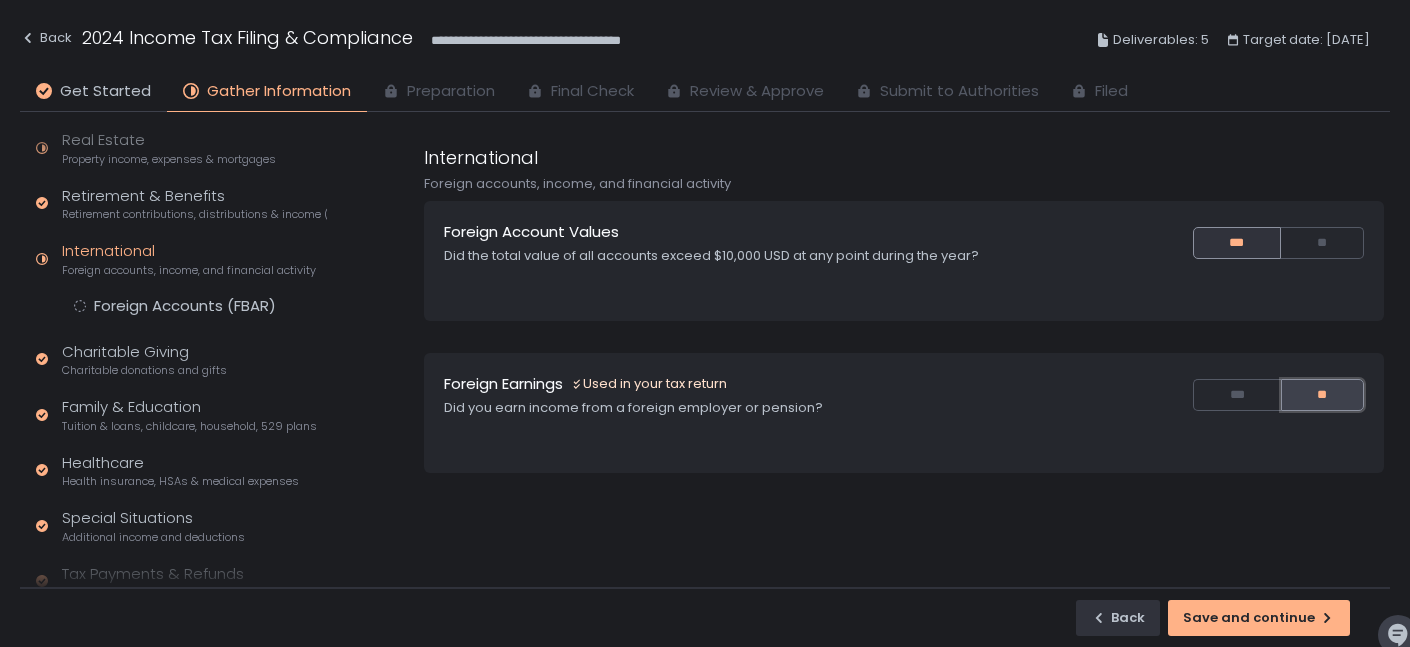 click on "**" at bounding box center (1322, 395) 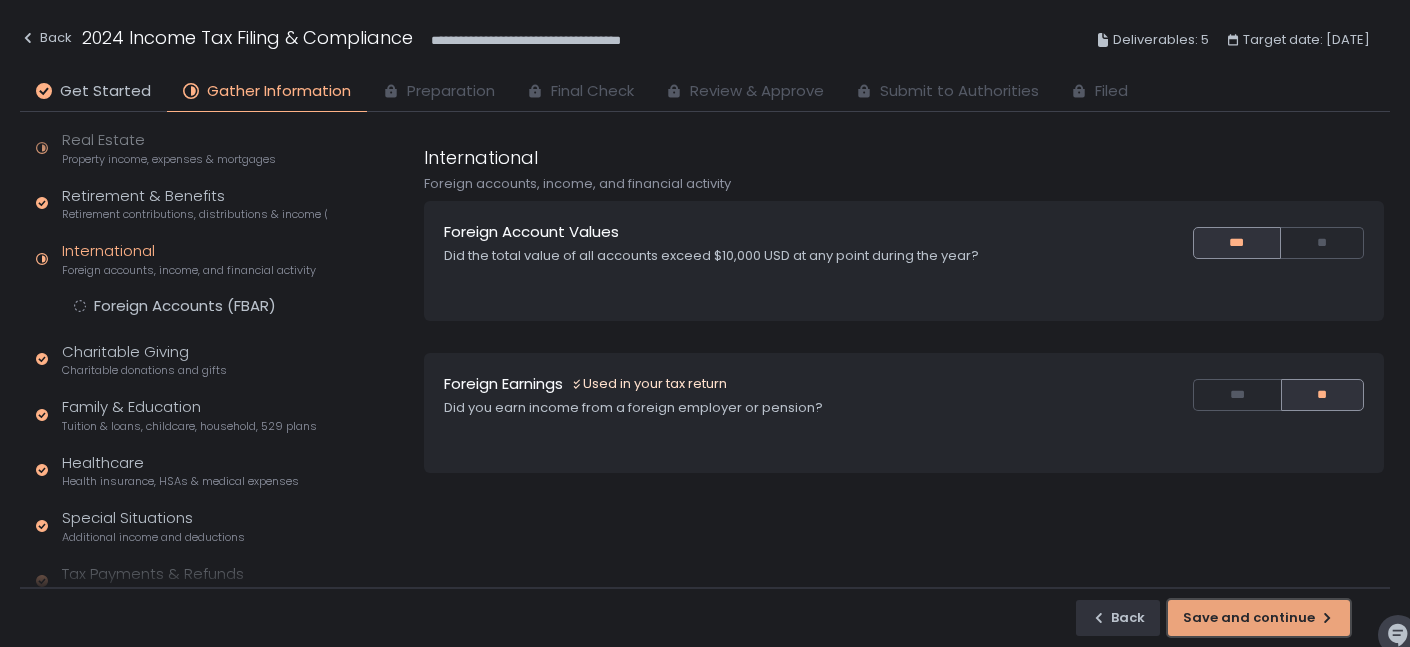 click on "Save and continue" 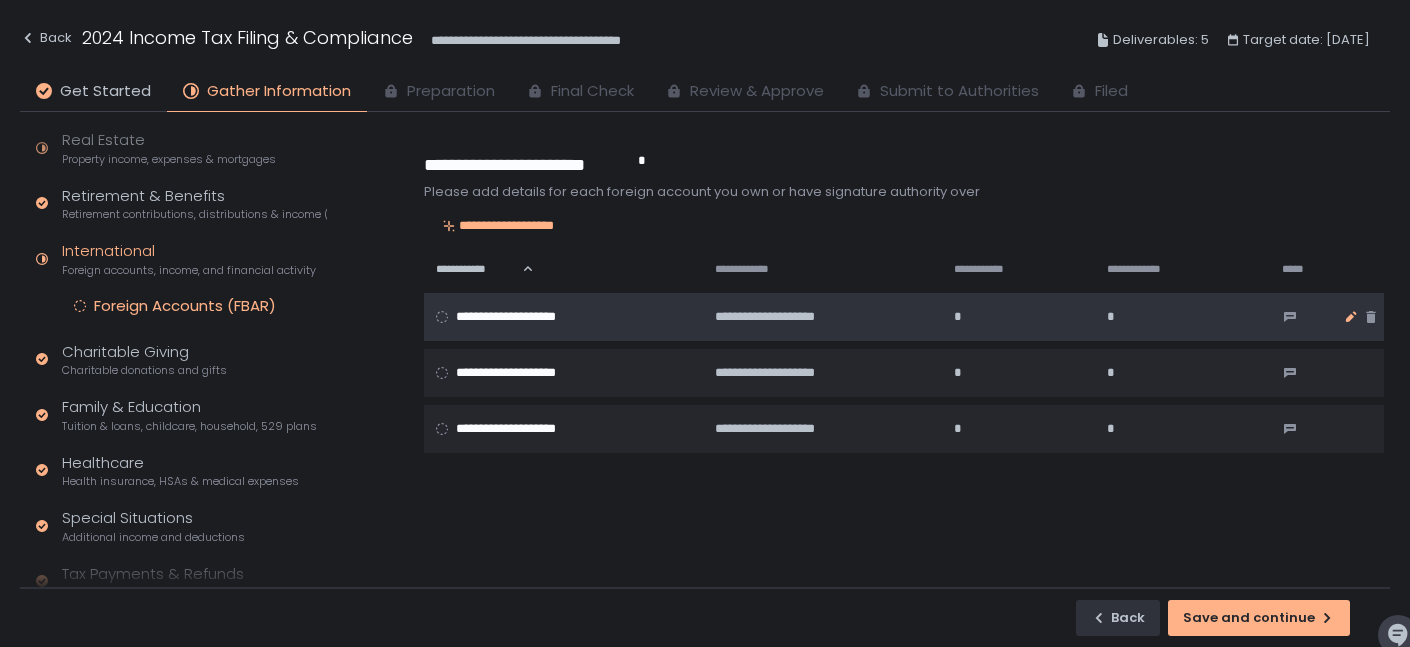 click 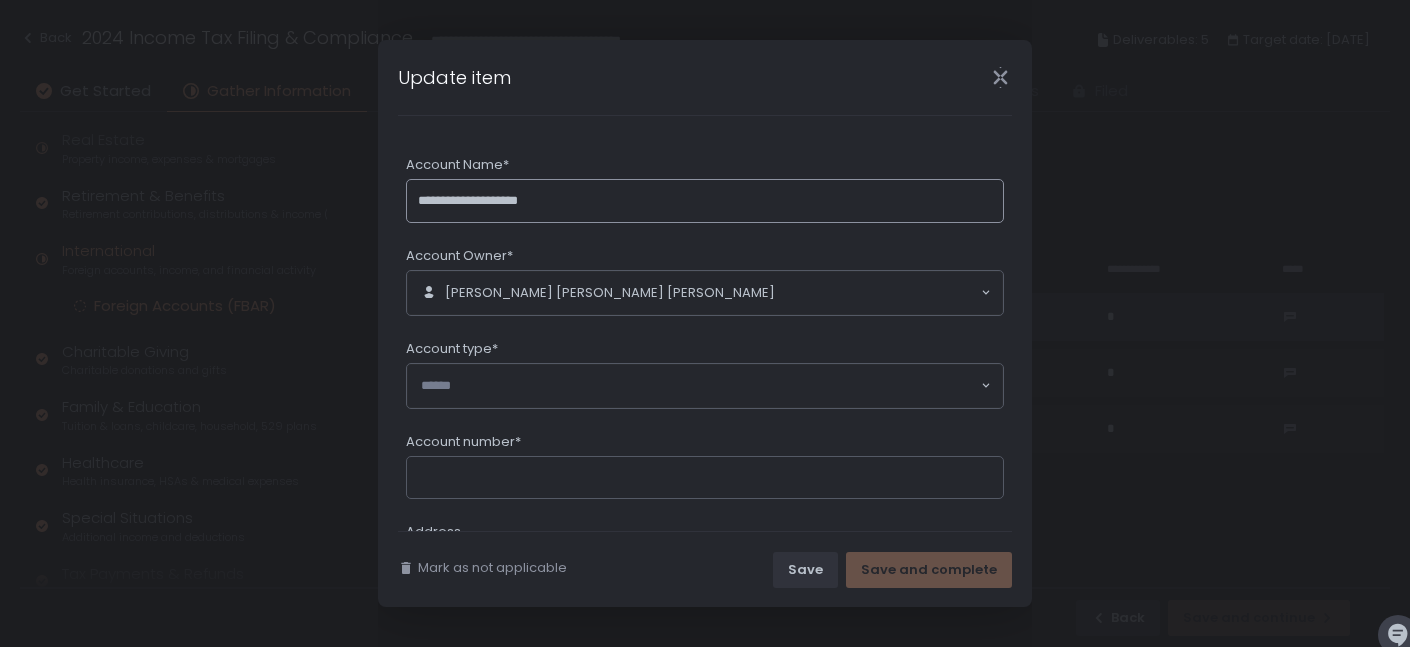 click on "**********" 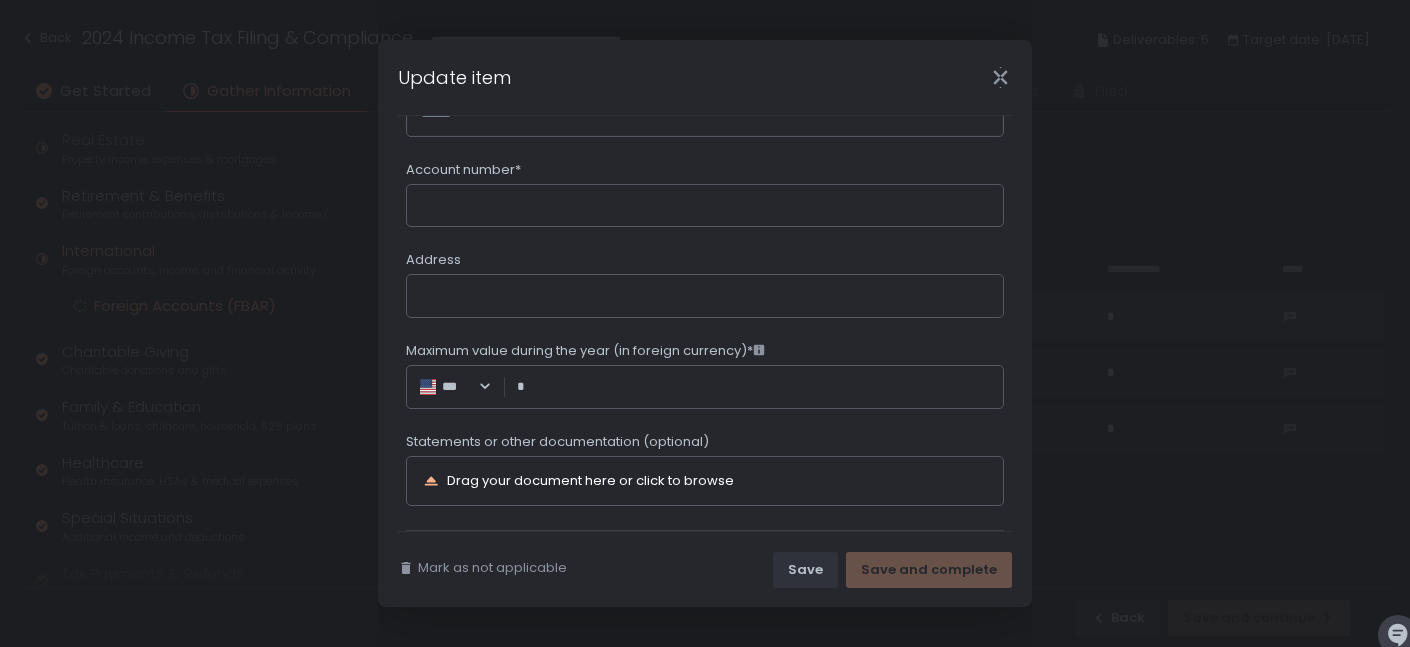 scroll, scrollTop: 353, scrollLeft: 0, axis: vertical 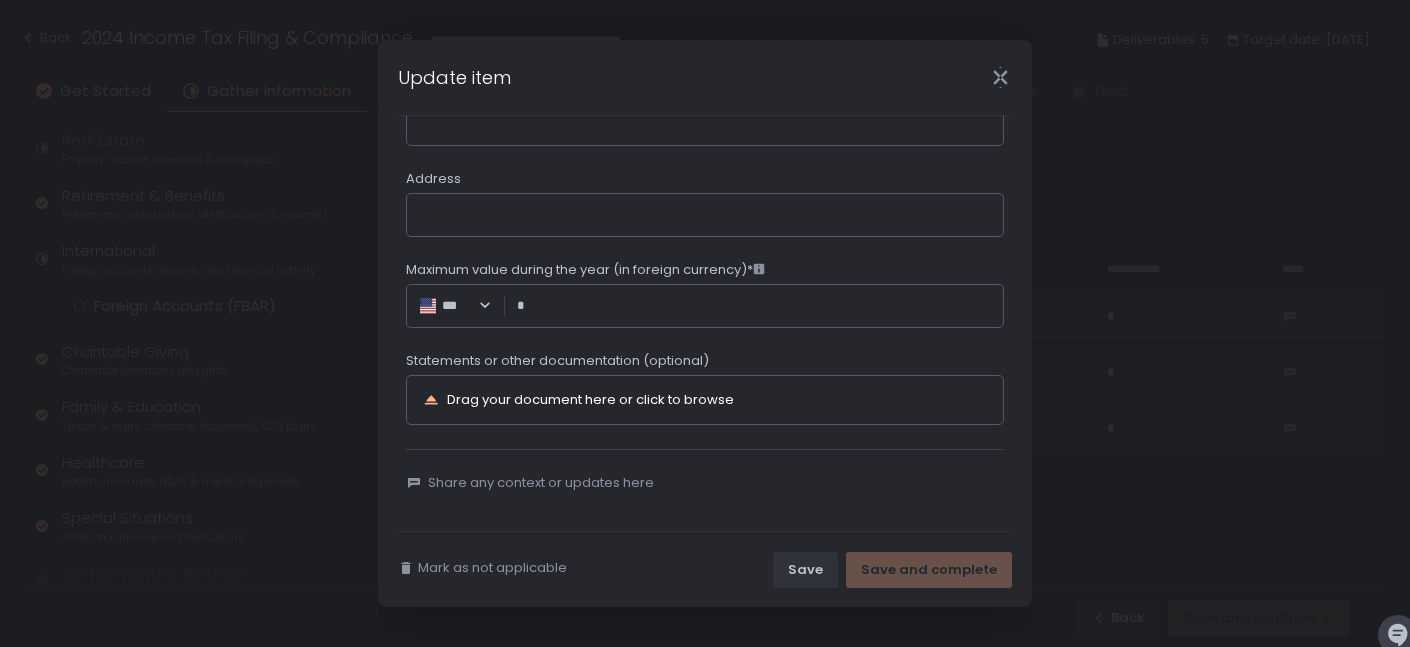 type on "***" 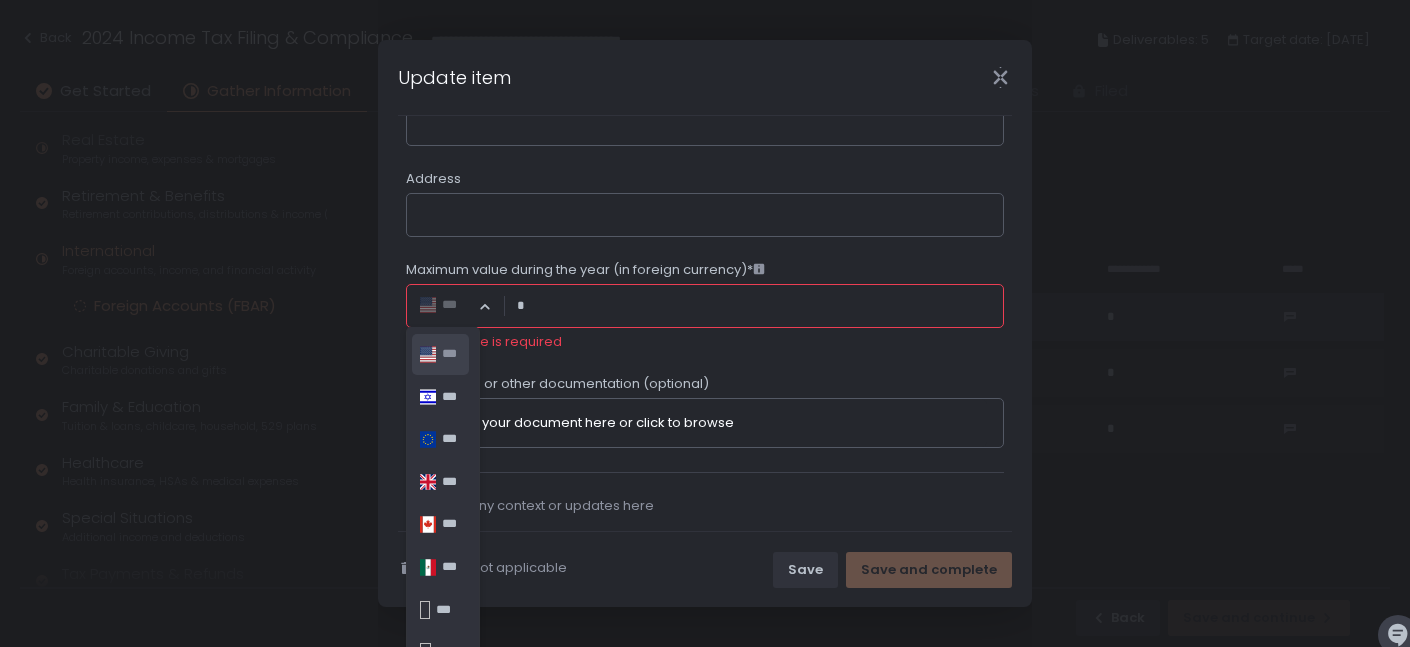 click on "***" at bounding box center (448, 306) 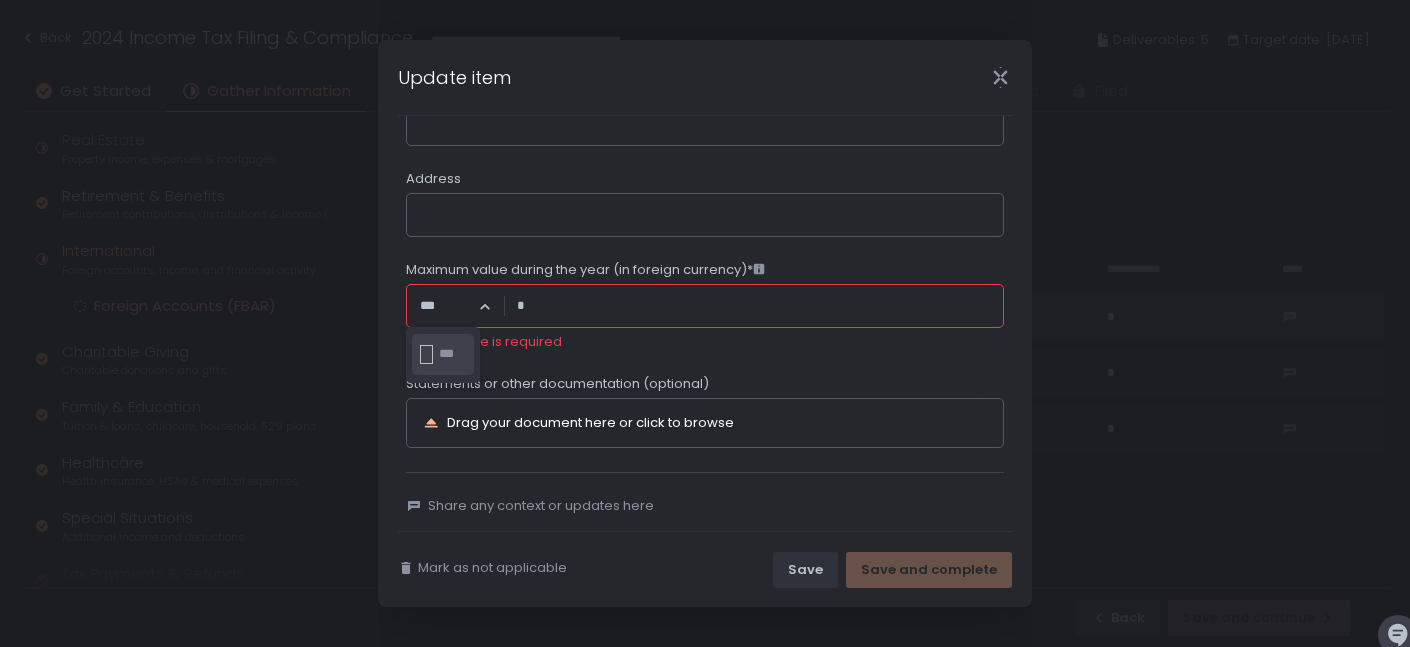 click on "***" at bounding box center [452, 354] 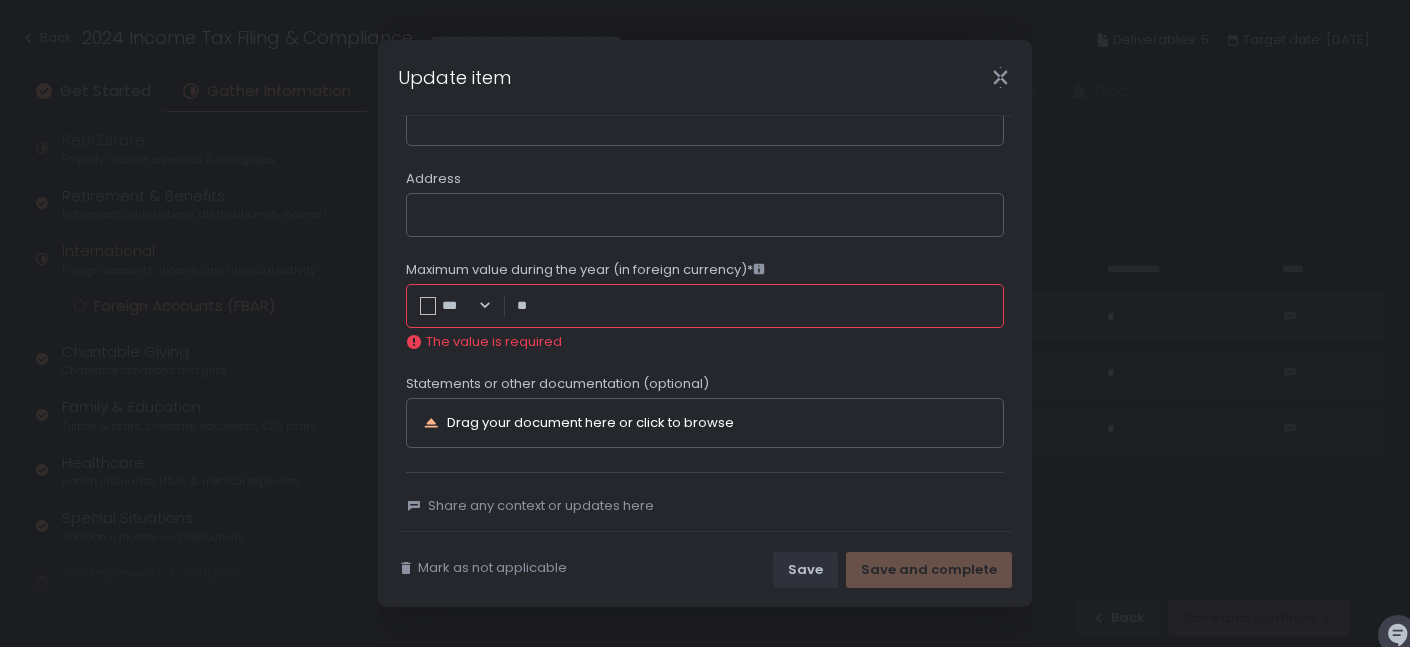 click on "*** Loading... **" 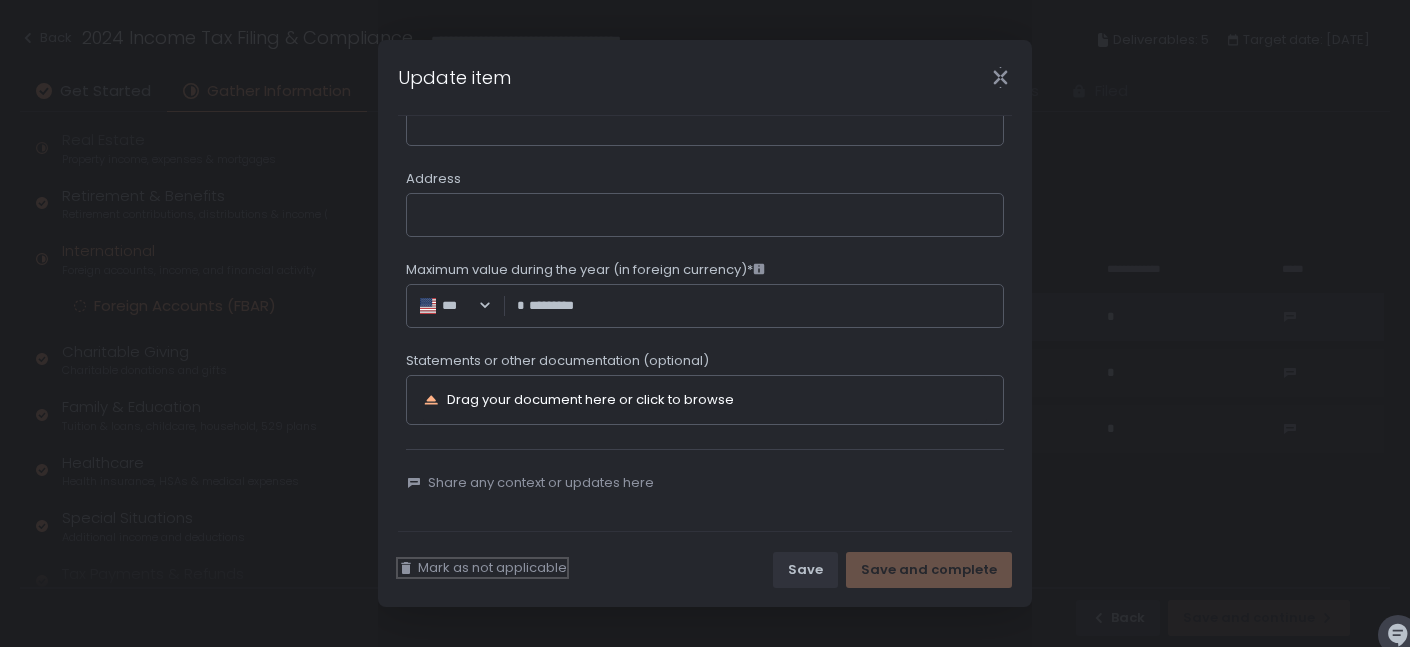 type on "**********" 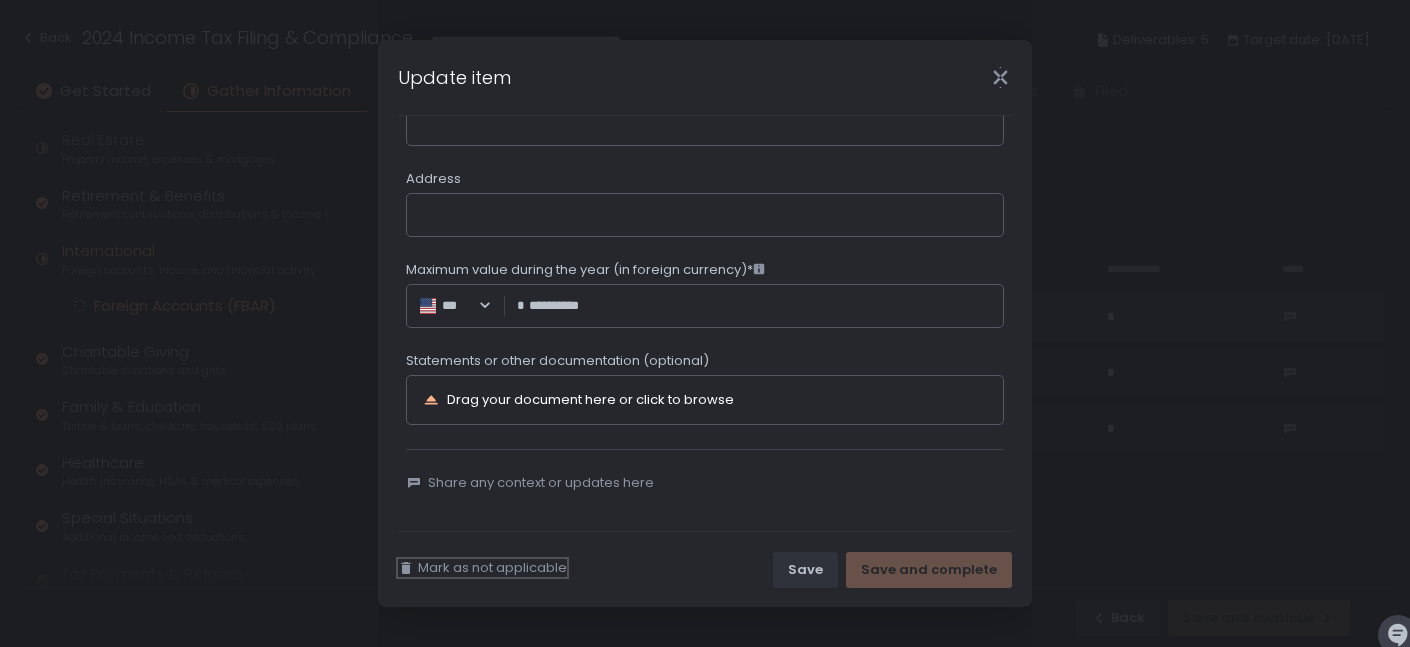 type 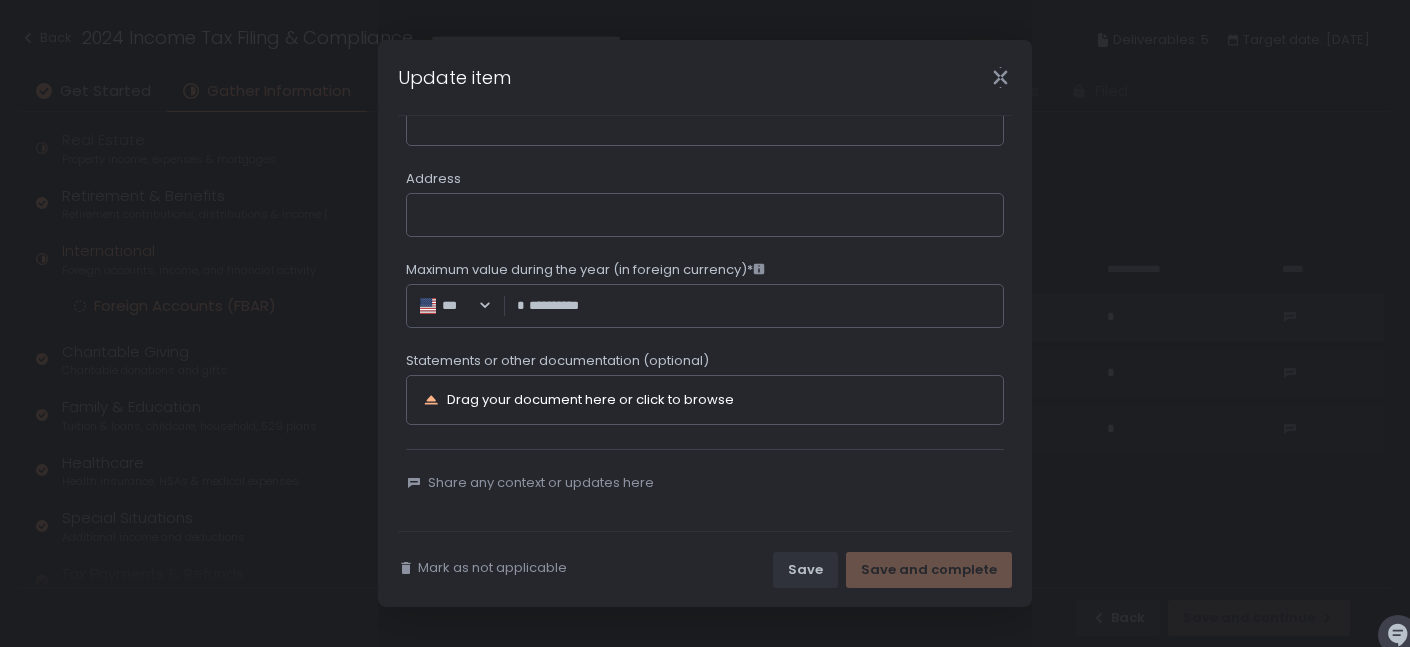 click on "Share any context or updates here" at bounding box center [705, 470] 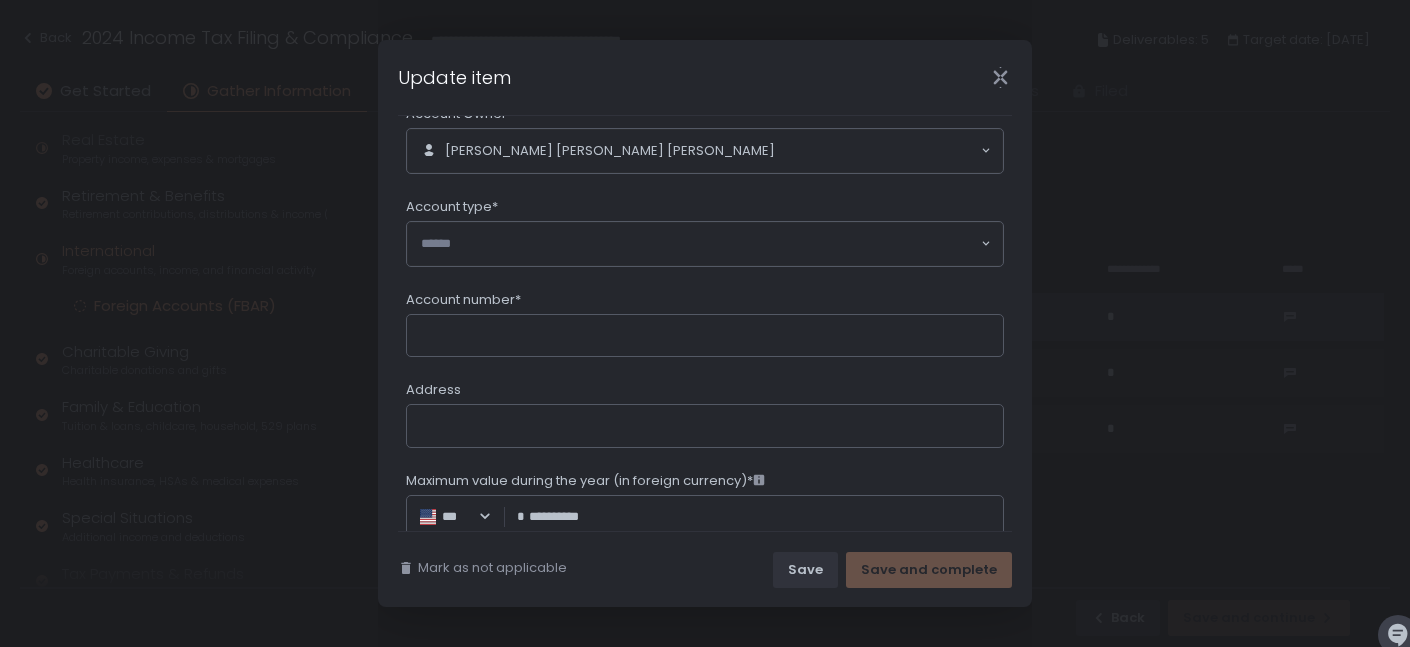 scroll, scrollTop: 0, scrollLeft: 0, axis: both 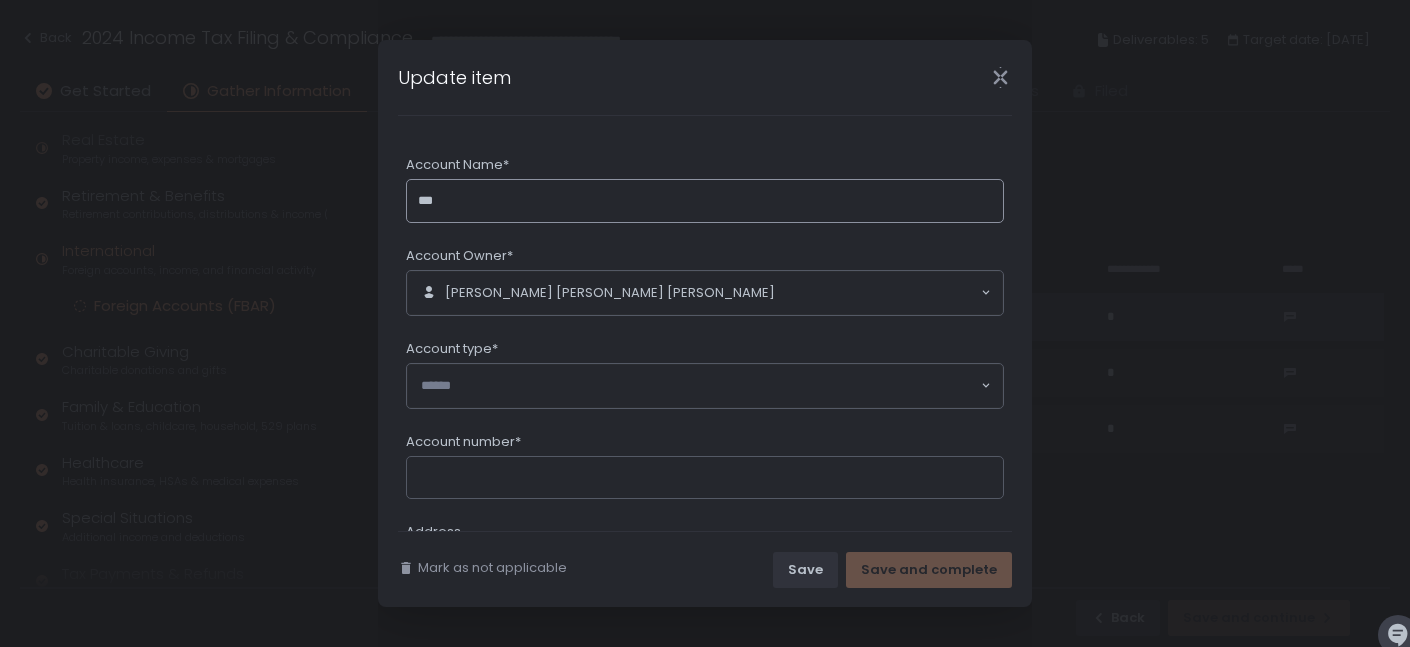 click on "***" 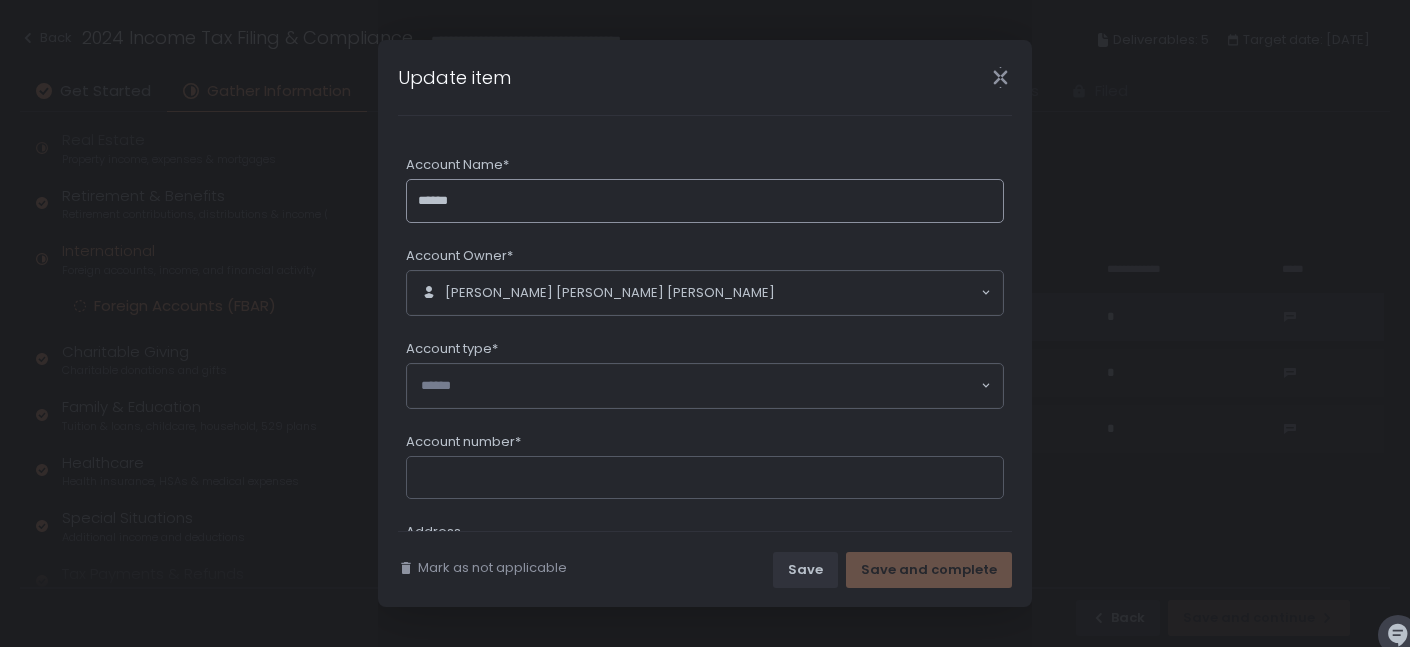 paste on "**********" 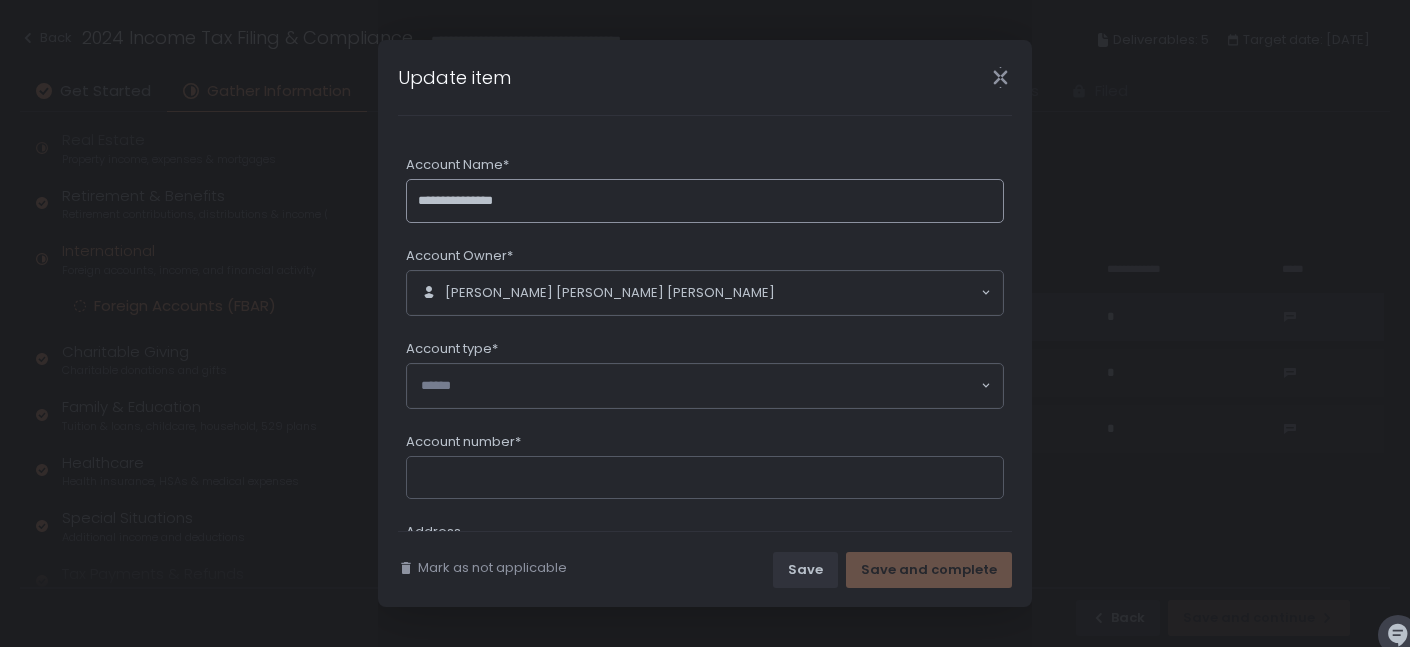 drag, startPoint x: 499, startPoint y: 200, endPoint x: 452, endPoint y: 201, distance: 47.010635 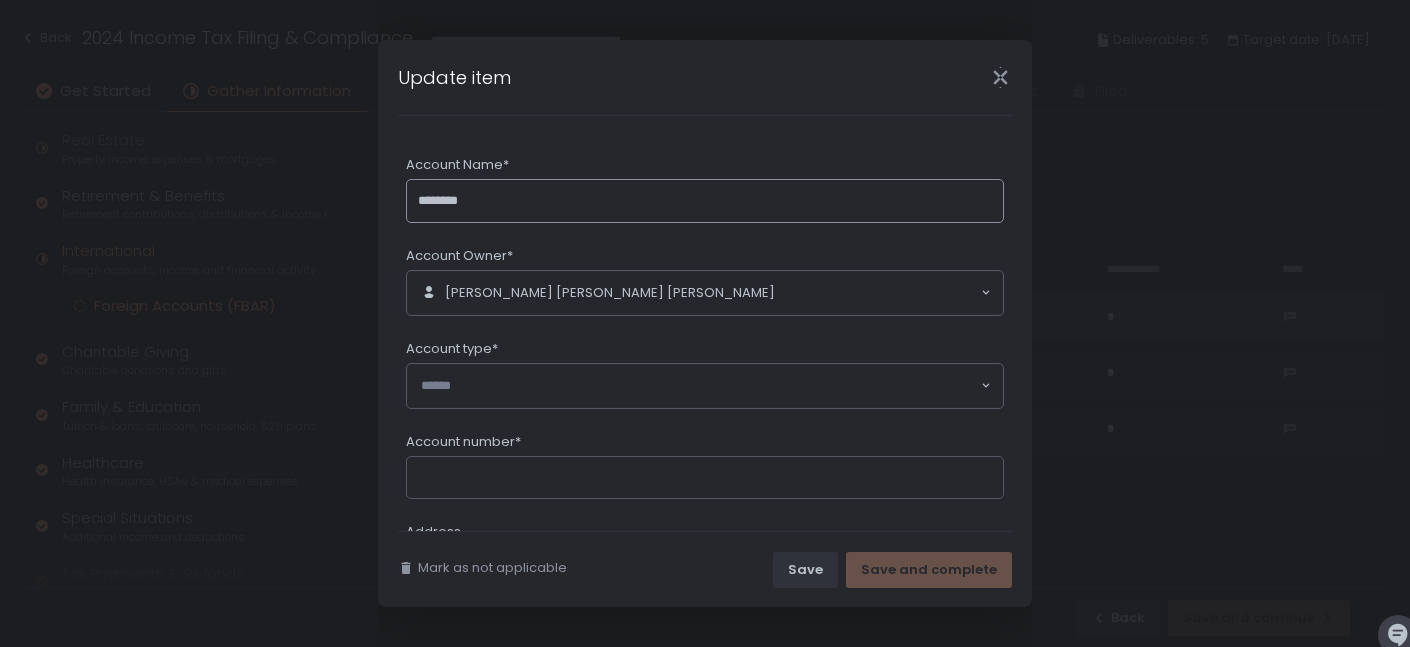 type on "********" 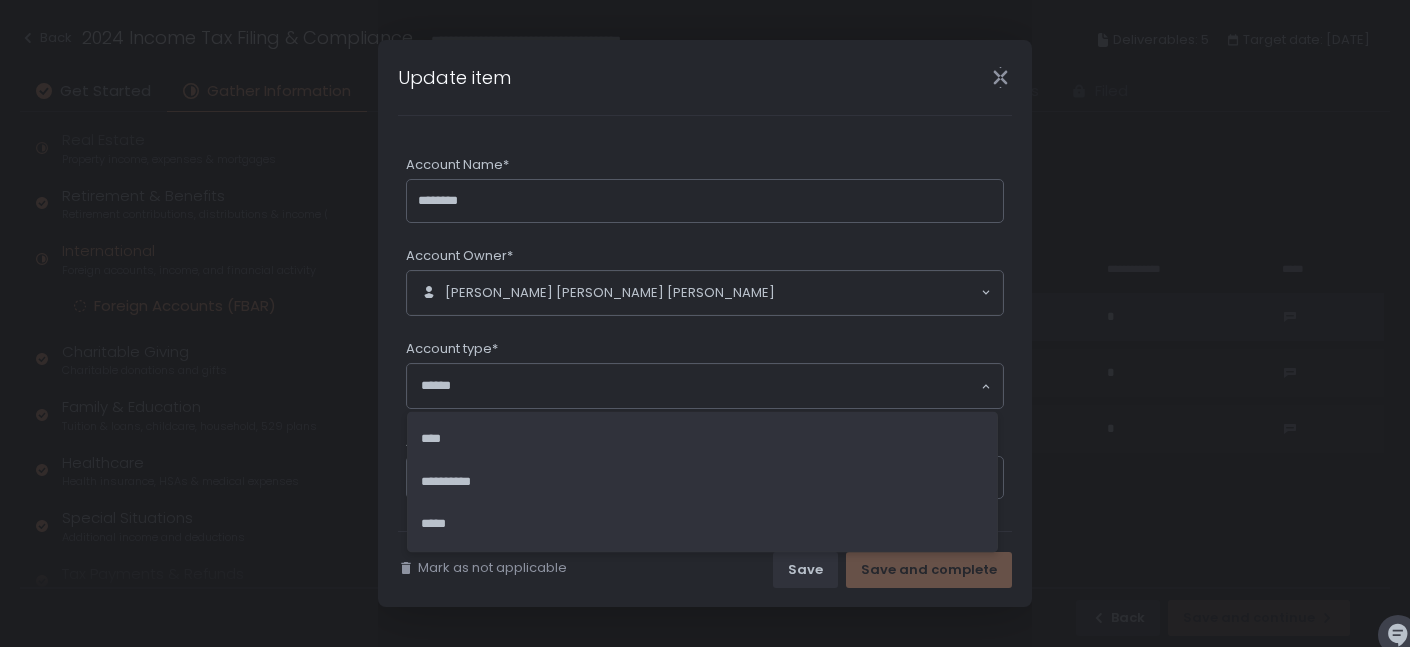 click 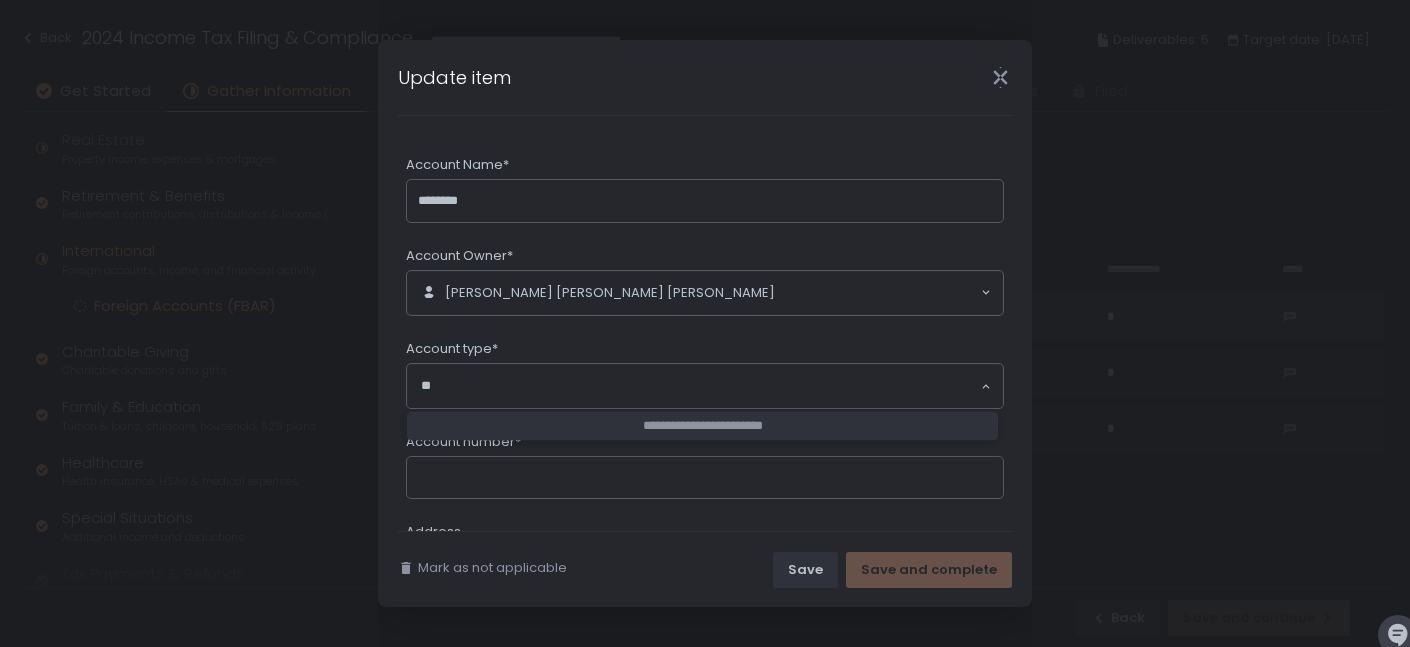 type on "*" 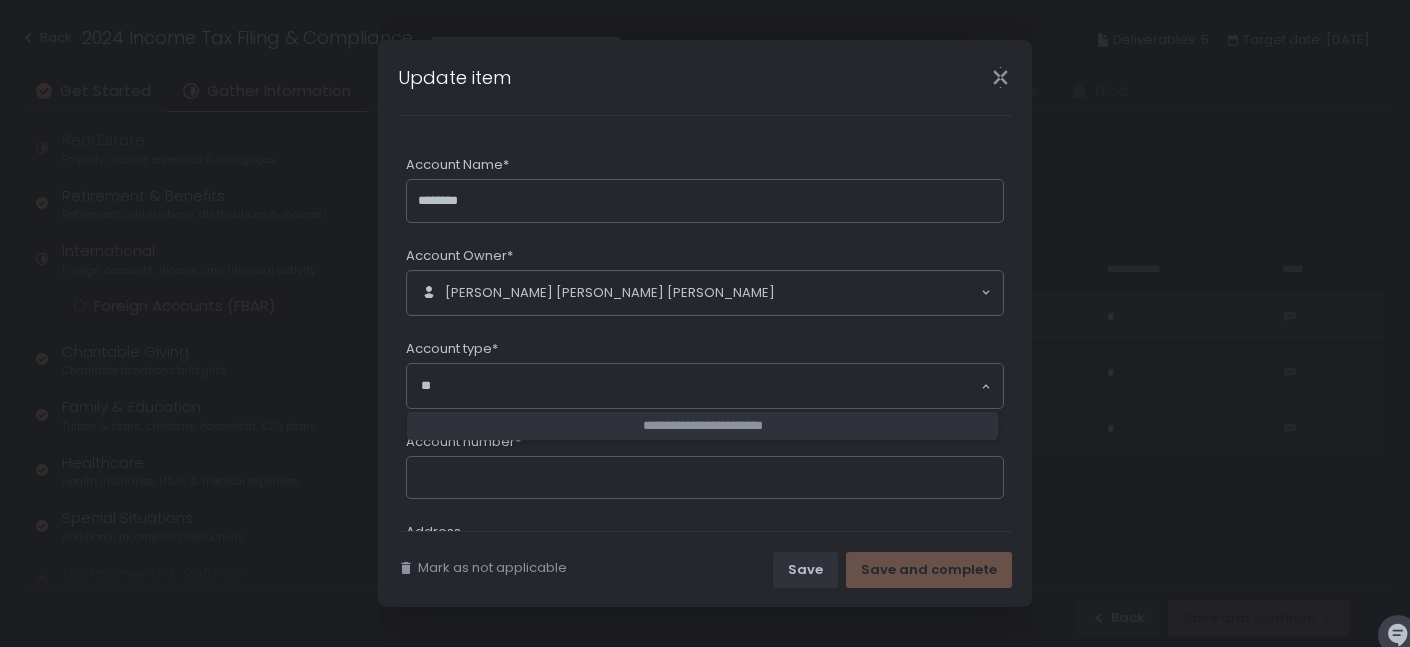 type on "*" 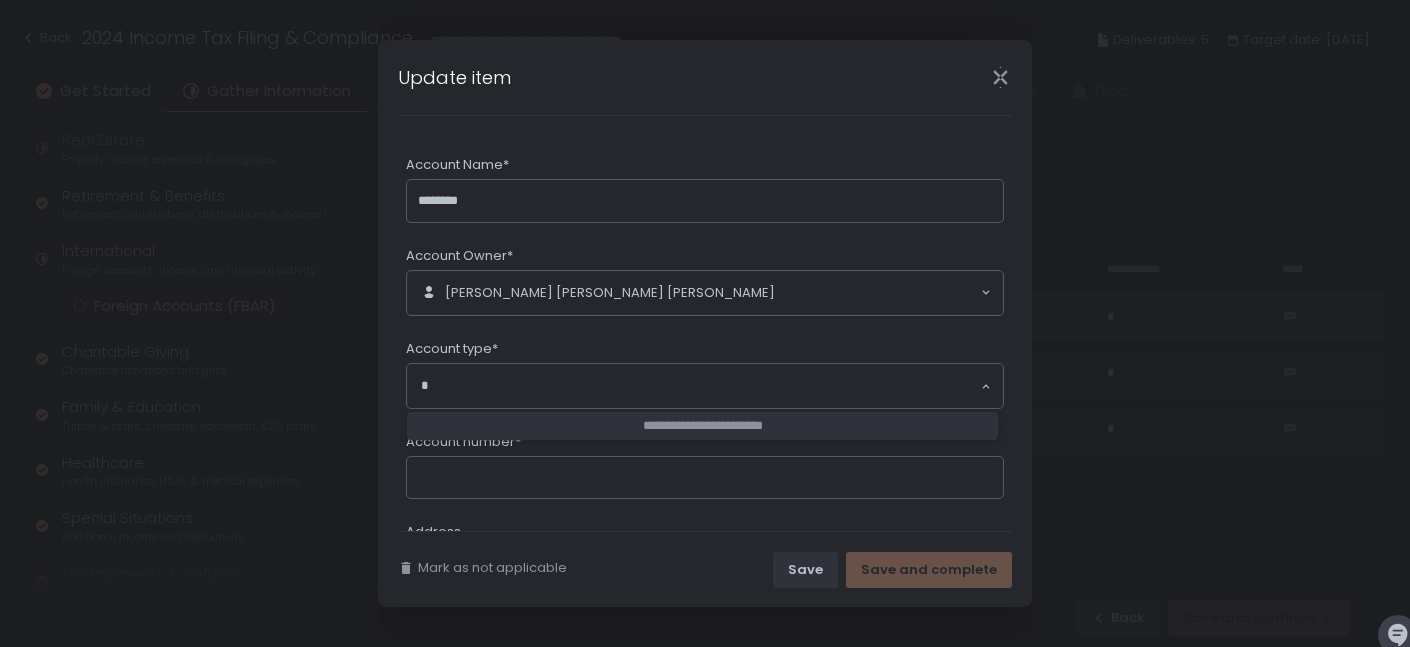 type 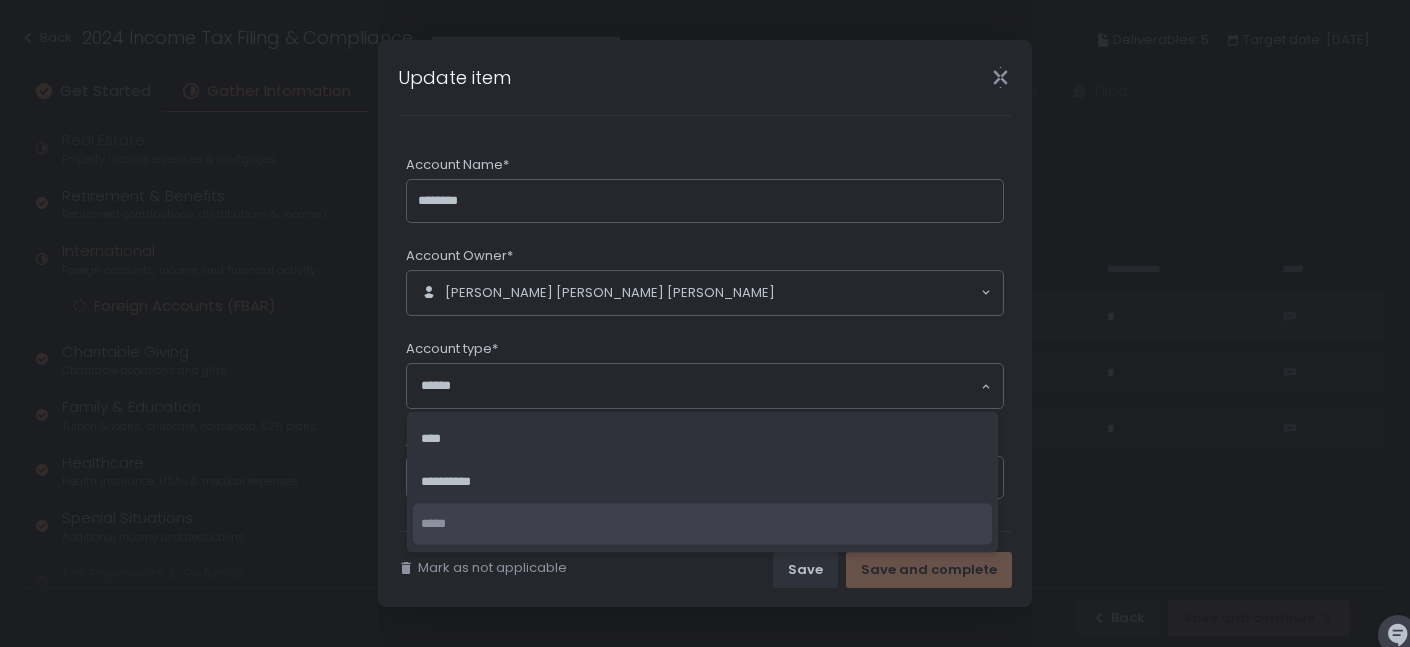 click on "*****" 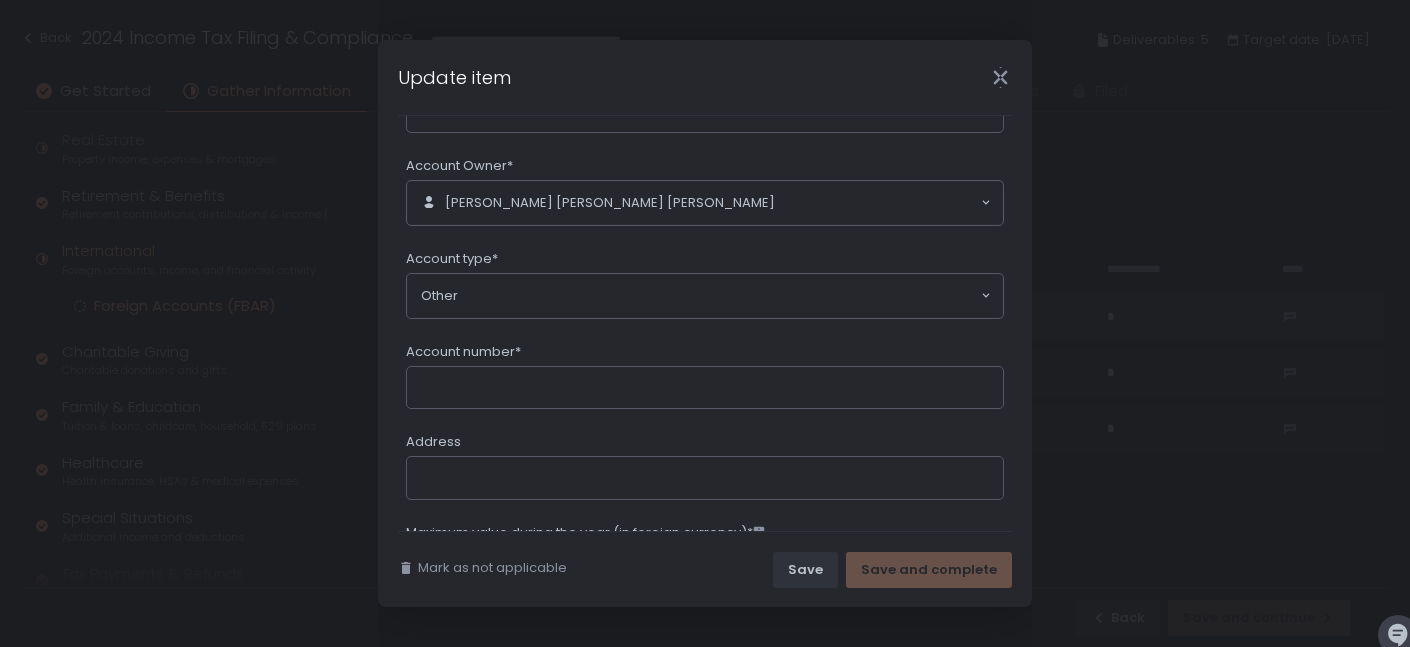 scroll, scrollTop: 107, scrollLeft: 0, axis: vertical 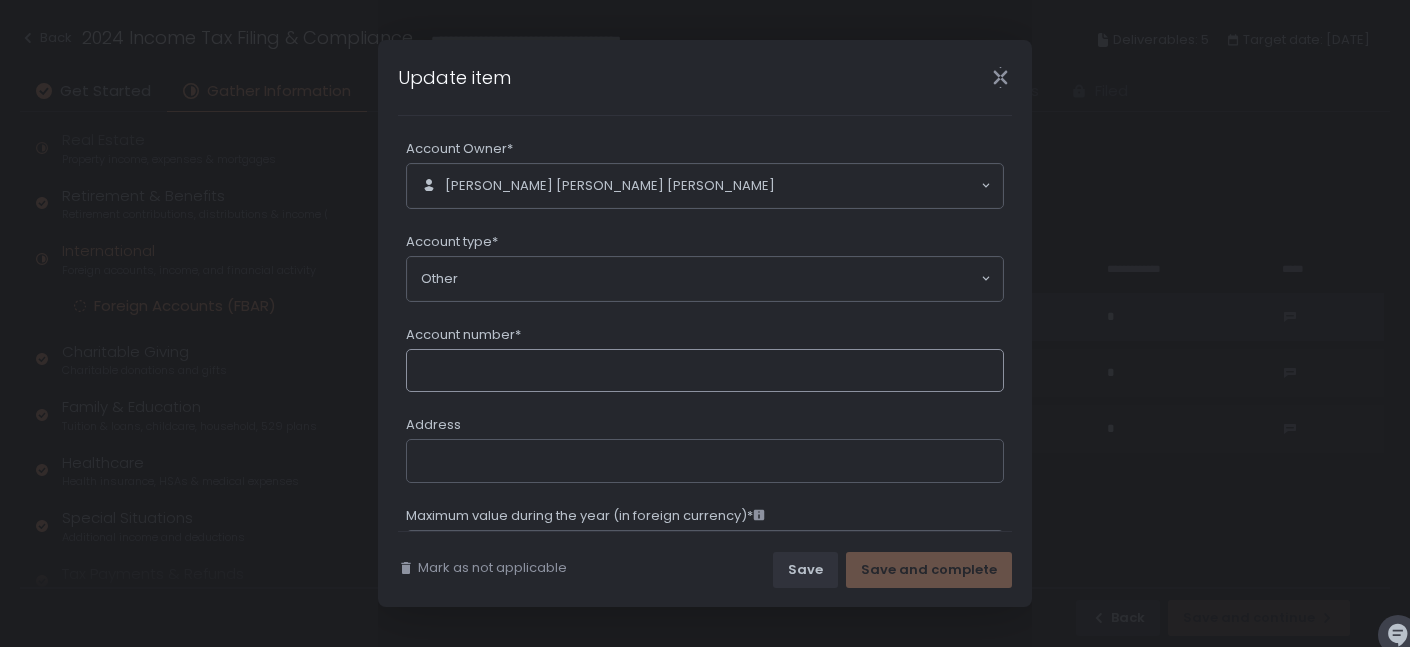 click on "Account number*" 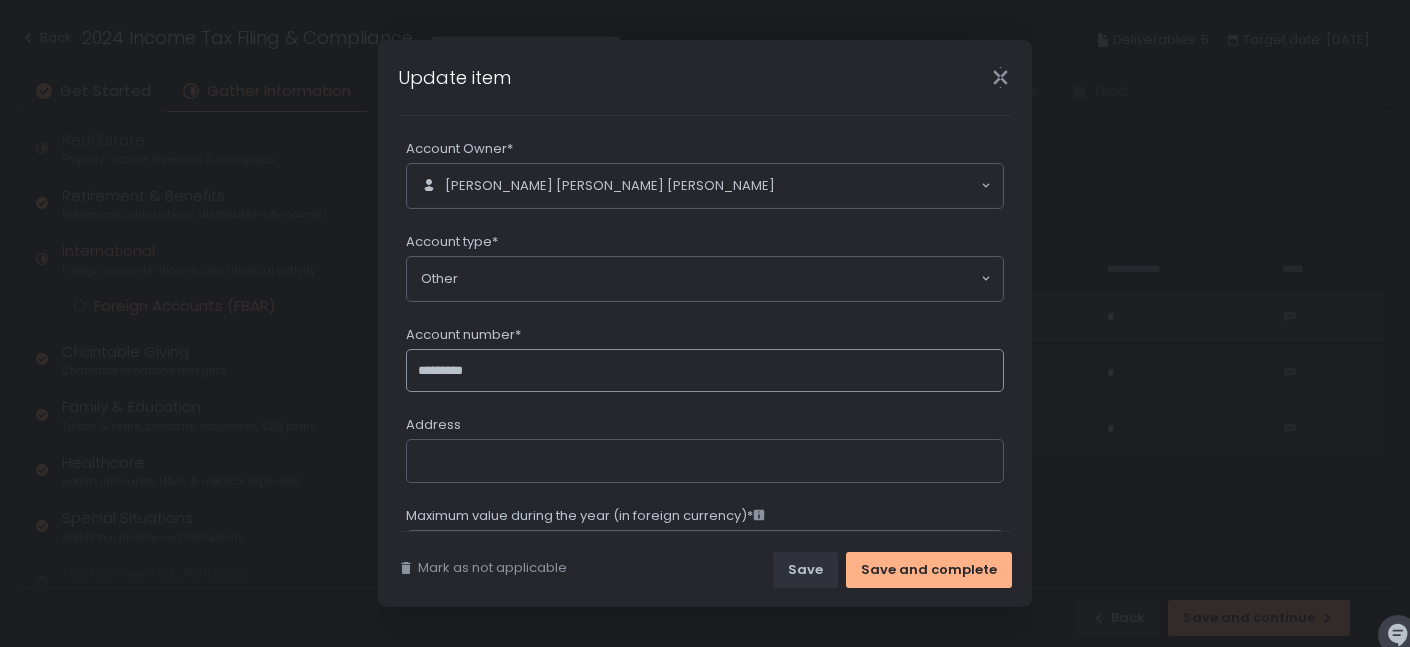 type on "*********" 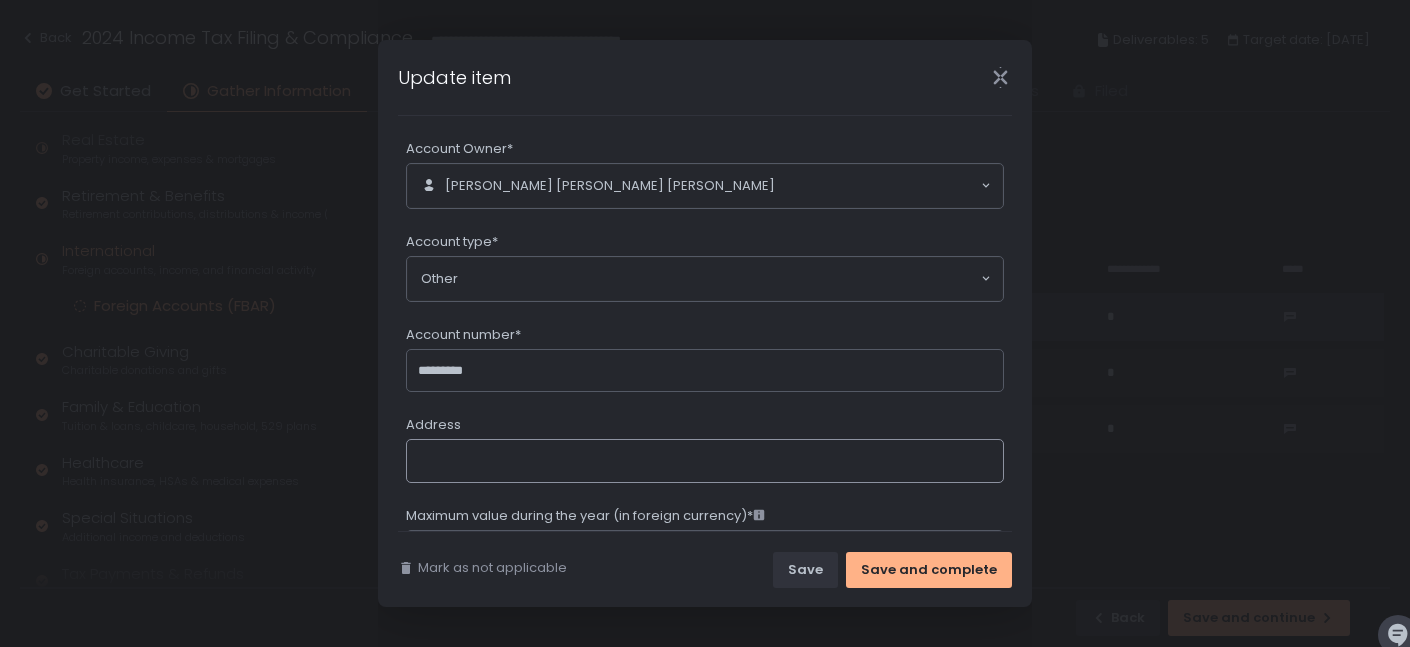 click on "Address" 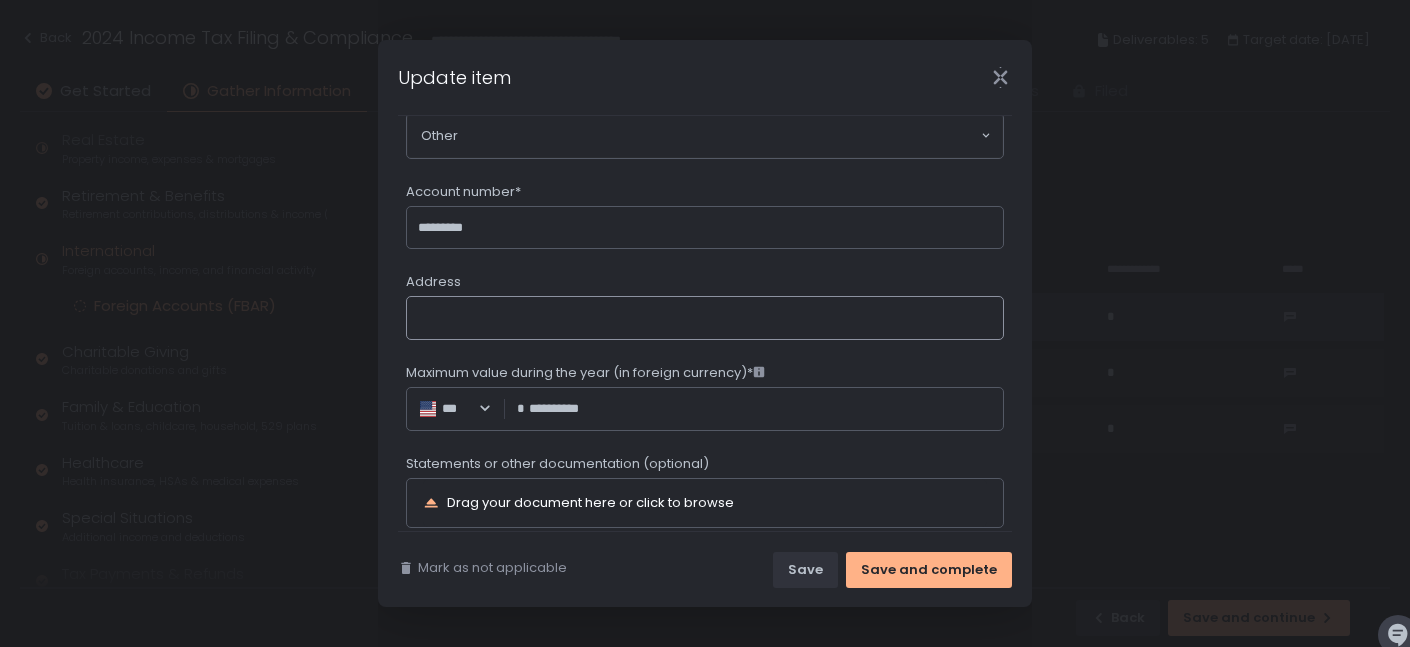 scroll, scrollTop: 352, scrollLeft: 0, axis: vertical 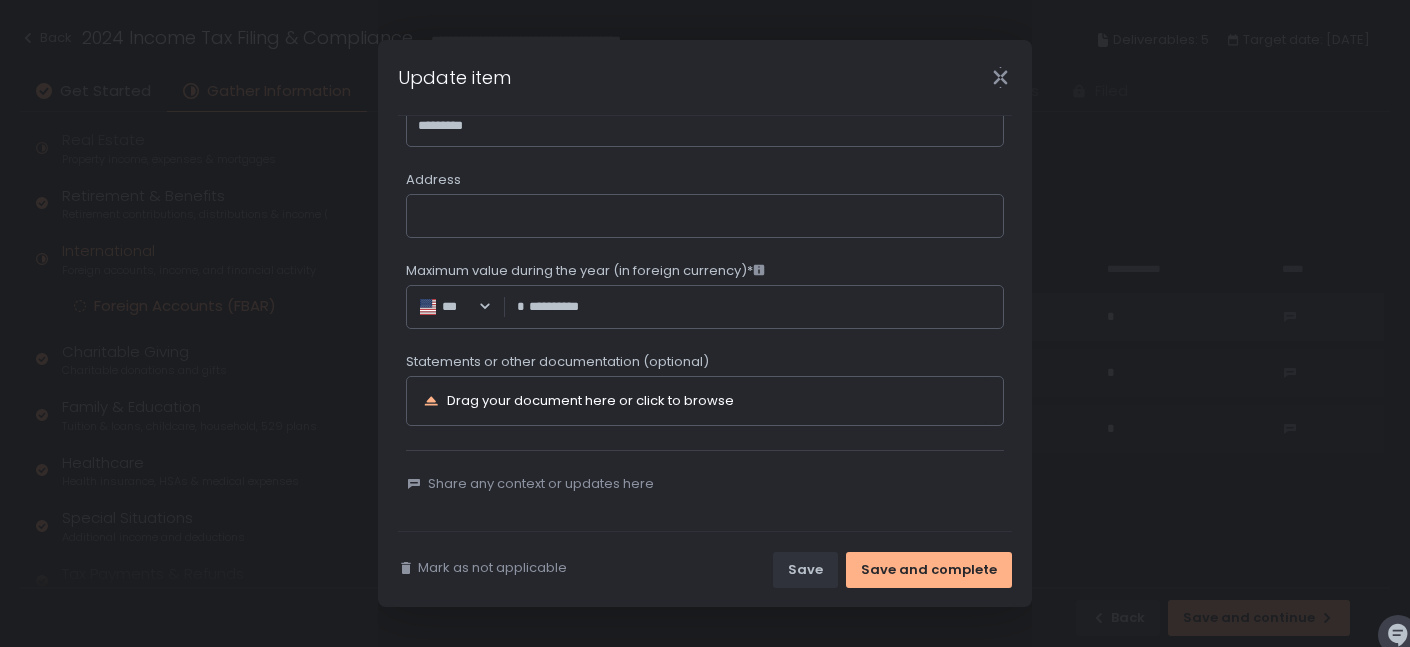 click on "**********" at bounding box center (705, 148) 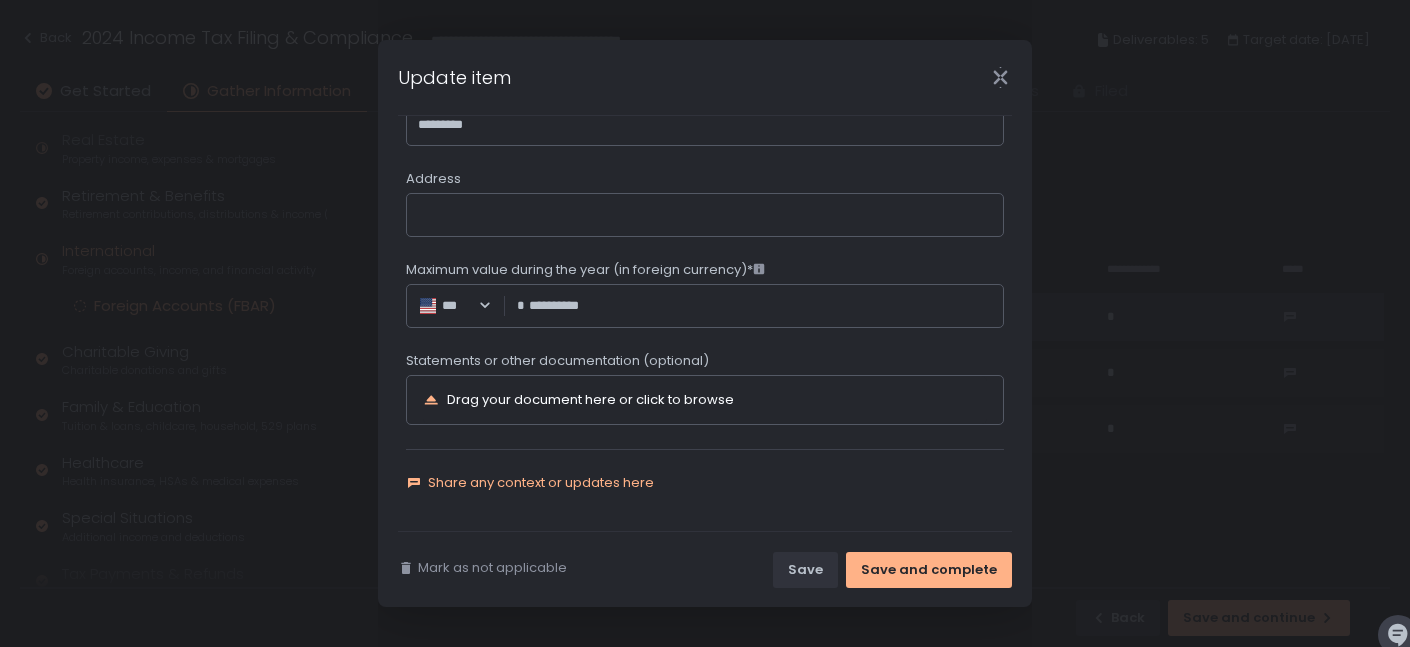 click on "Share any context or updates here" 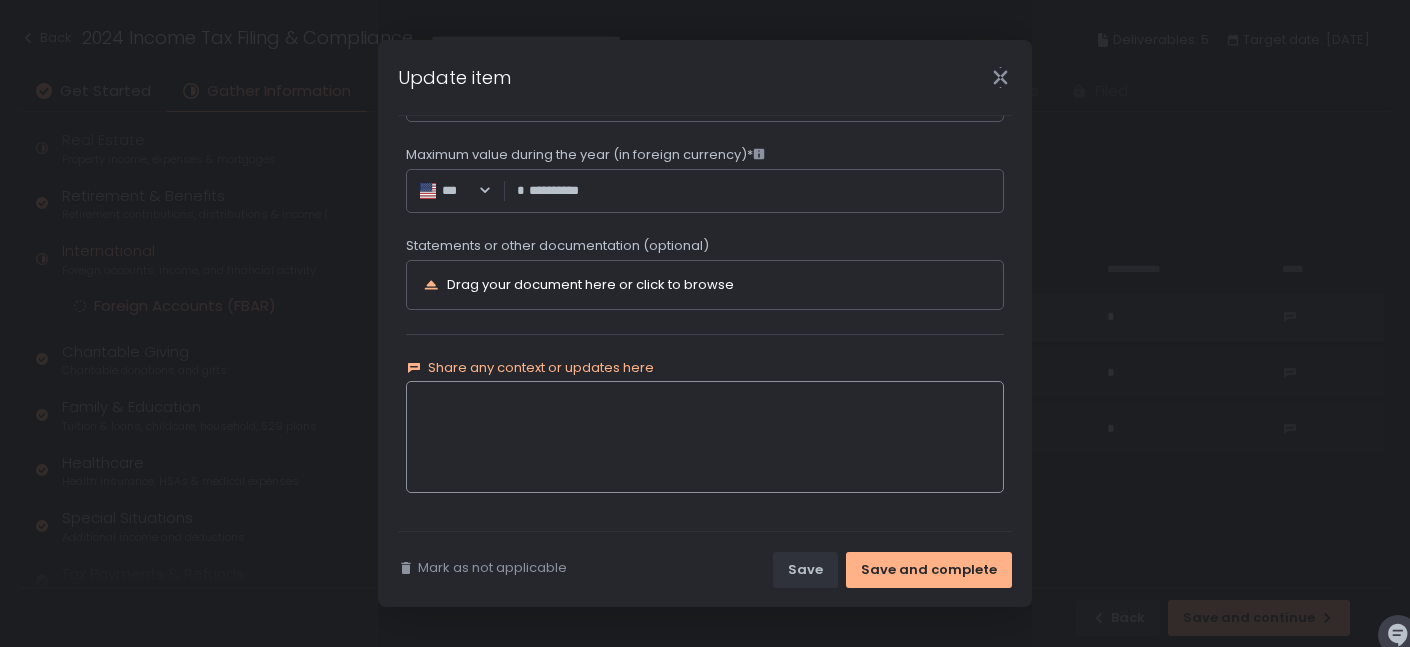 scroll, scrollTop: 469, scrollLeft: 0, axis: vertical 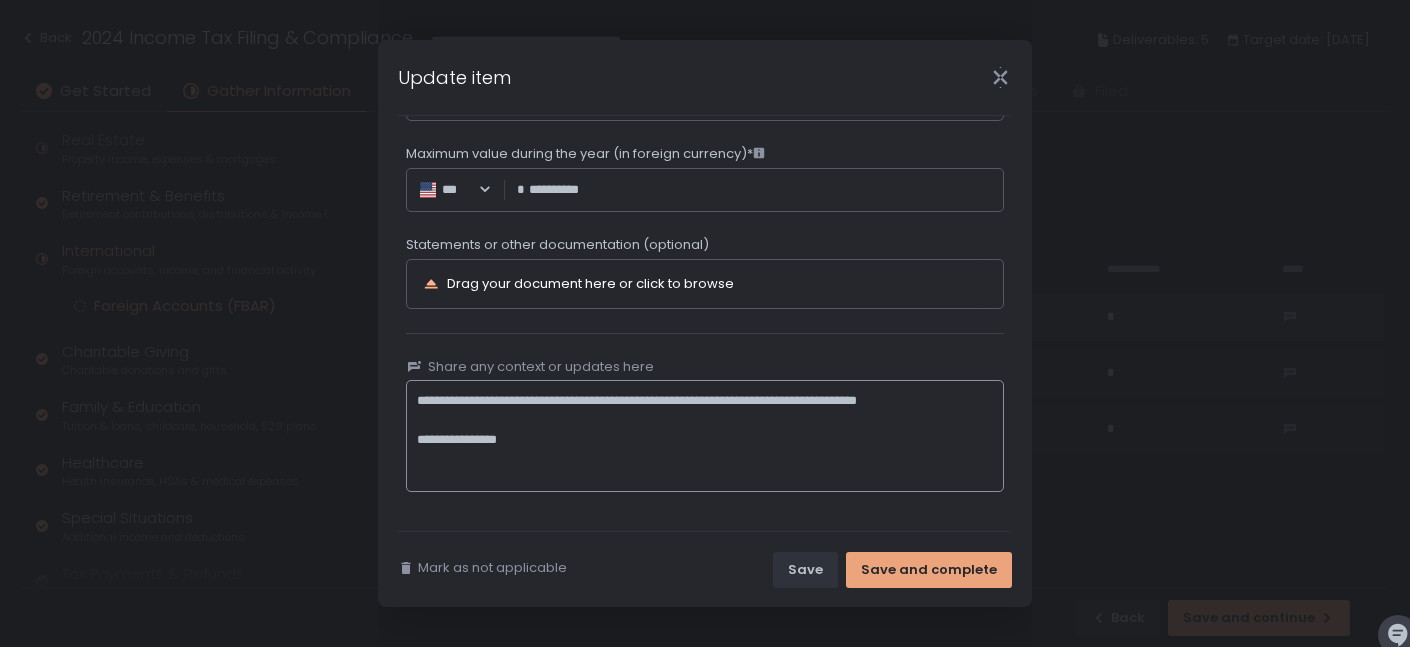 type on "**********" 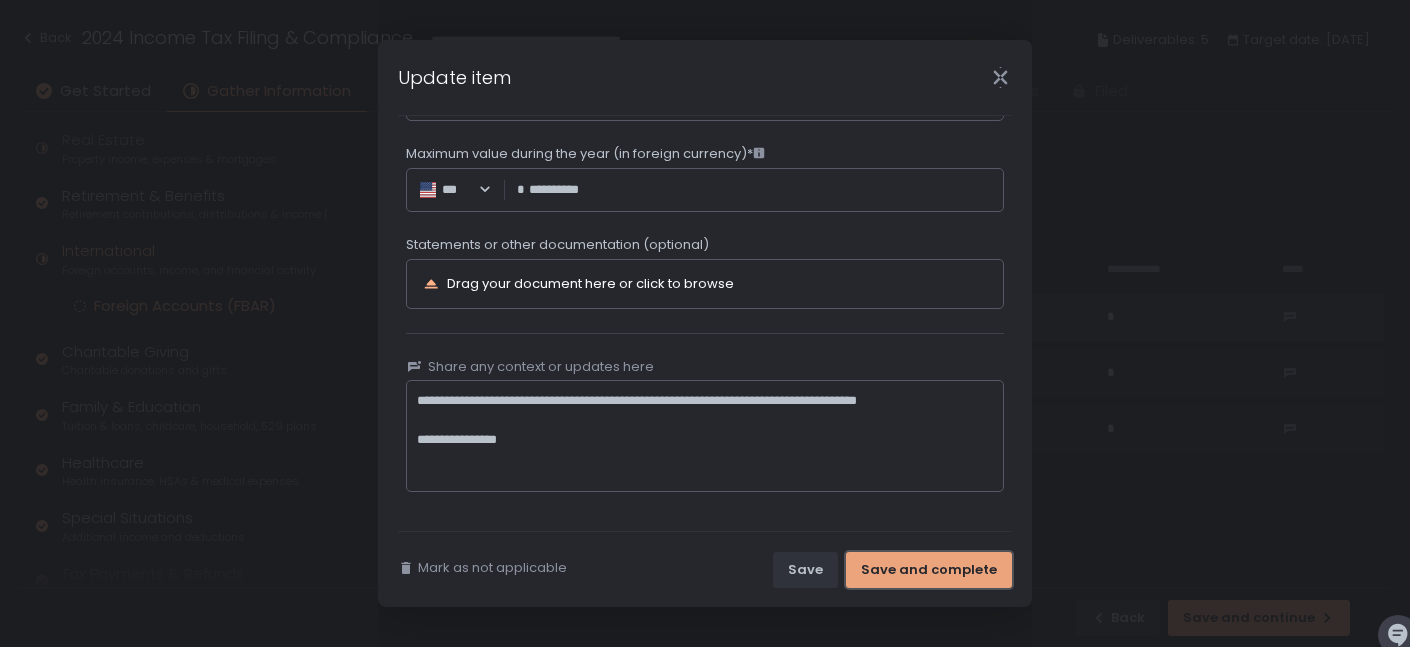 click on "Save and complete" at bounding box center (929, 570) 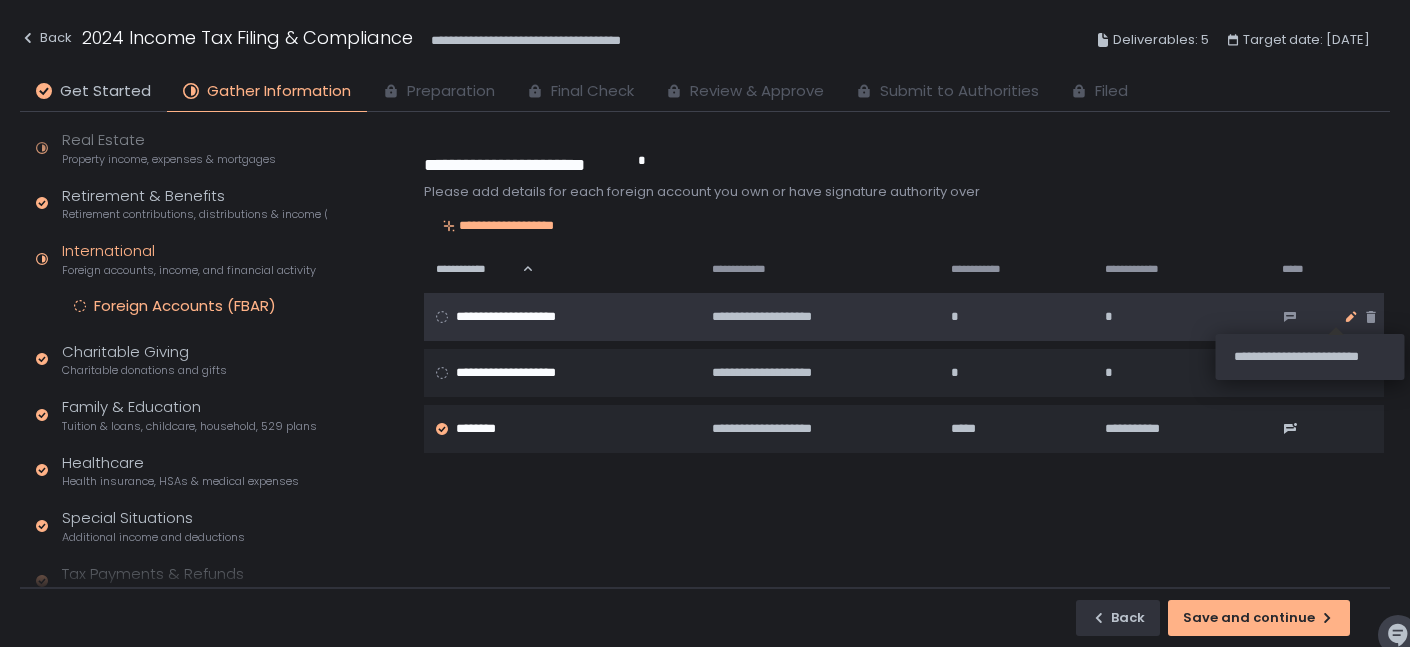 click 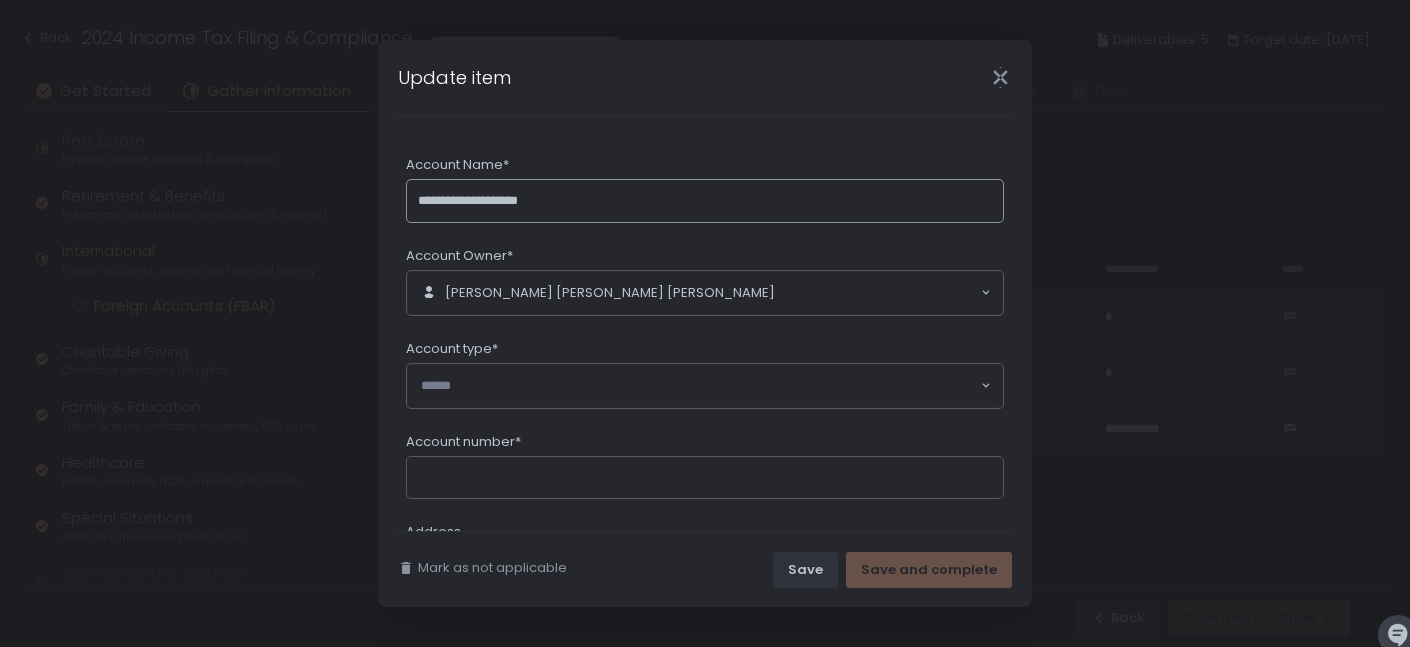 click on "**********" 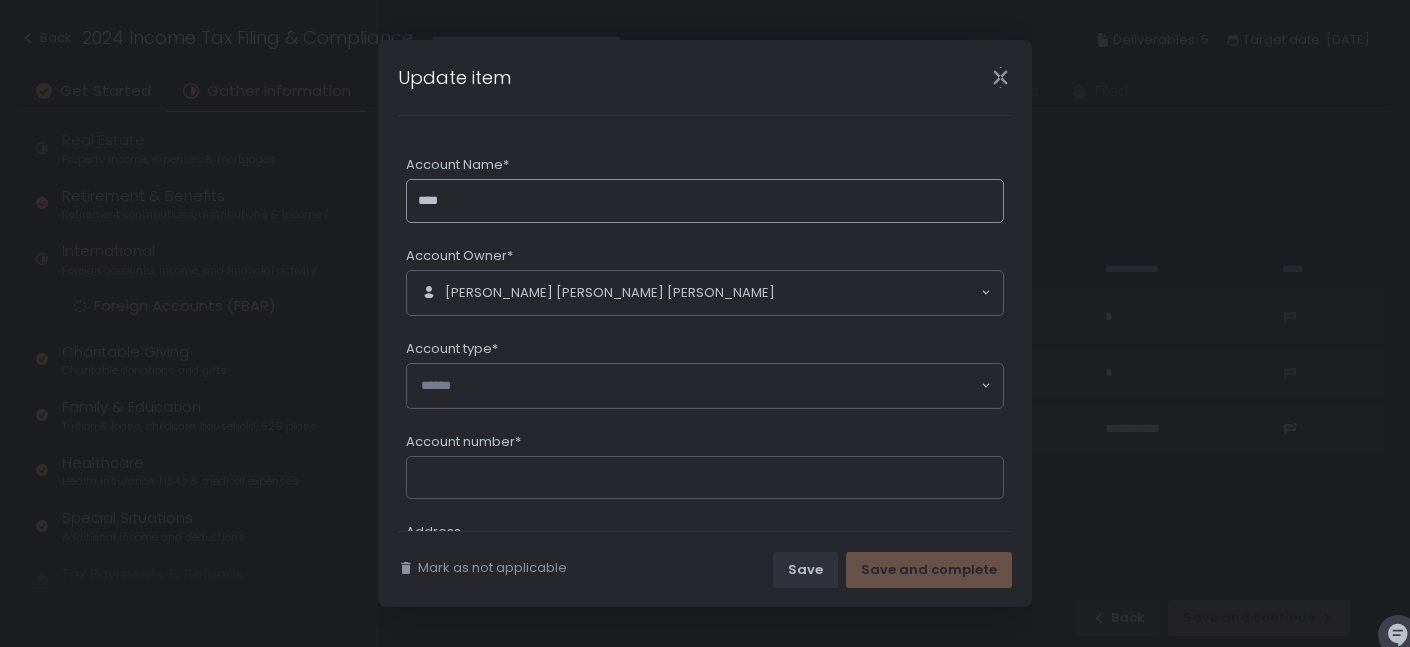 paste on "**********" 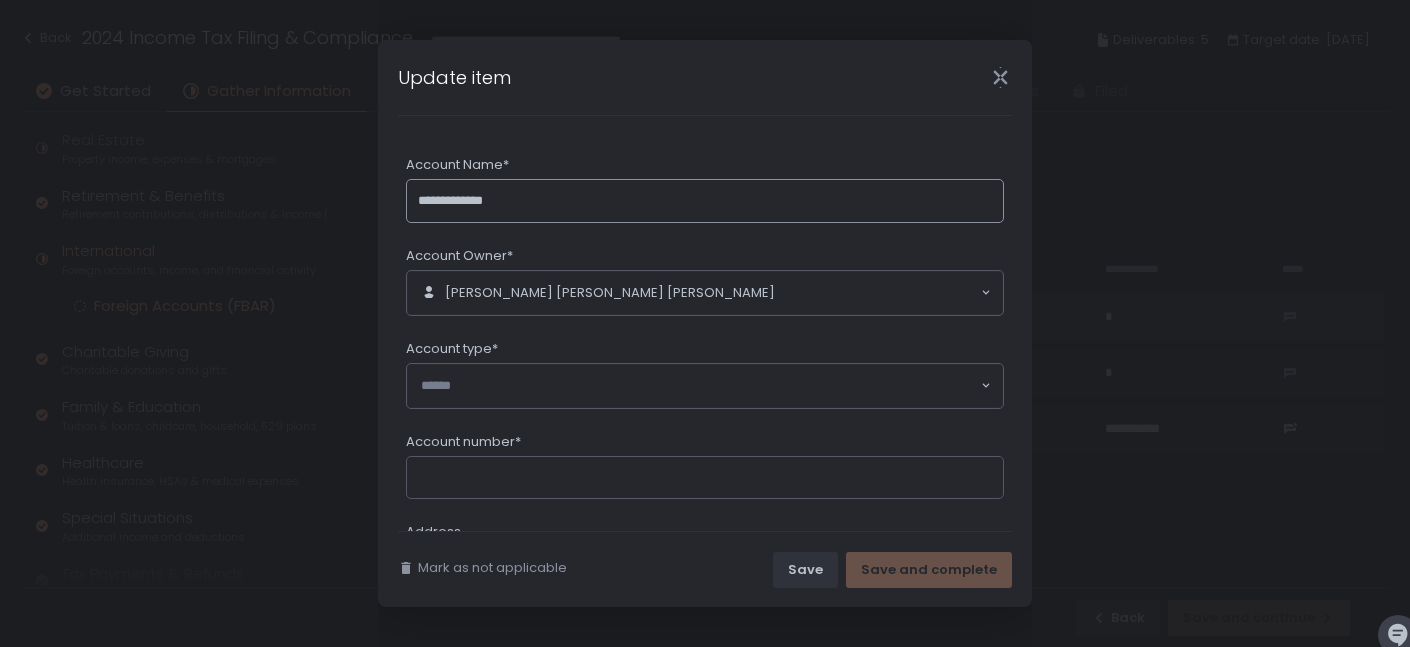 drag, startPoint x: 487, startPoint y: 199, endPoint x: 454, endPoint y: 200, distance: 33.01515 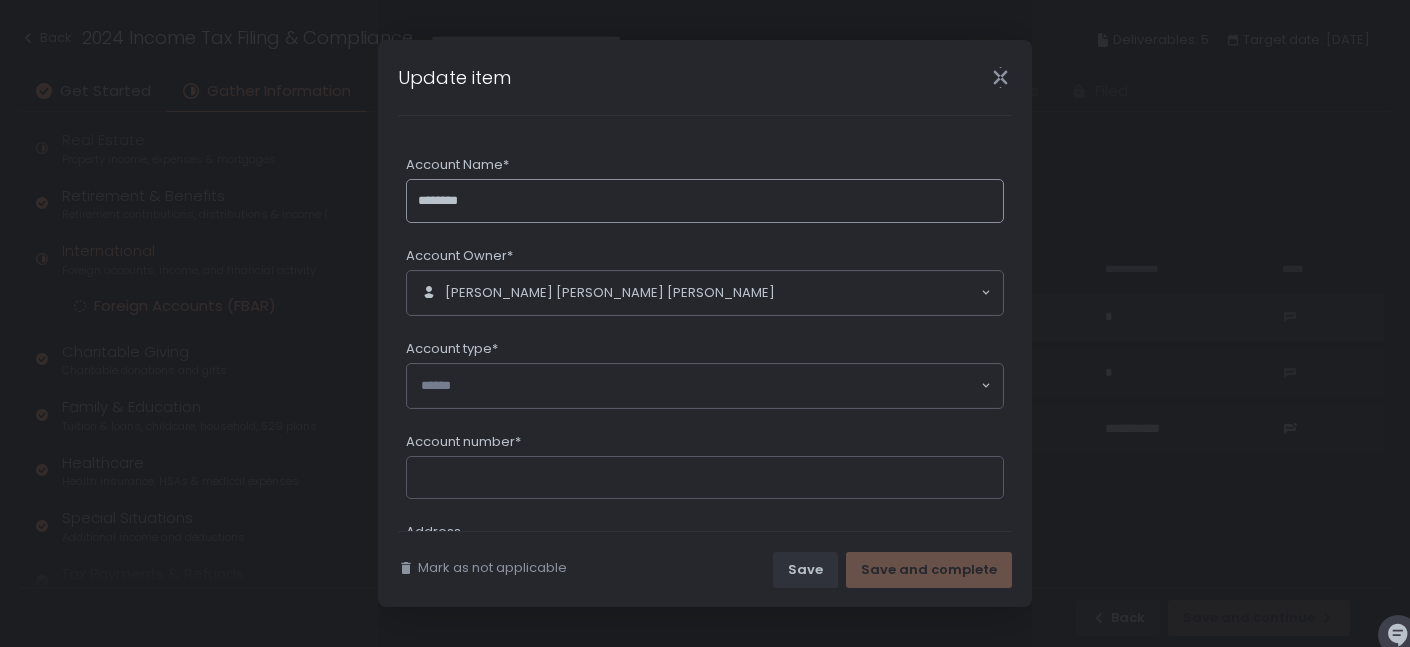 type on "********" 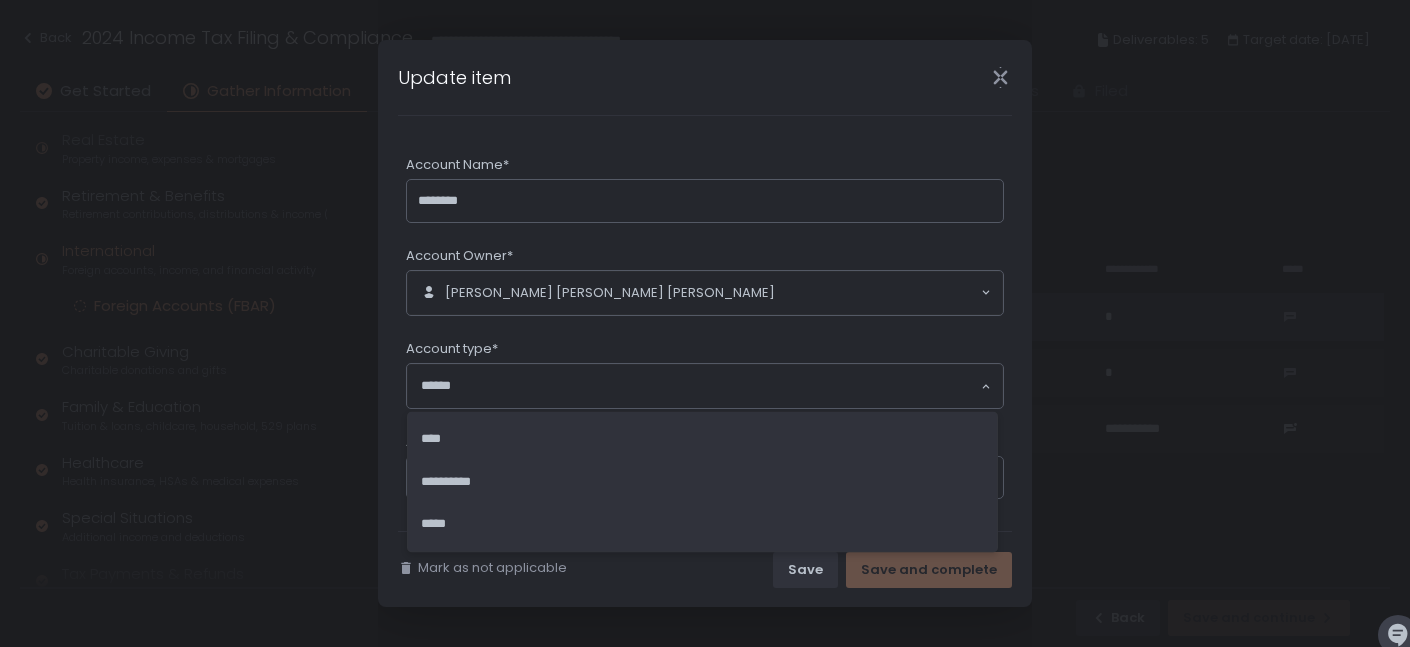 click 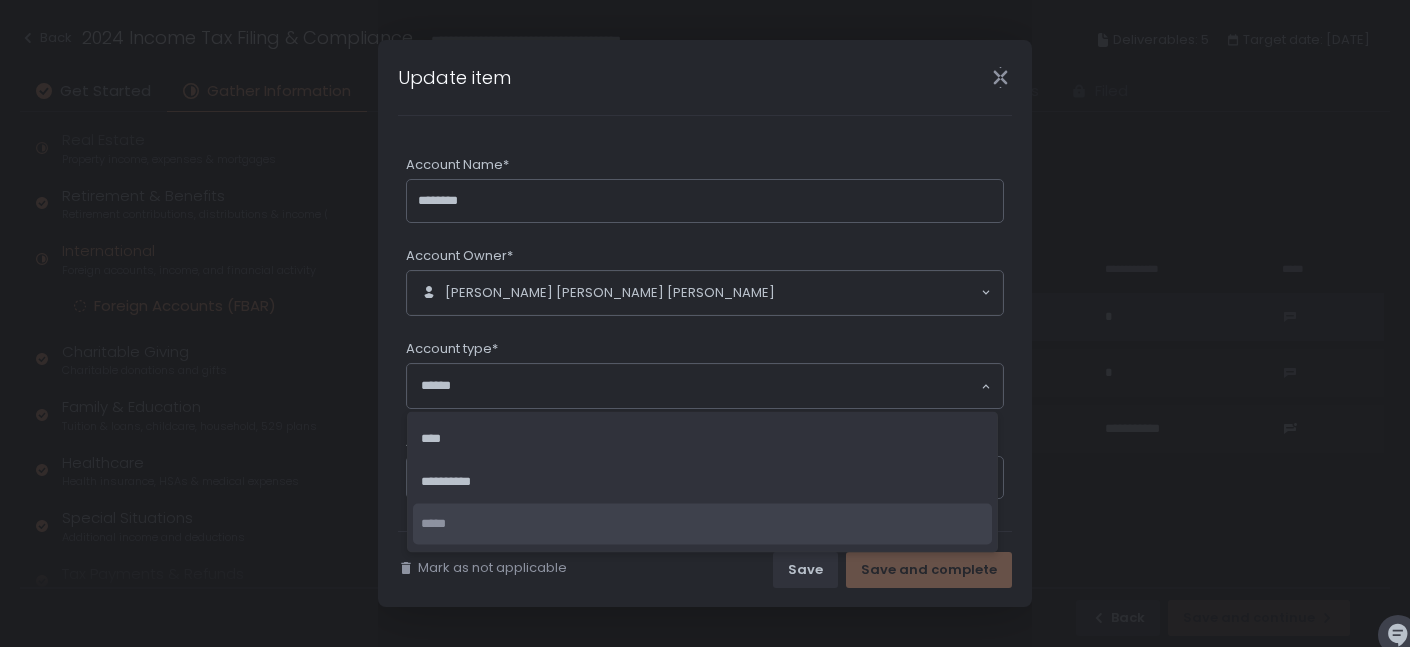 click on "*****" 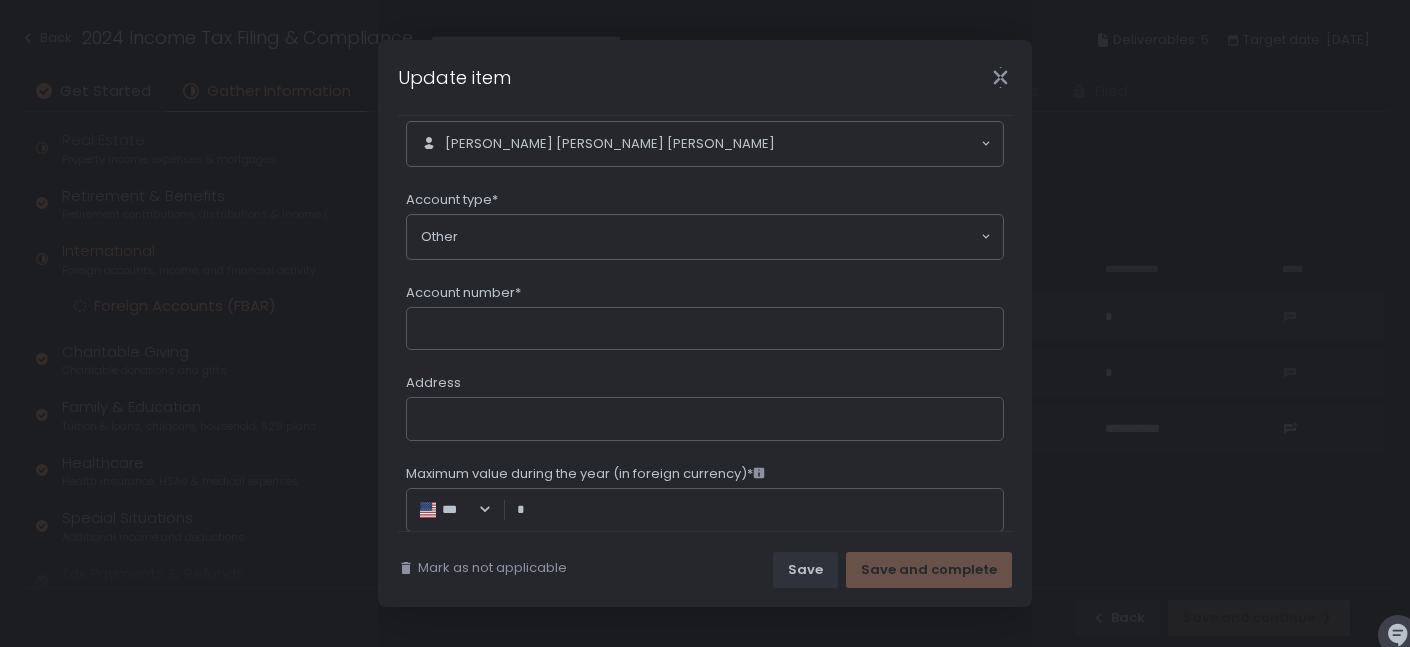 scroll, scrollTop: 176, scrollLeft: 0, axis: vertical 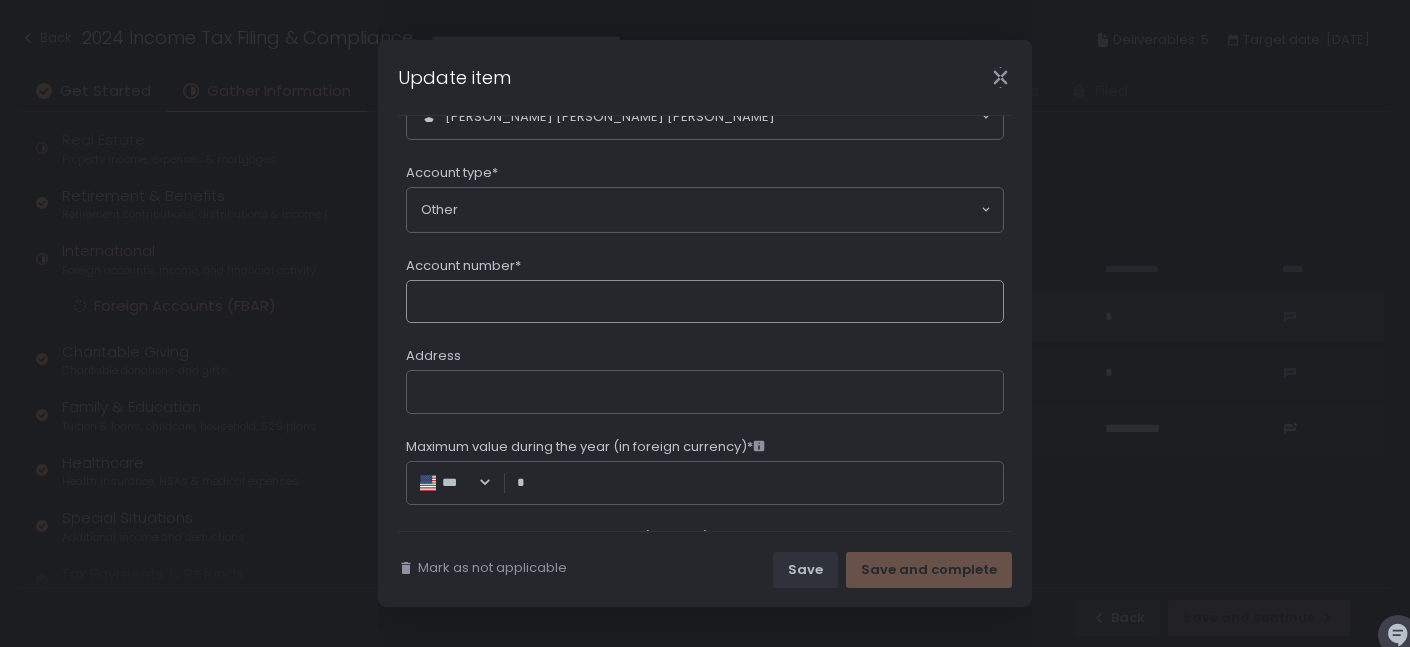 click on "Account number*" 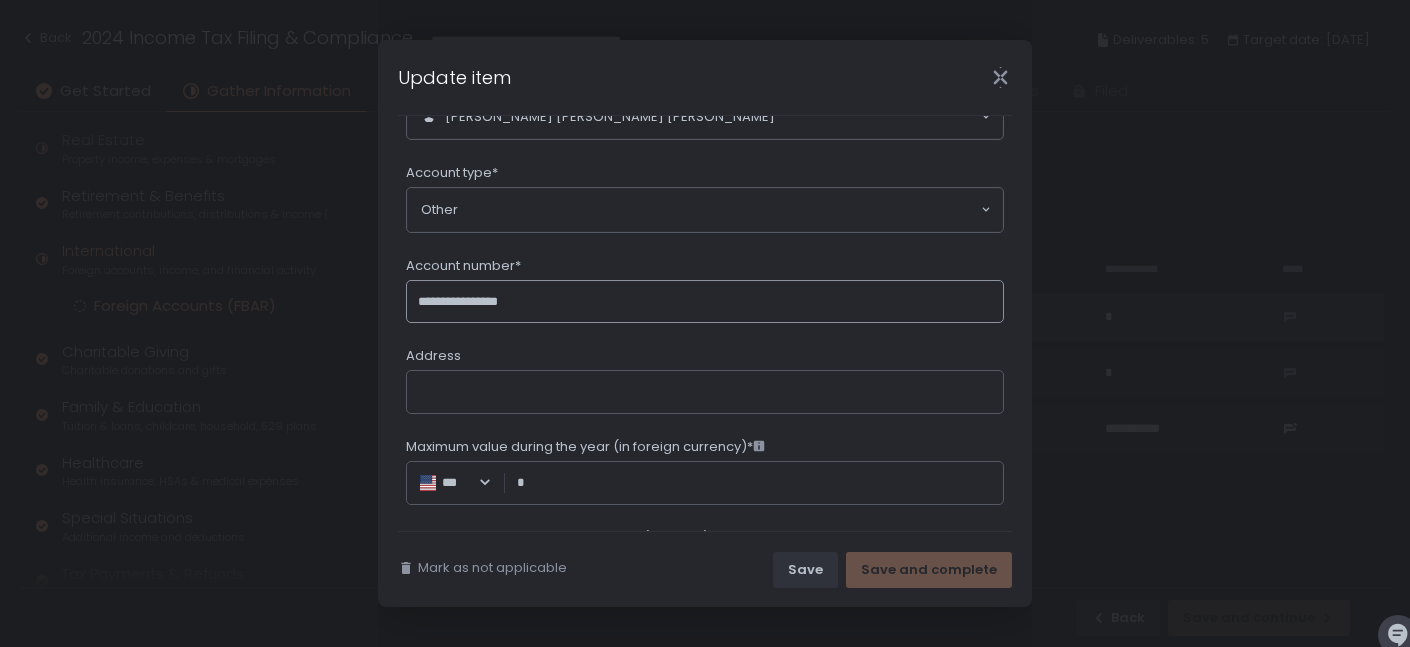 click on "**********" 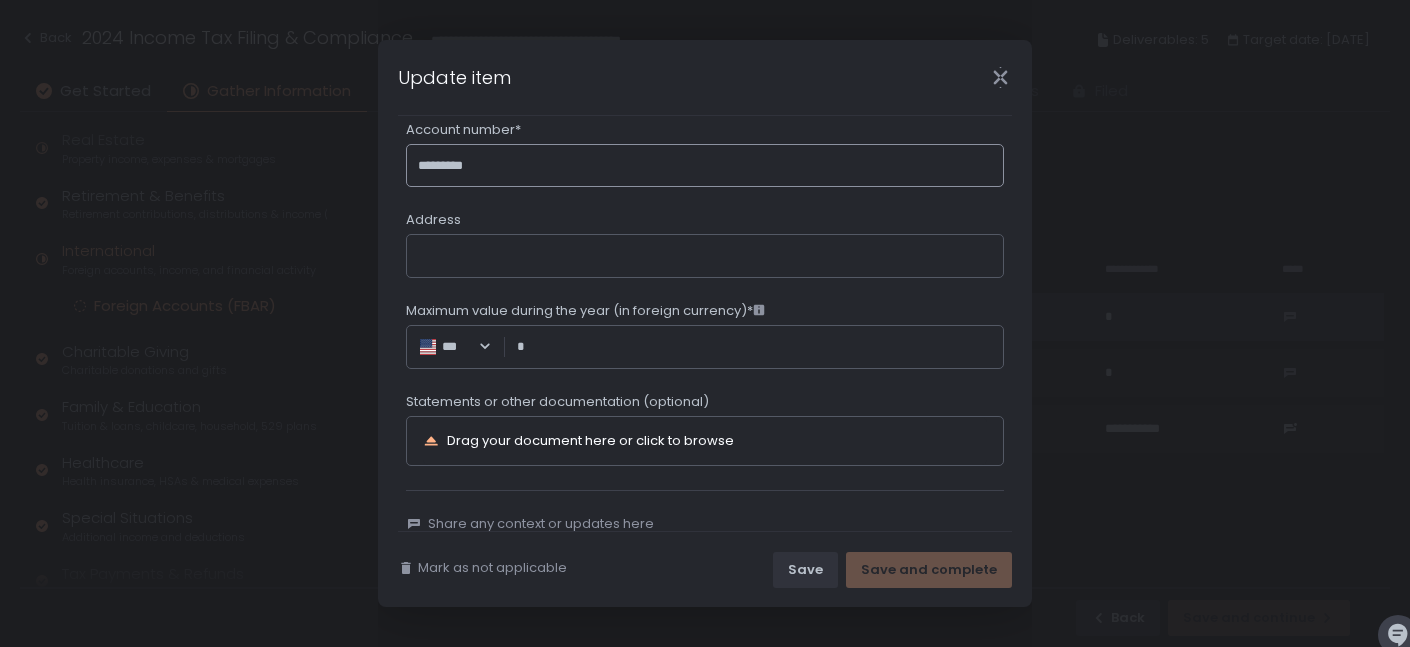 scroll, scrollTop: 353, scrollLeft: 0, axis: vertical 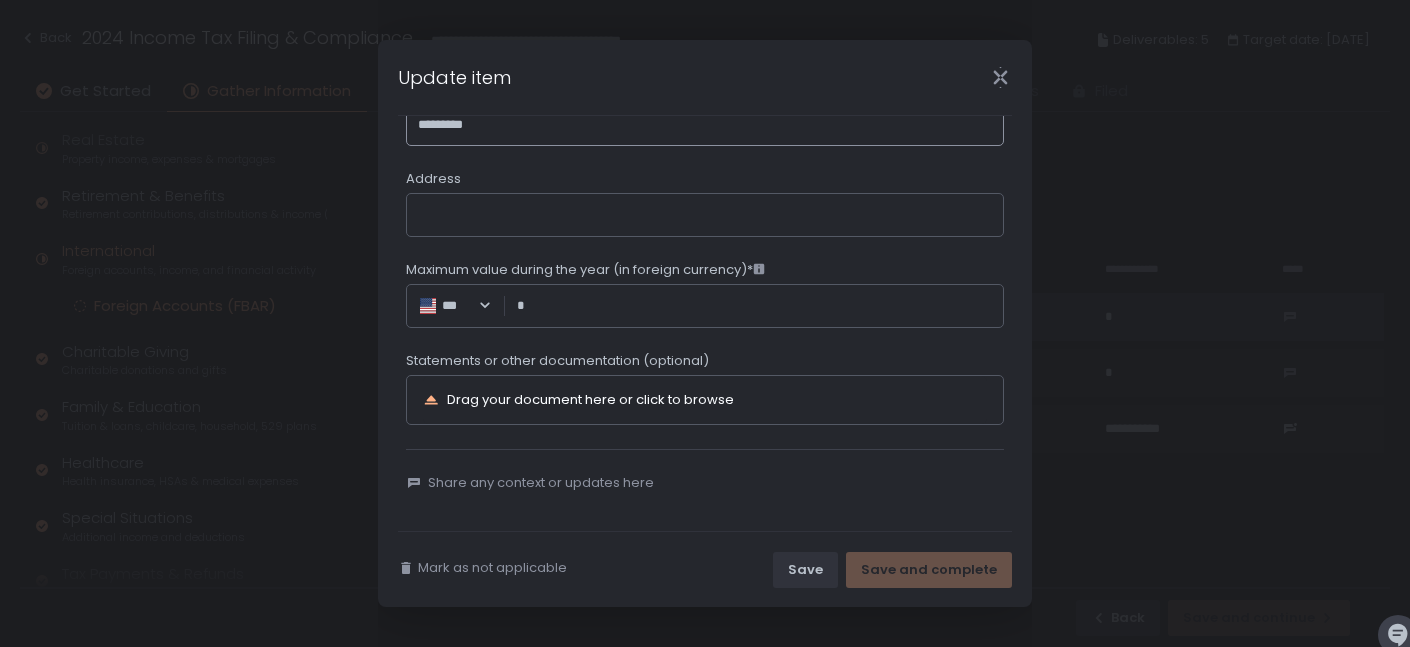 type on "*********" 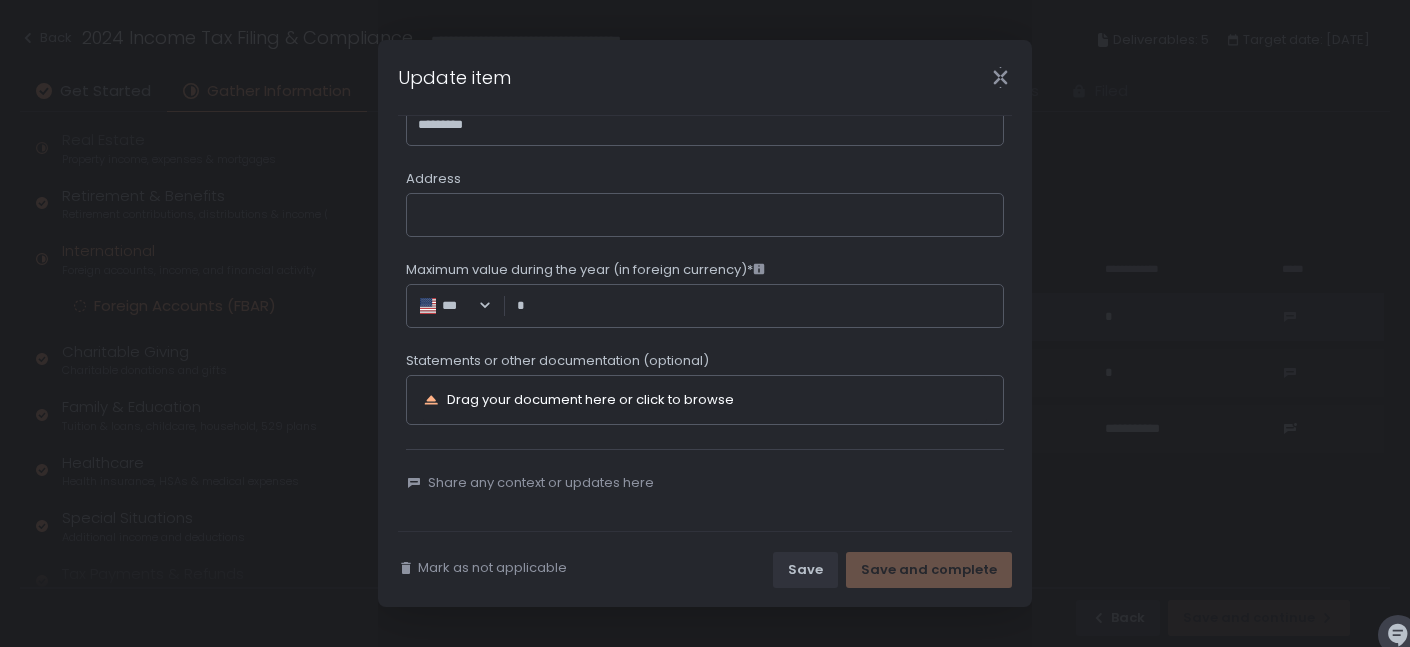 click 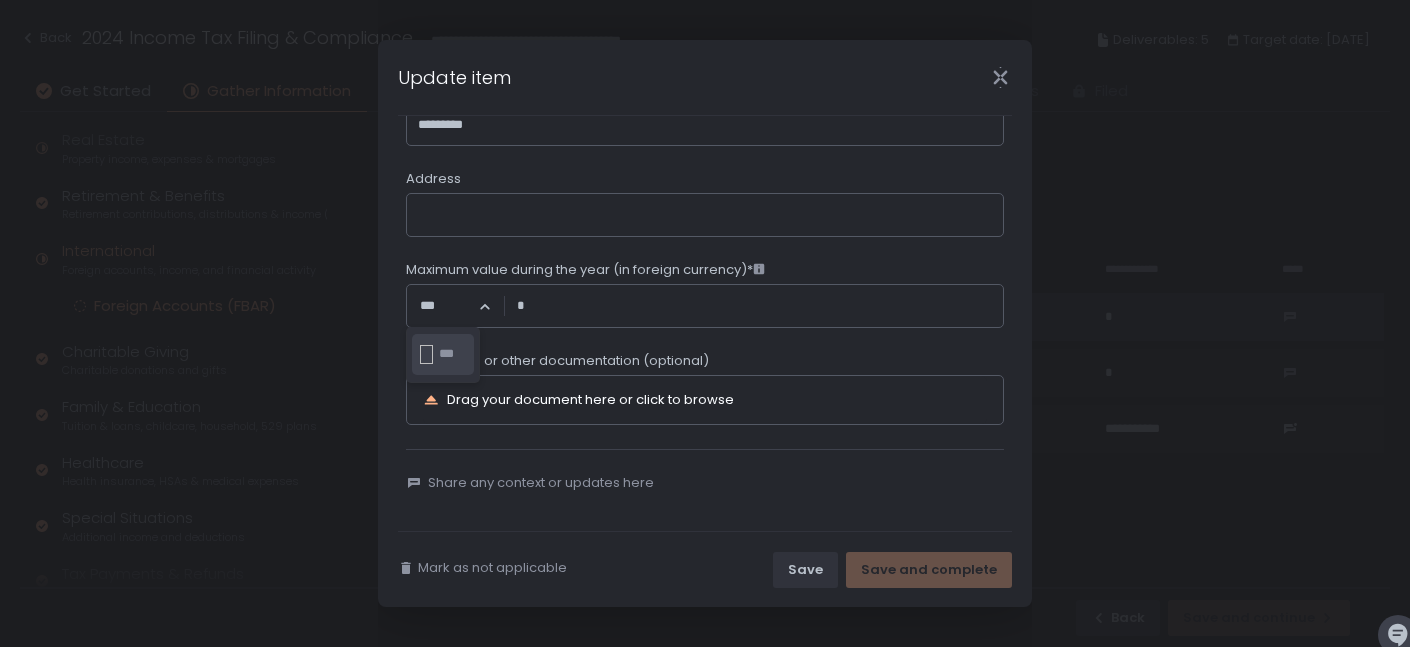 click on "***" at bounding box center [452, 354] 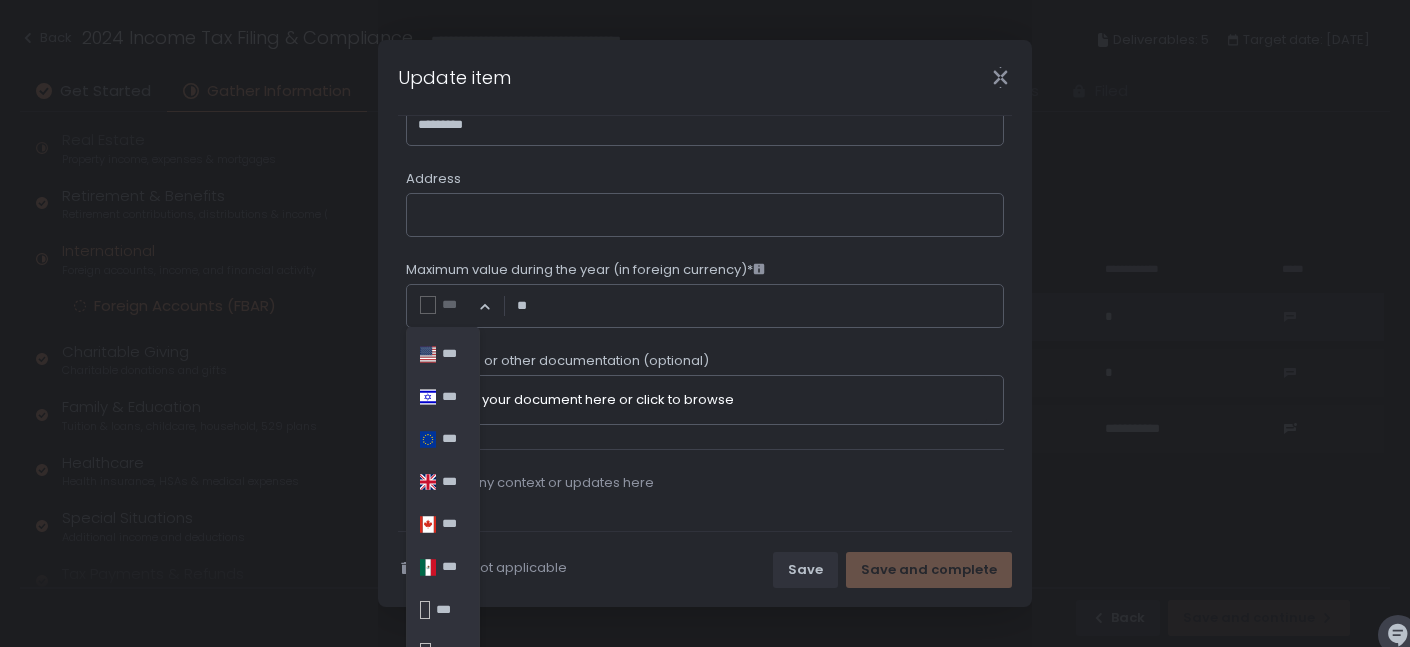 scroll, scrollTop: 251, scrollLeft: 0, axis: vertical 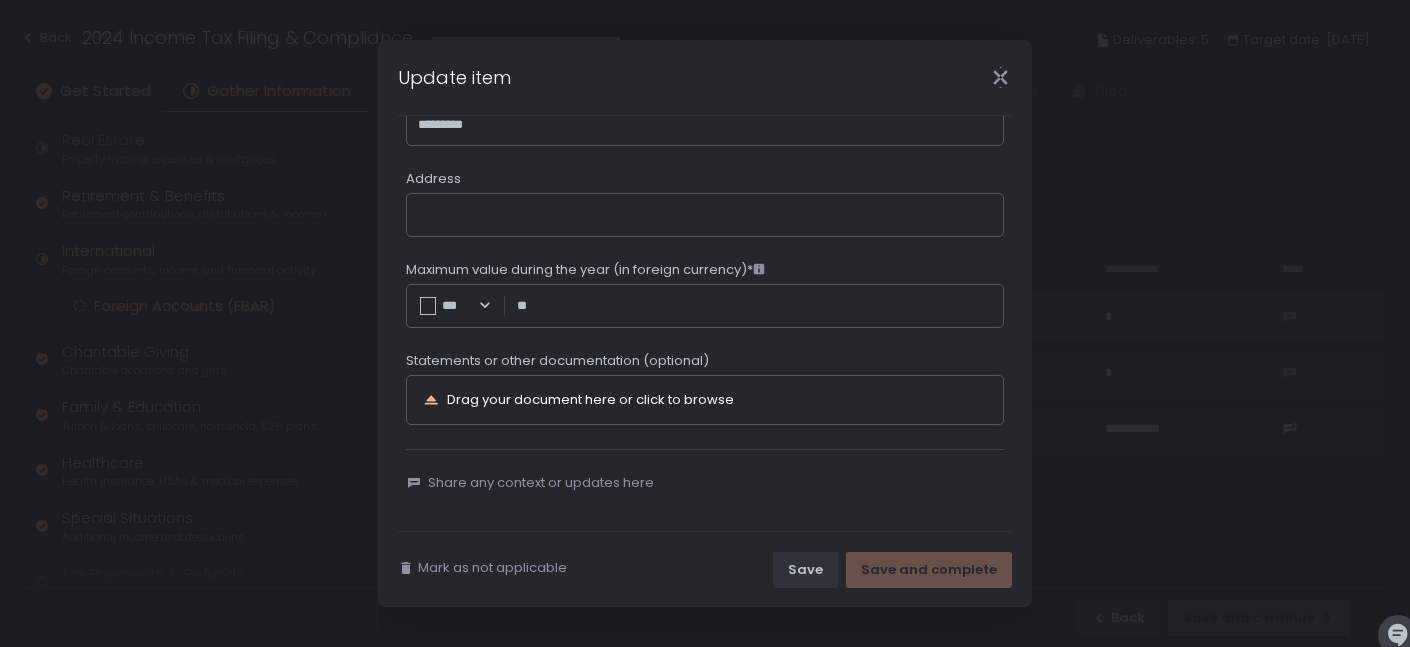 click on "Maximum value during the year (in foreign currency)*" at bounding box center (764, 306) 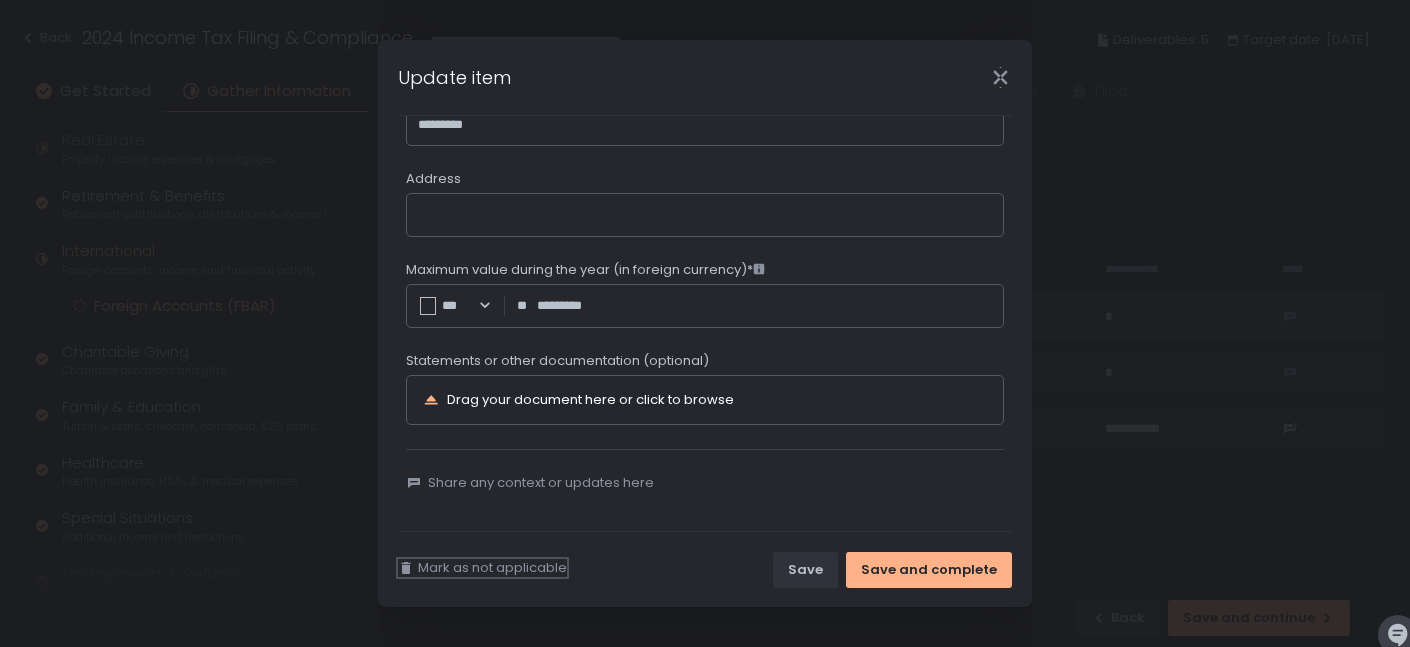 type on "**********" 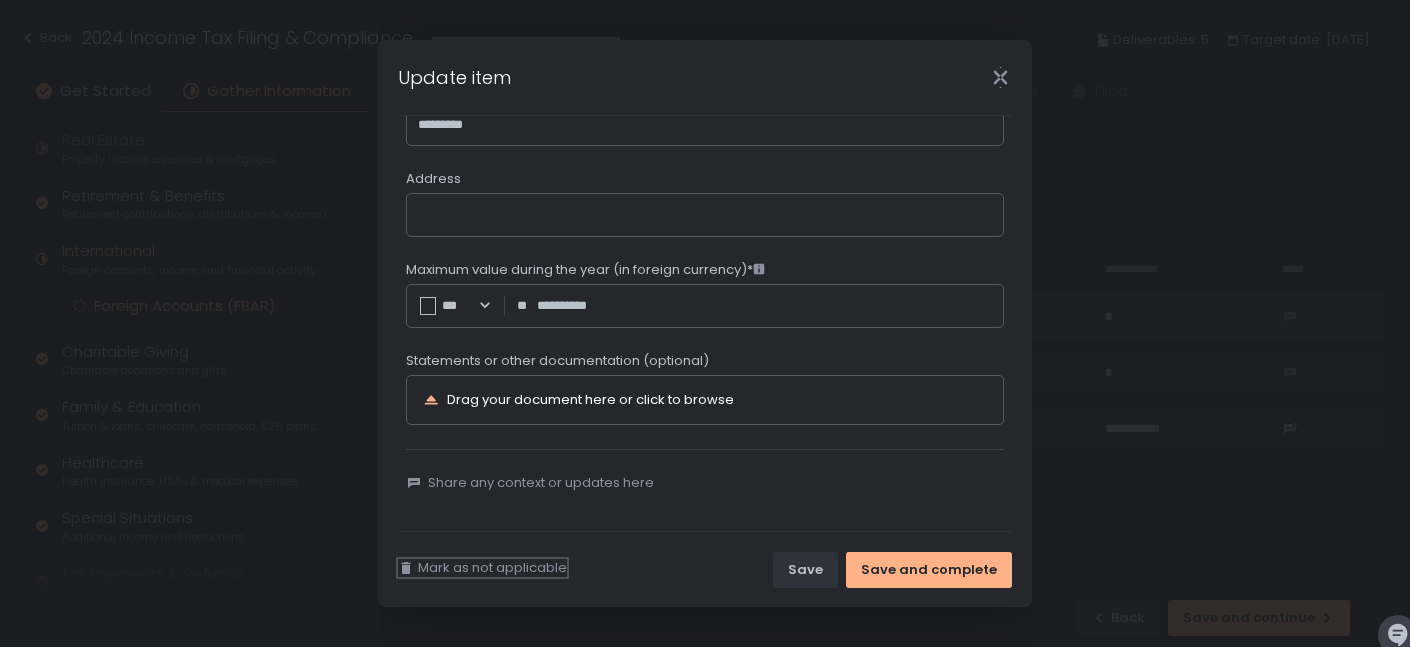 type 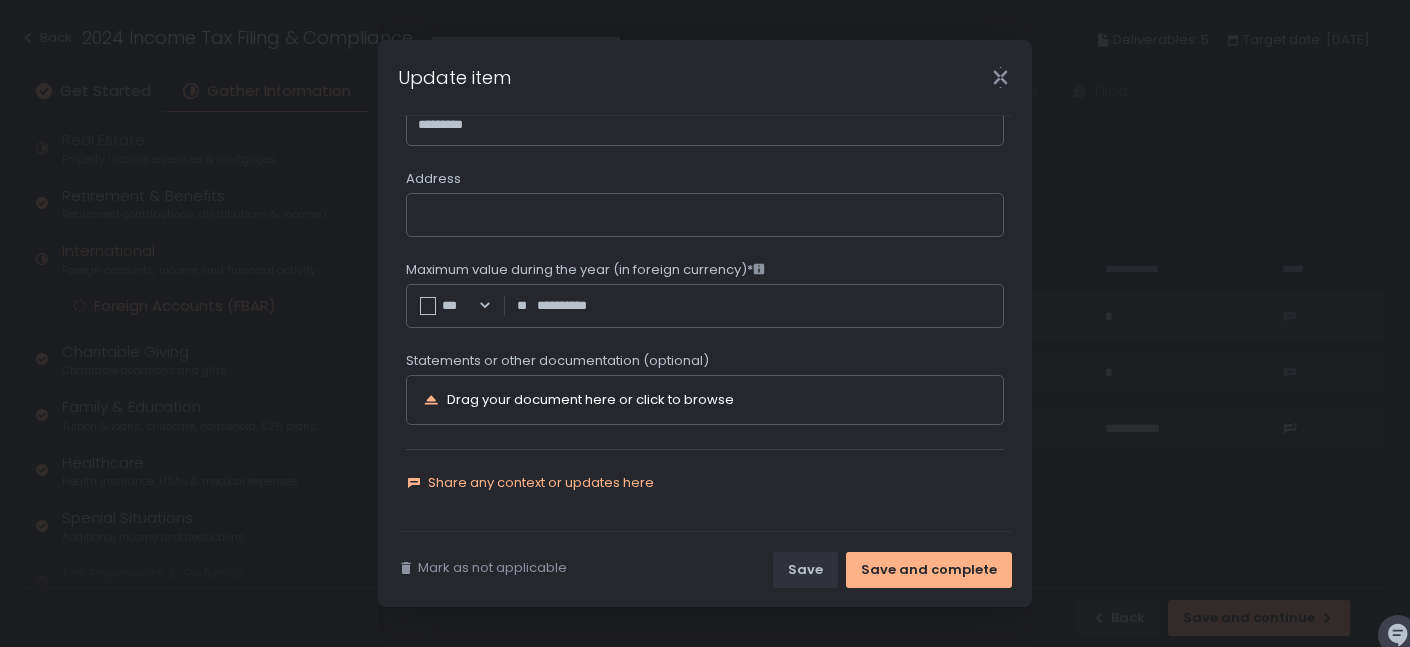click on "Share any context or updates here" 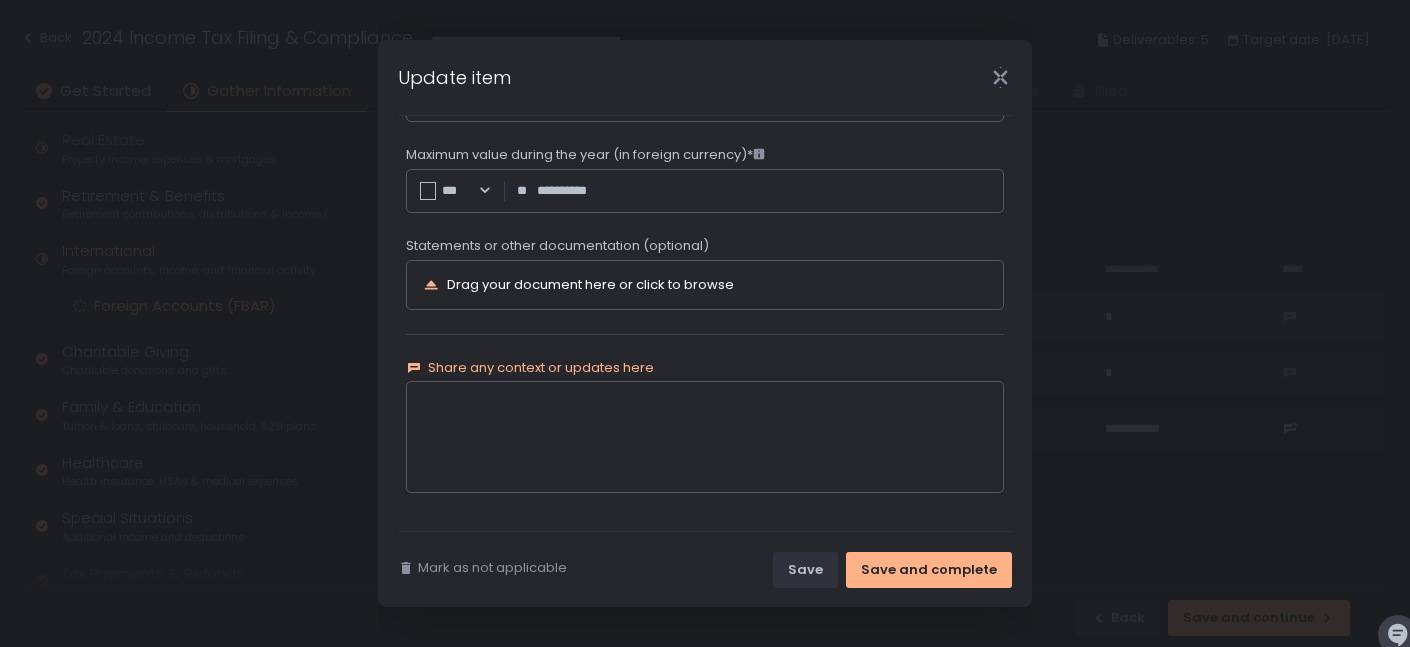 scroll, scrollTop: 469, scrollLeft: 0, axis: vertical 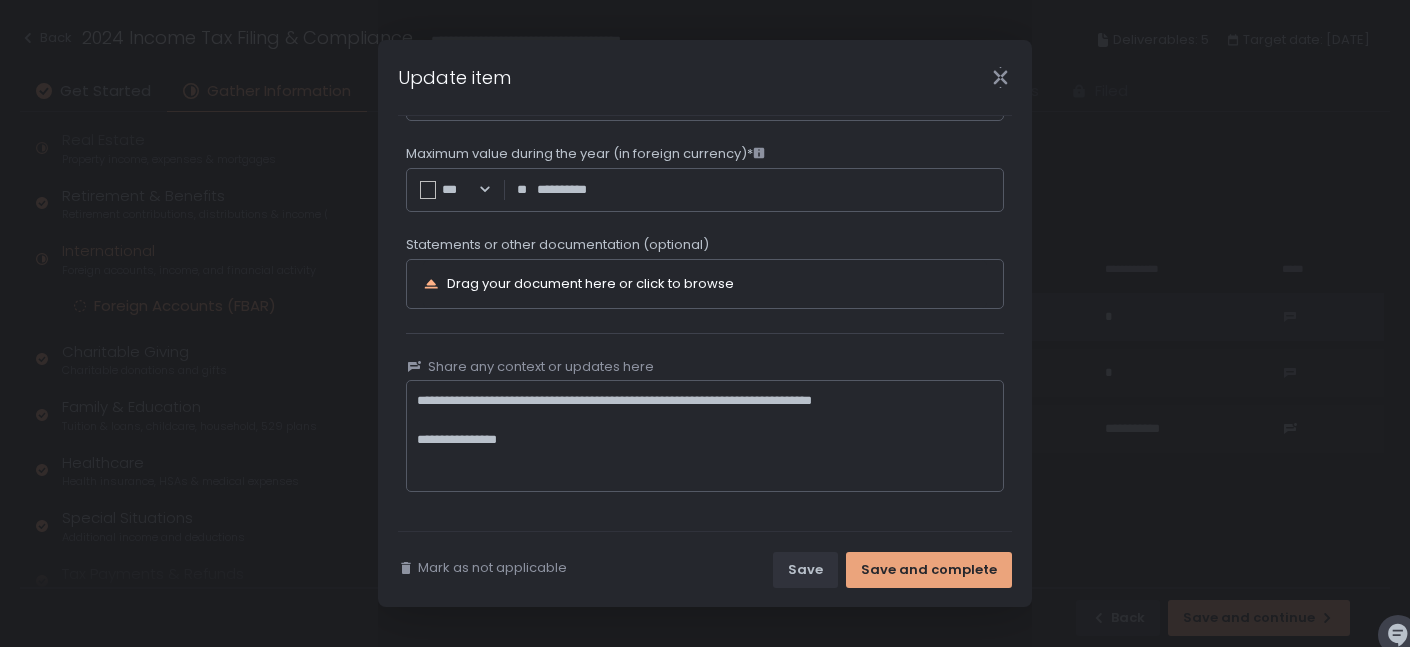 type on "**********" 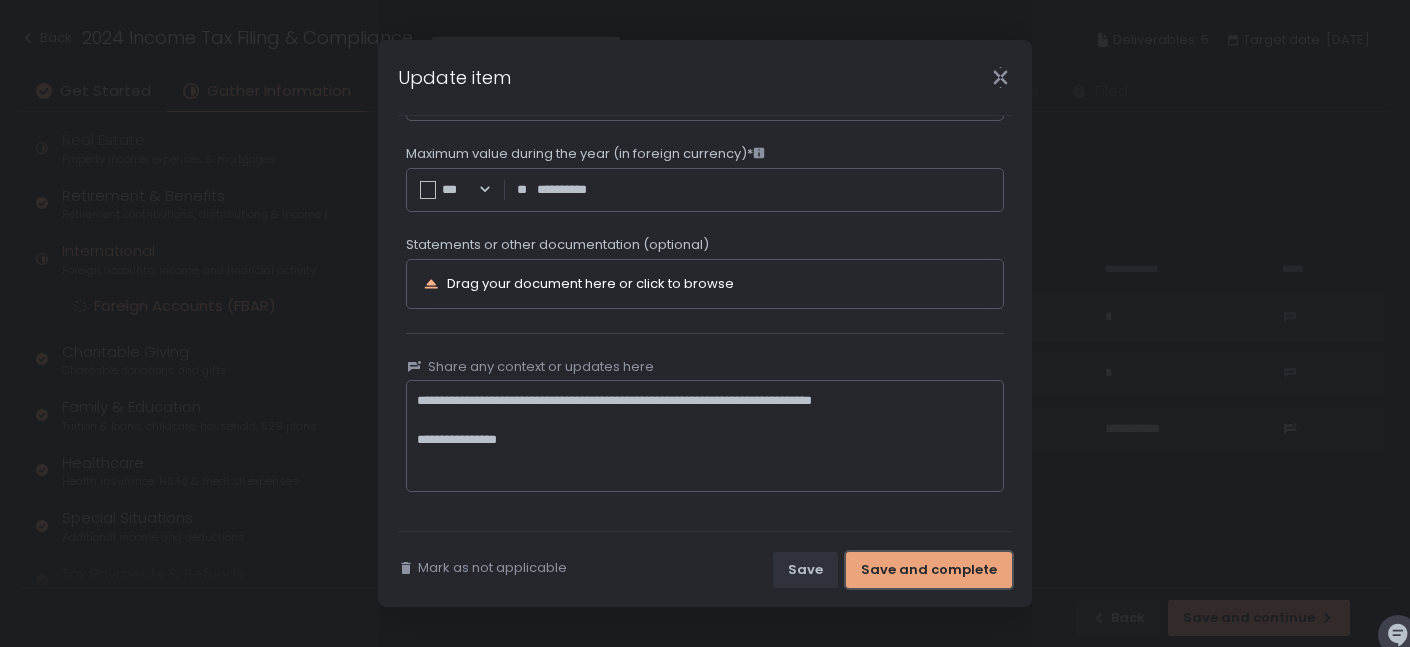 click on "Save and complete" at bounding box center (929, 570) 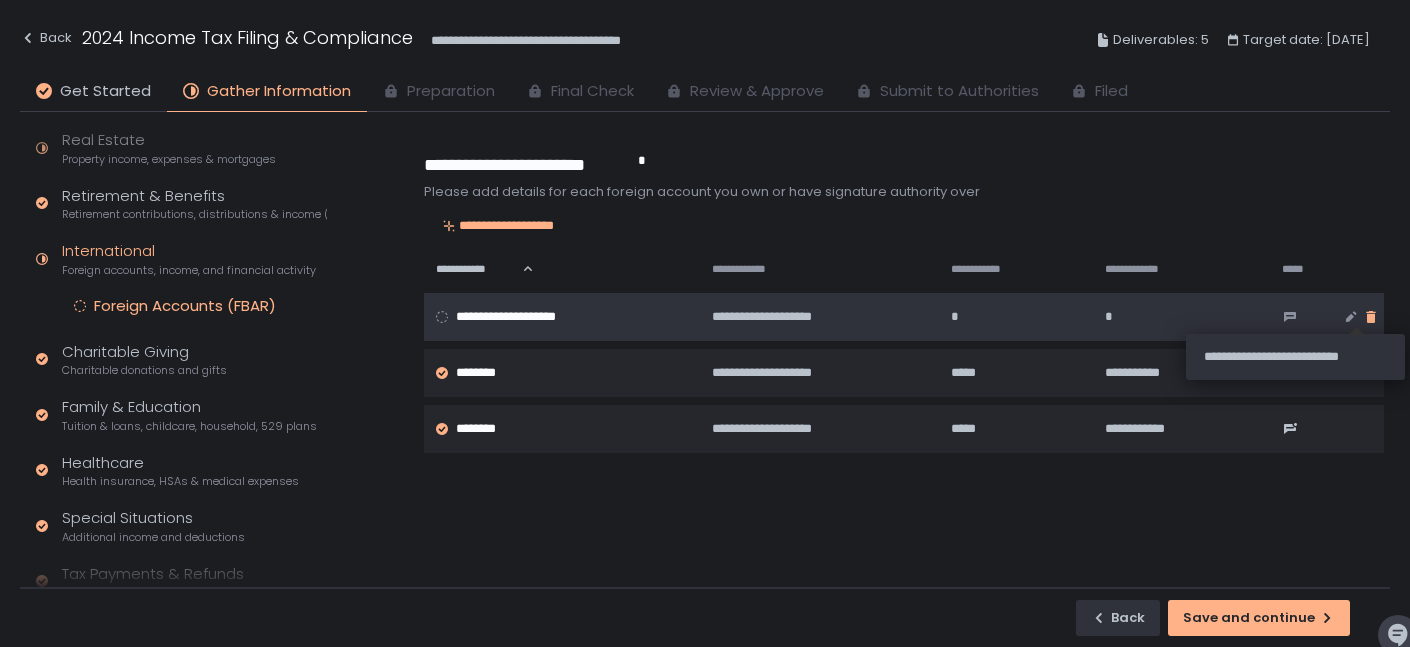click 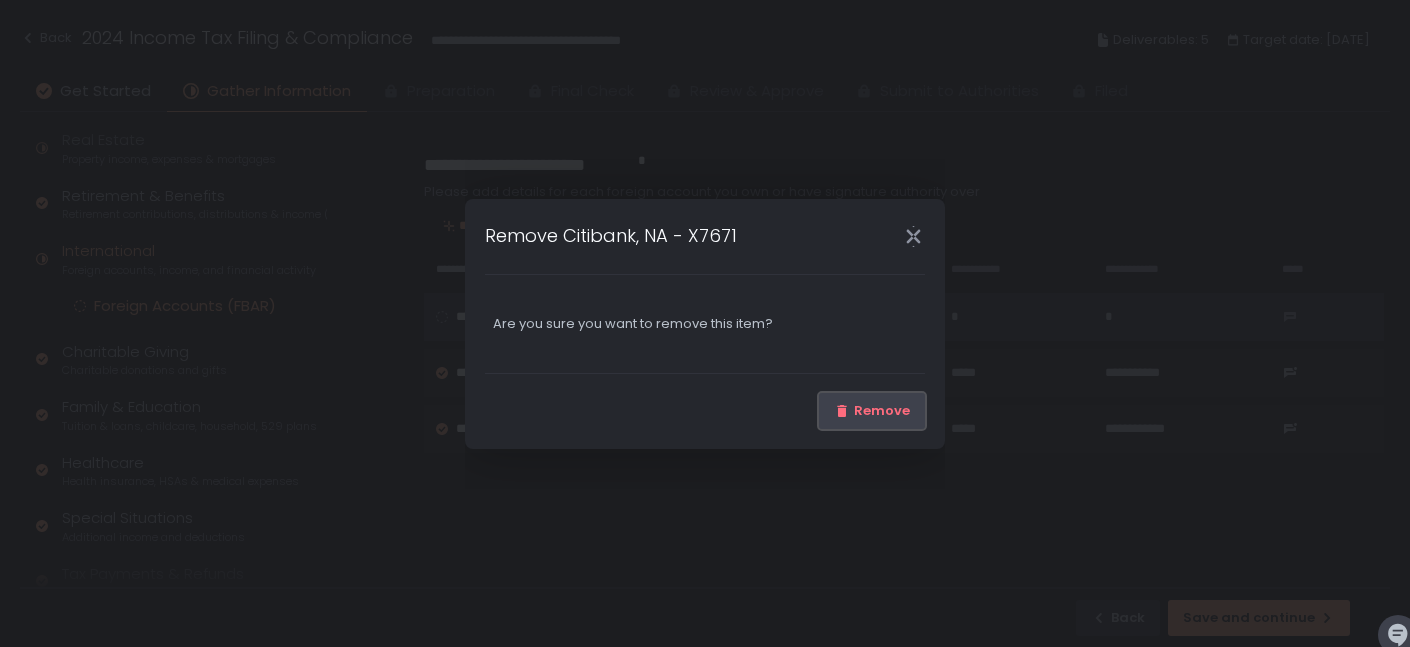 click on "Remove" 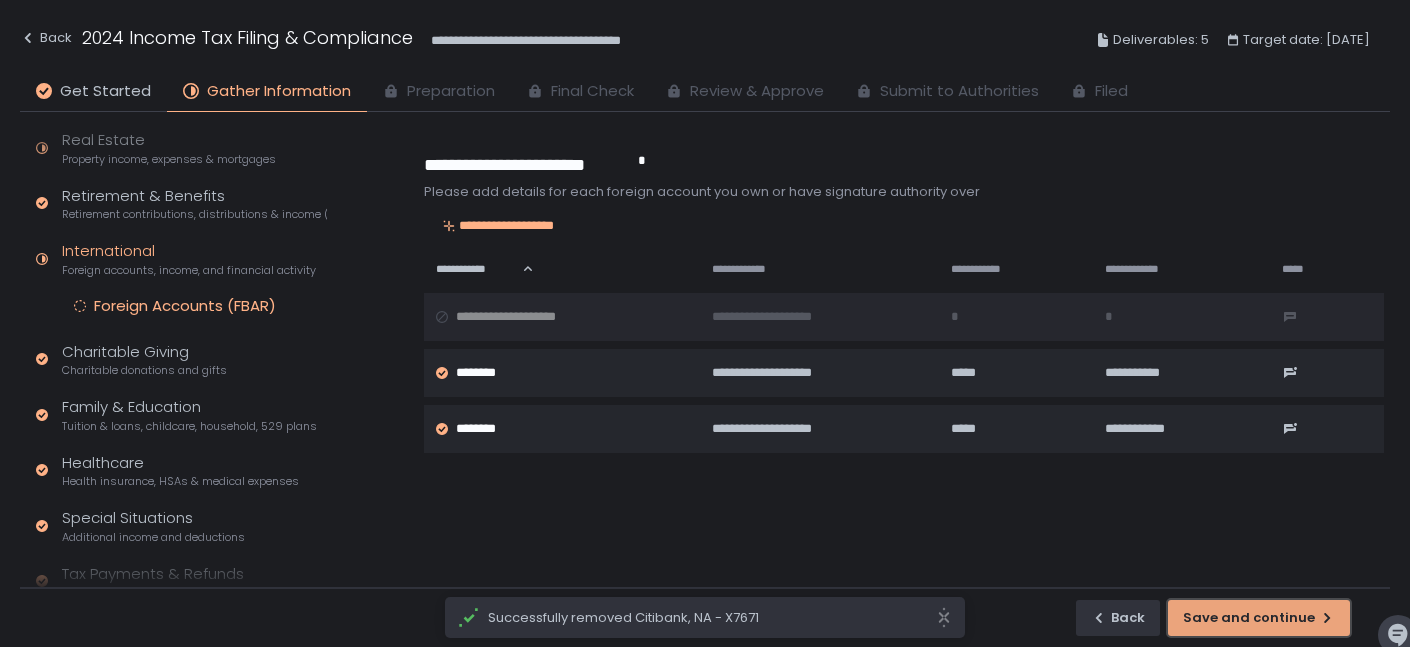 click on "Save and continue" 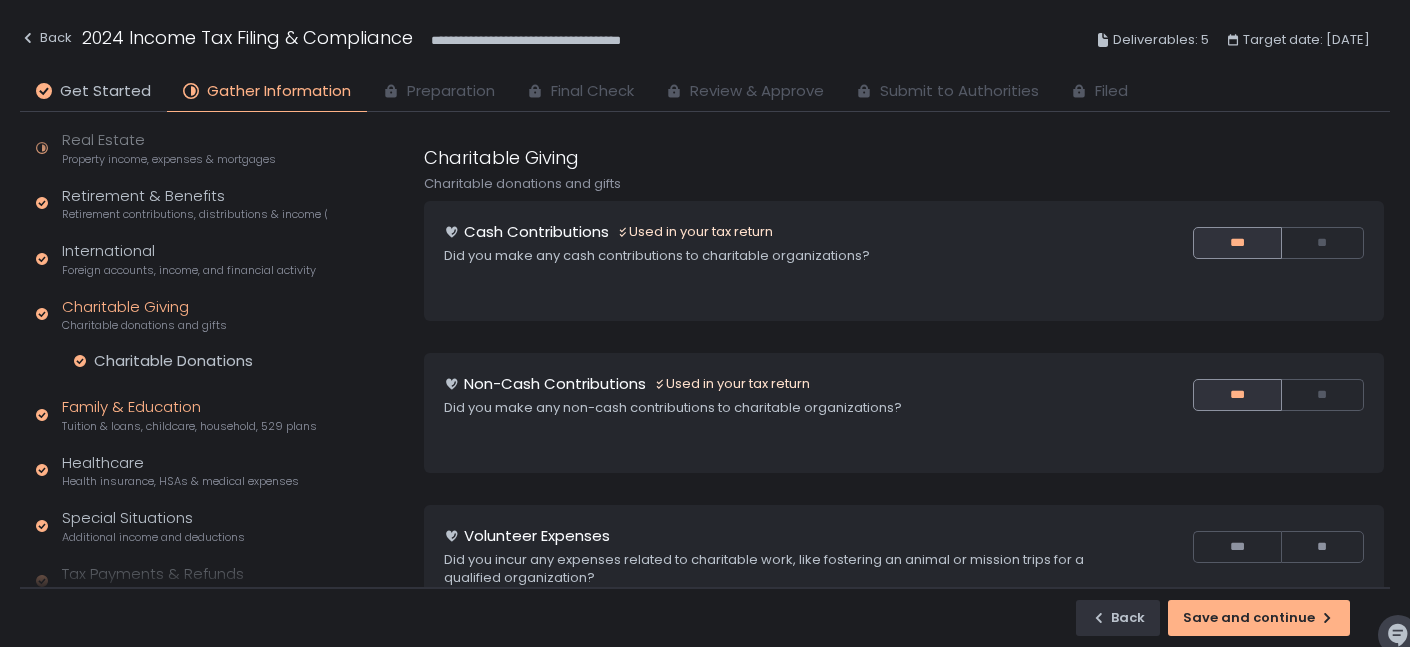 scroll, scrollTop: 396, scrollLeft: 0, axis: vertical 